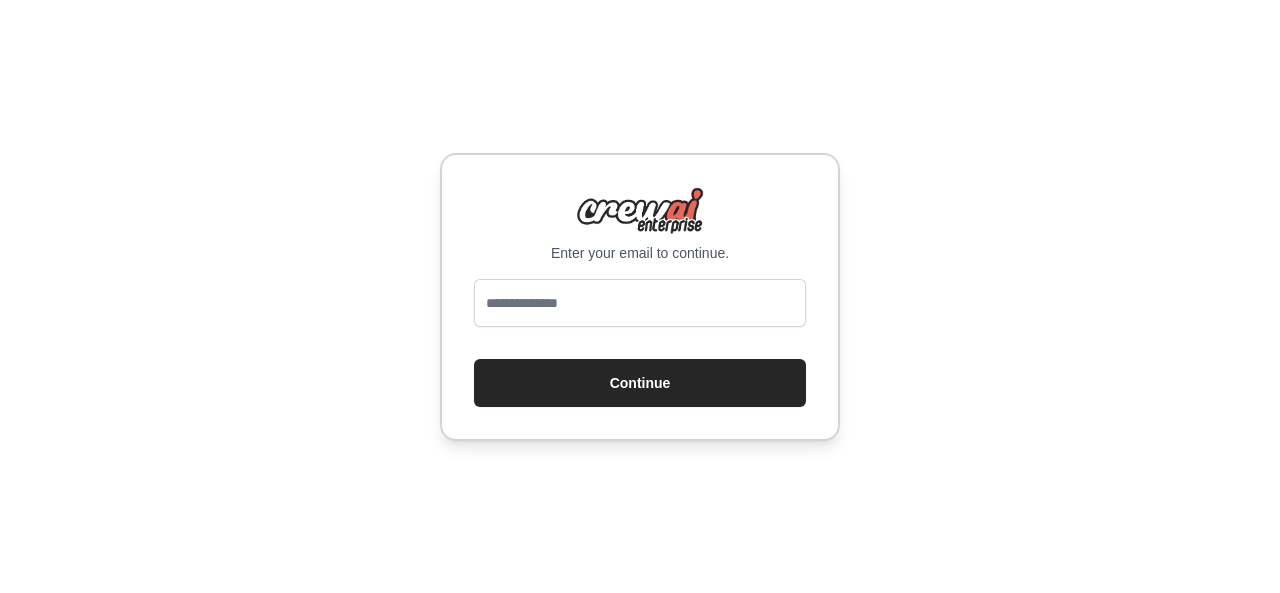 scroll, scrollTop: 0, scrollLeft: 0, axis: both 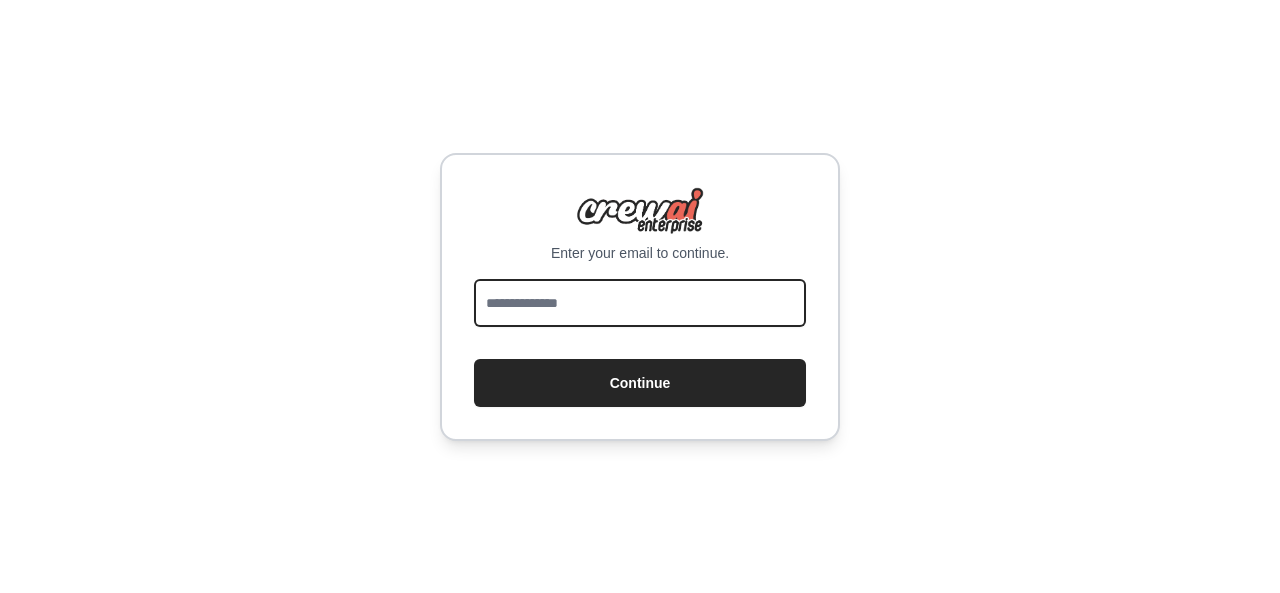 drag, startPoint x: 0, startPoint y: 0, endPoint x: 534, endPoint y: 292, distance: 608.6214 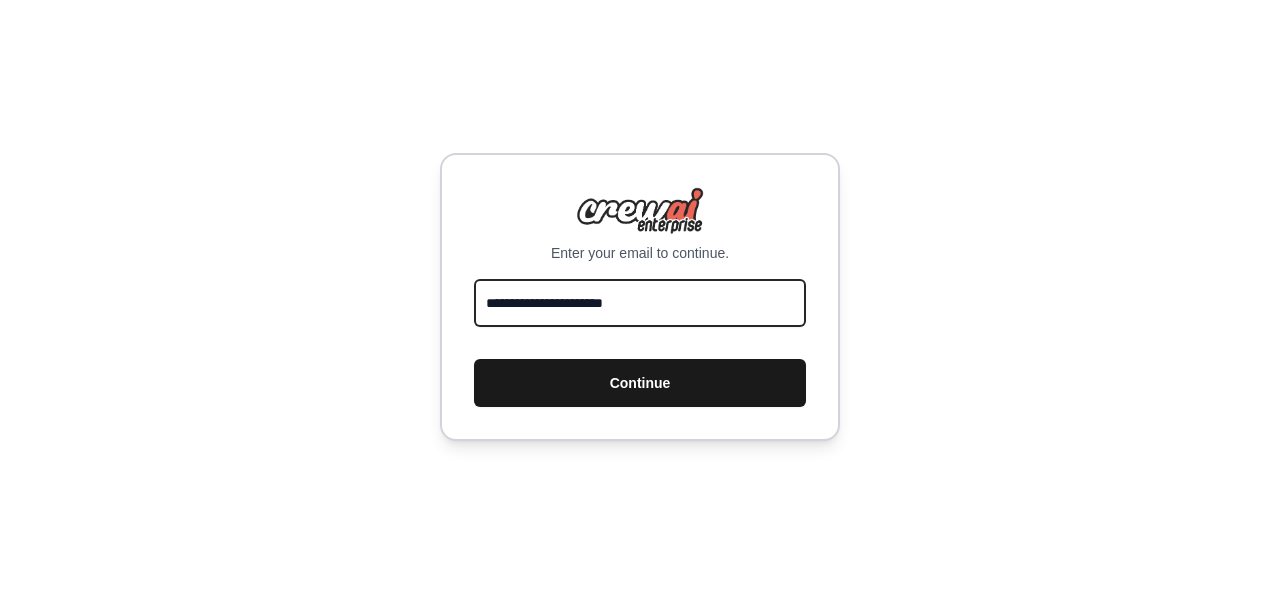 type on "**********" 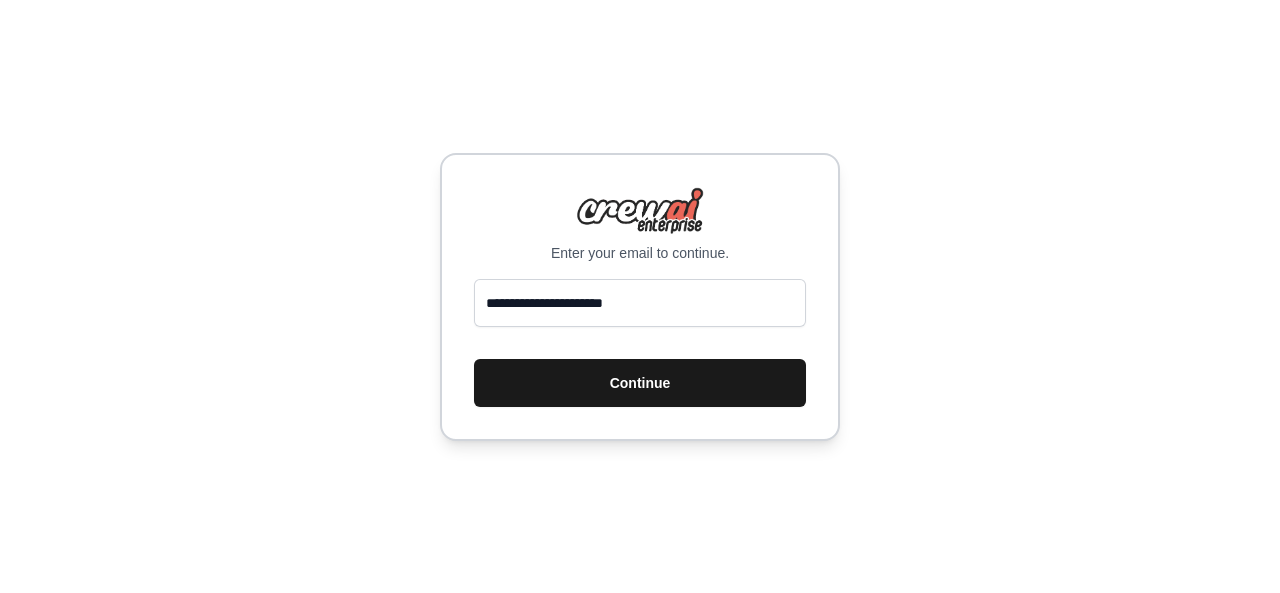 click on "Continue" at bounding box center (640, 383) 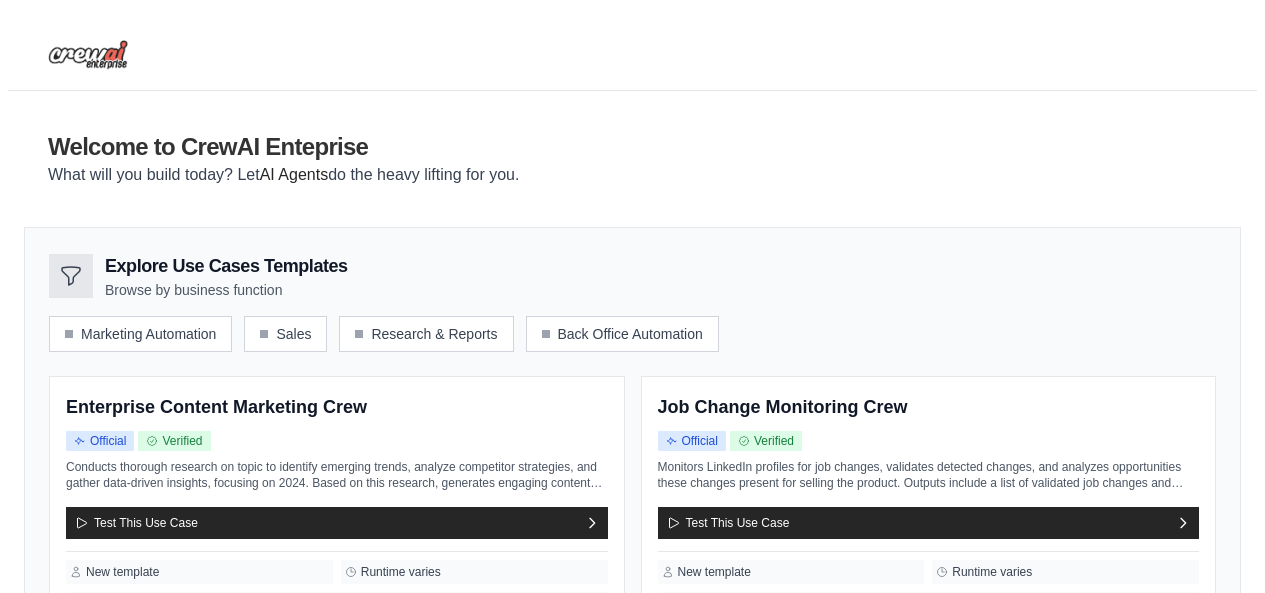 scroll, scrollTop: 0, scrollLeft: 0, axis: both 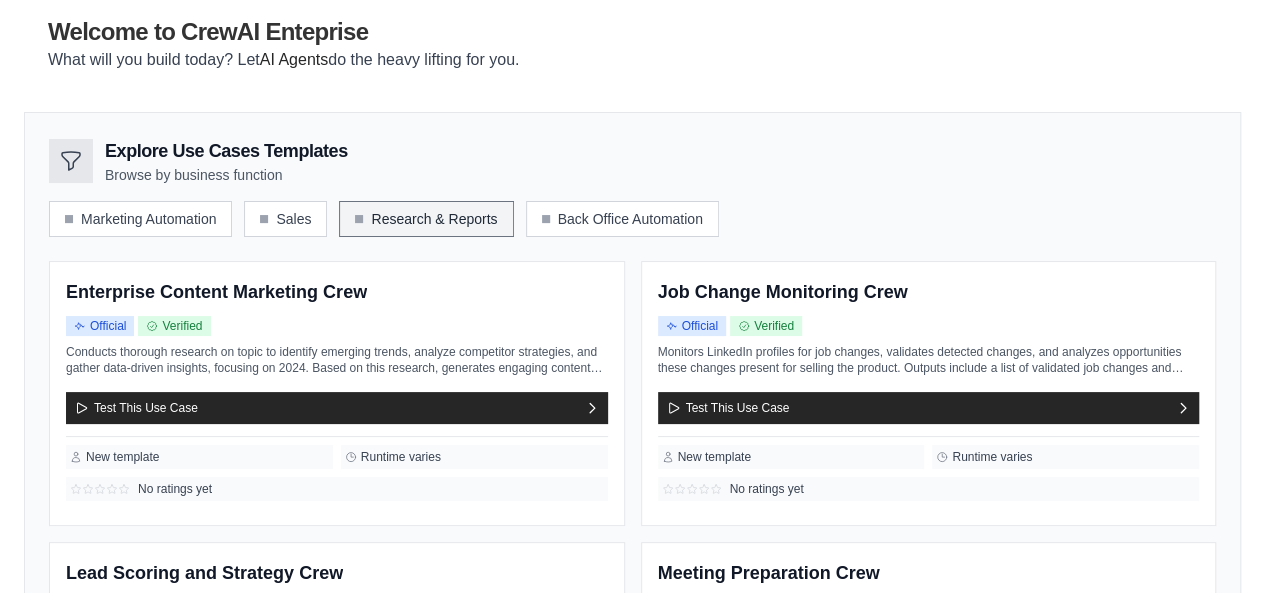 click on "Research & Reports" at bounding box center (426, 219) 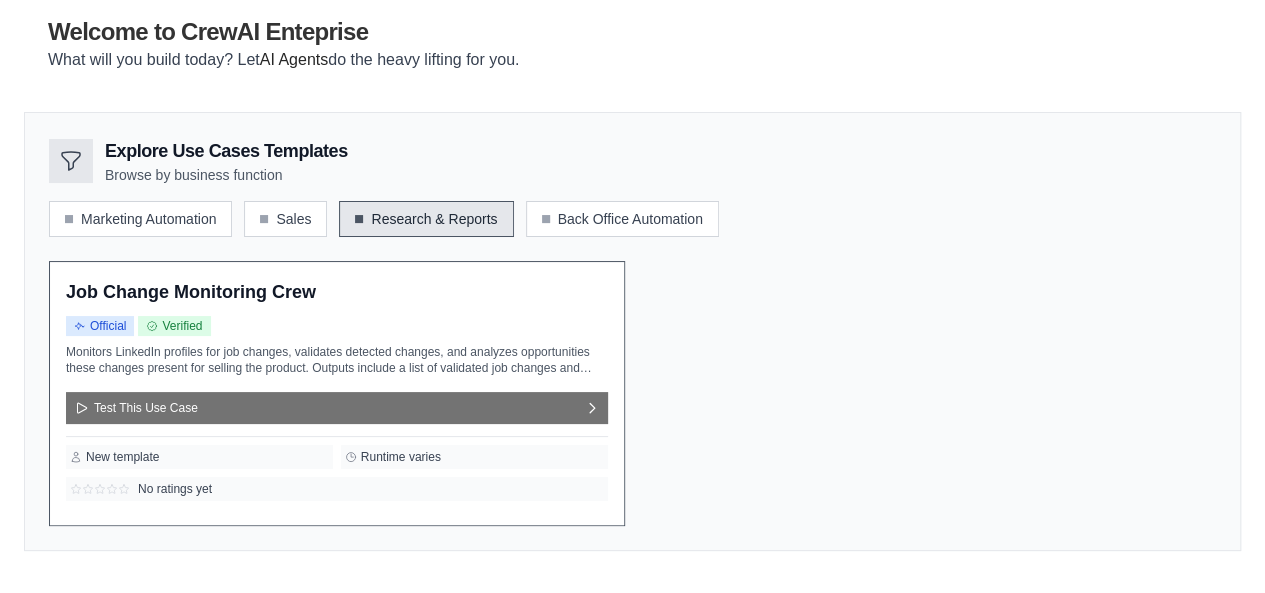 click on "Test This Use Case" at bounding box center (337, 408) 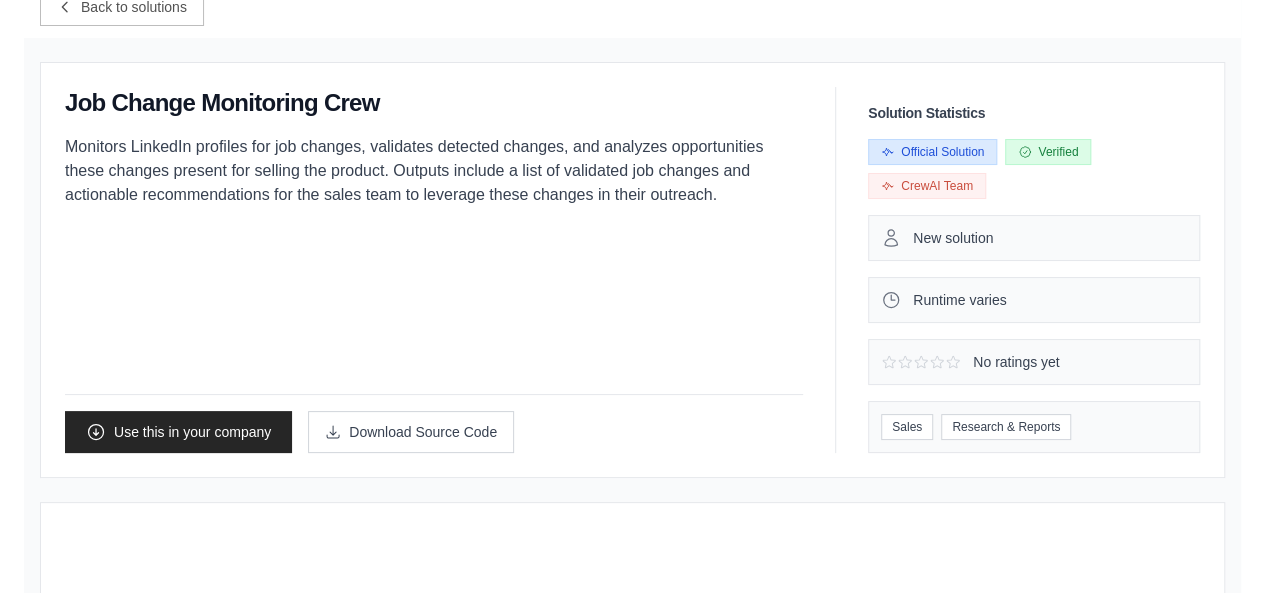 scroll, scrollTop: 0, scrollLeft: 0, axis: both 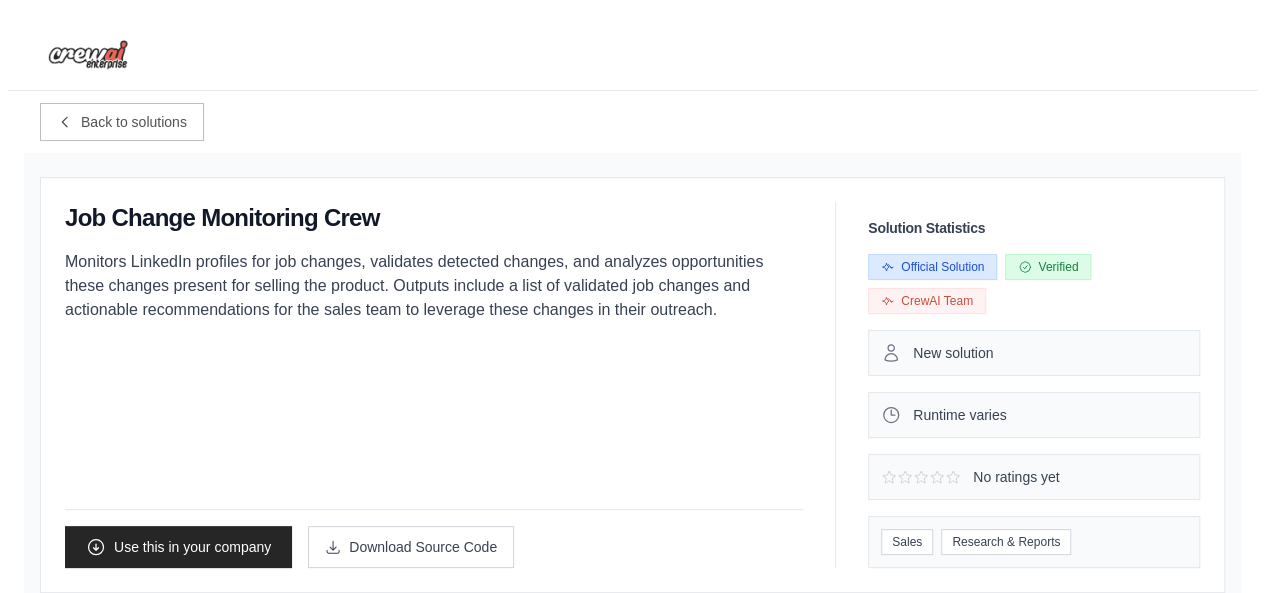 click on "Back to solutions" at bounding box center [632, 122] 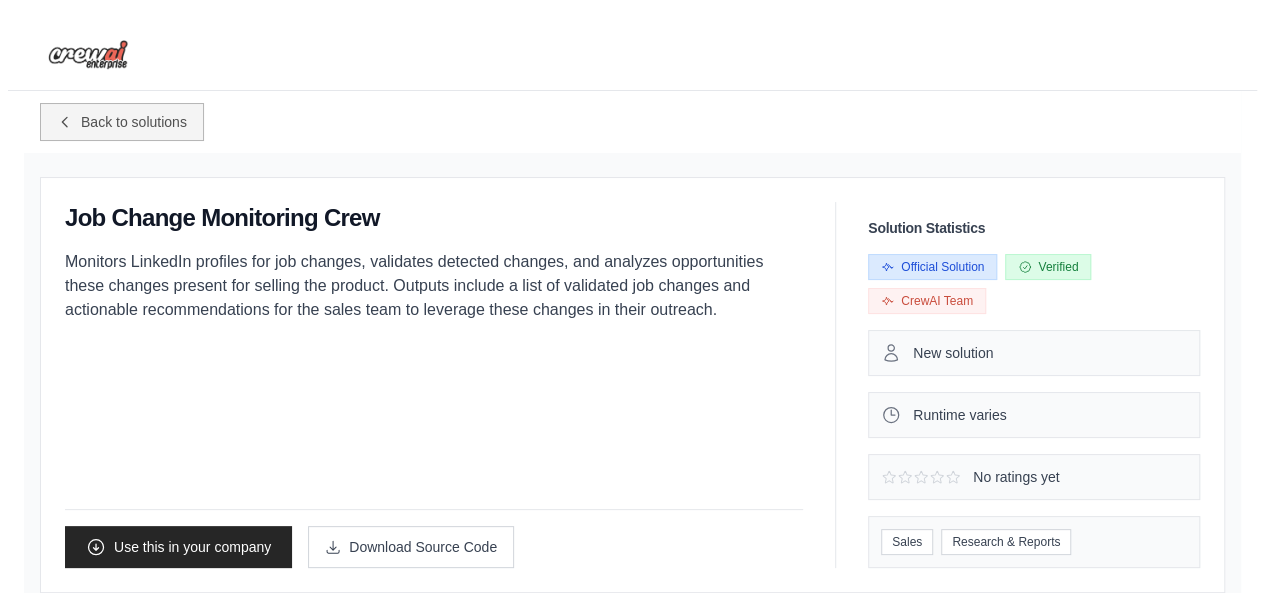 click 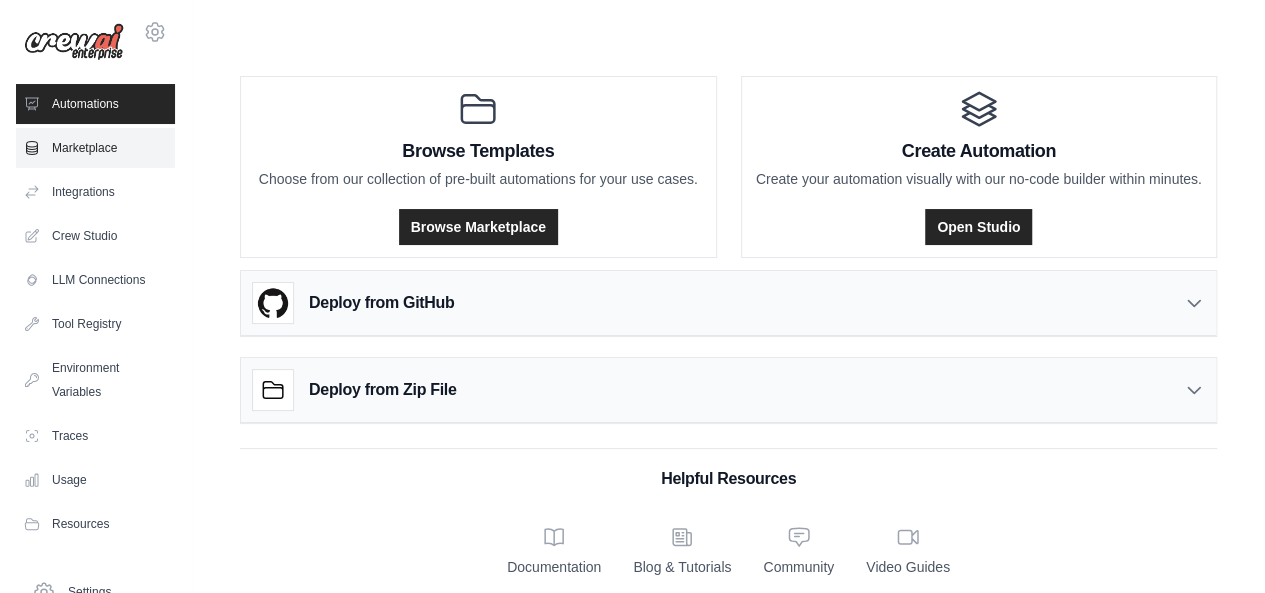 click on "Marketplace" at bounding box center [95, 148] 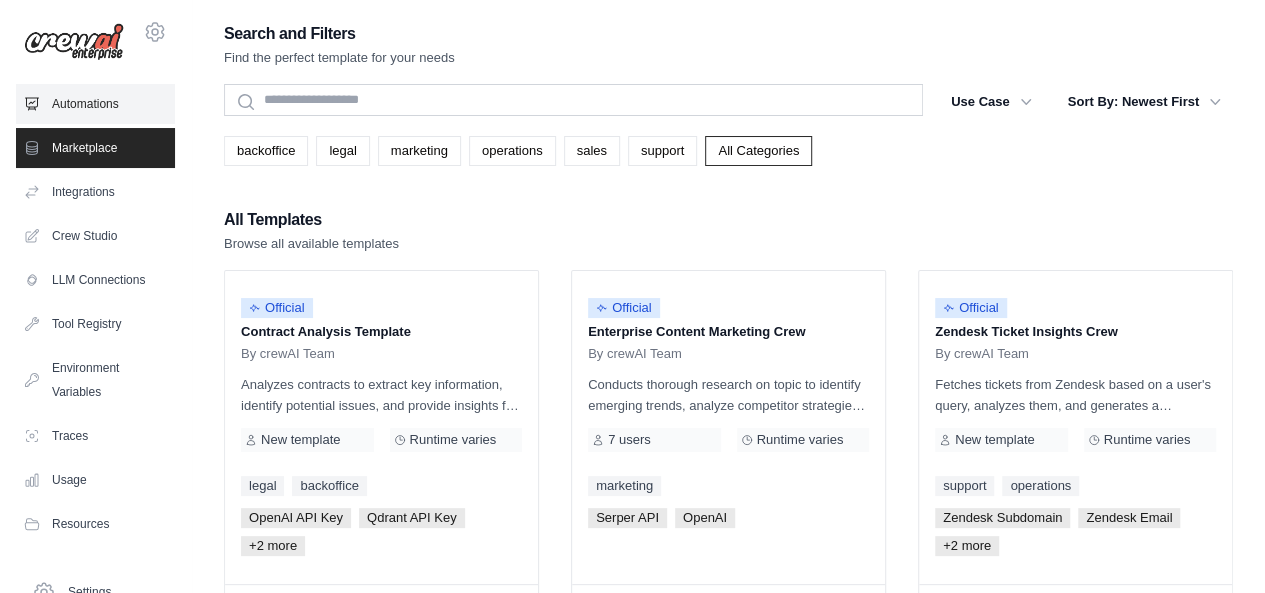 click on "Automations" at bounding box center (95, 104) 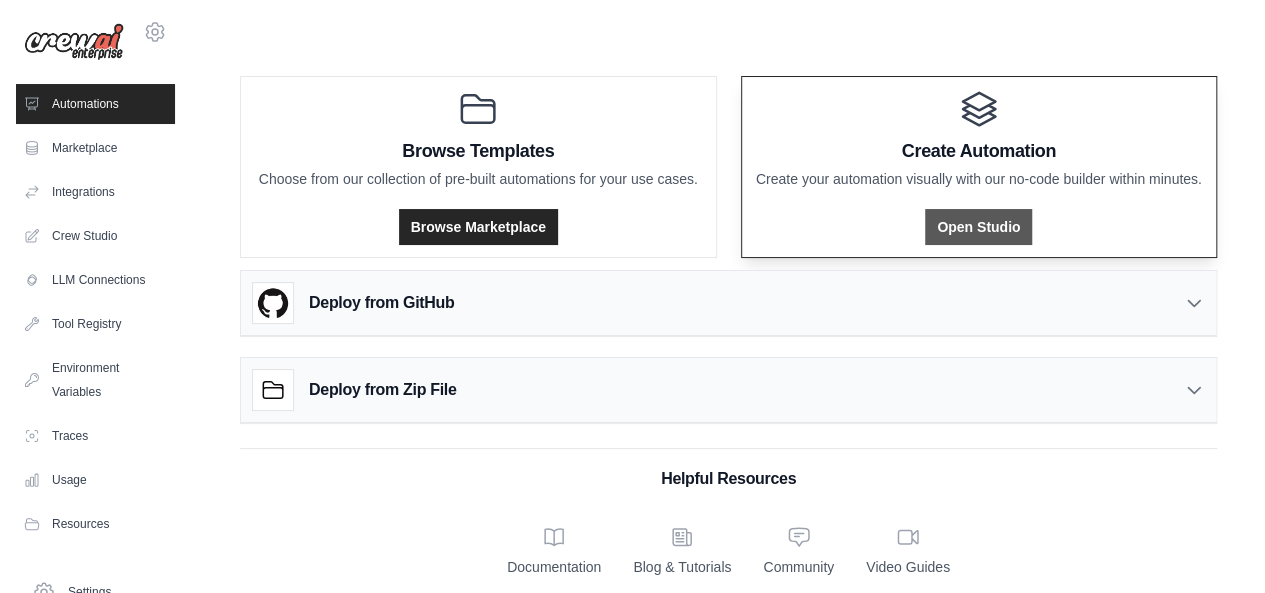 click on "Open Studio" at bounding box center (978, 227) 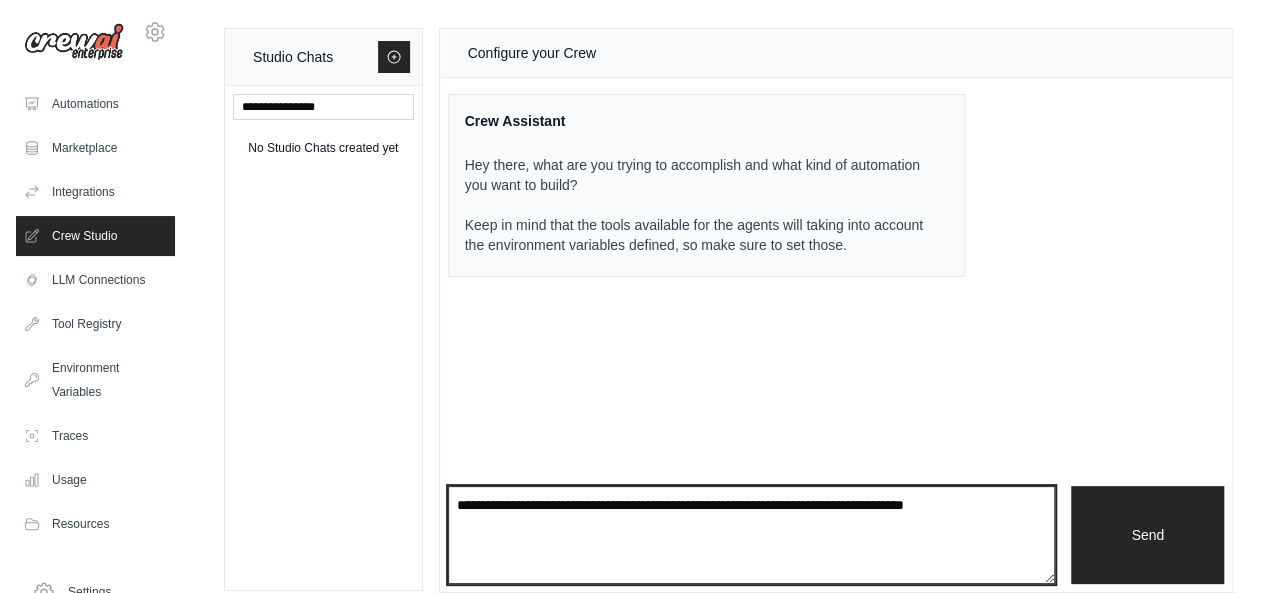 click at bounding box center (752, 535) 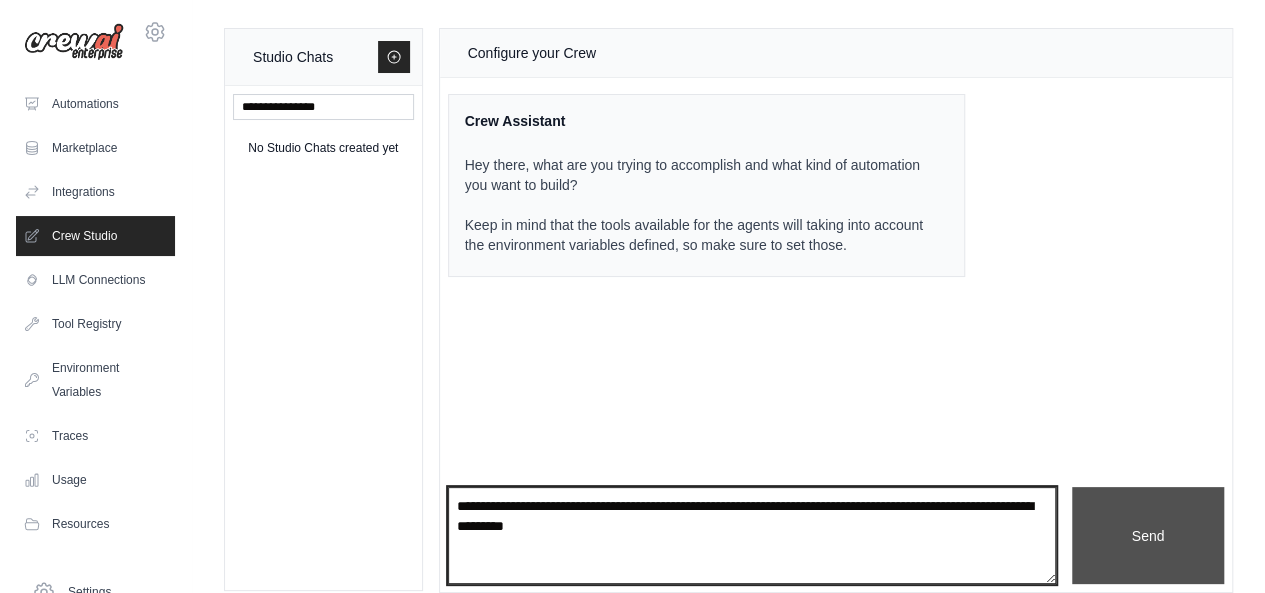 type on "**********" 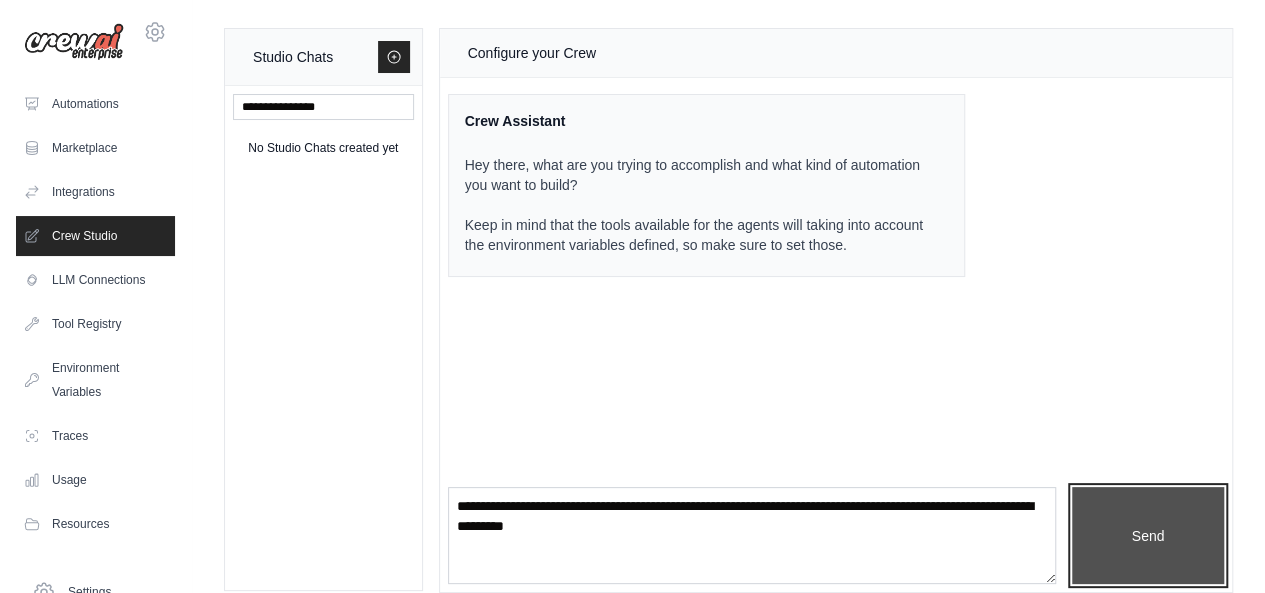 click on "Send" at bounding box center (1148, 535) 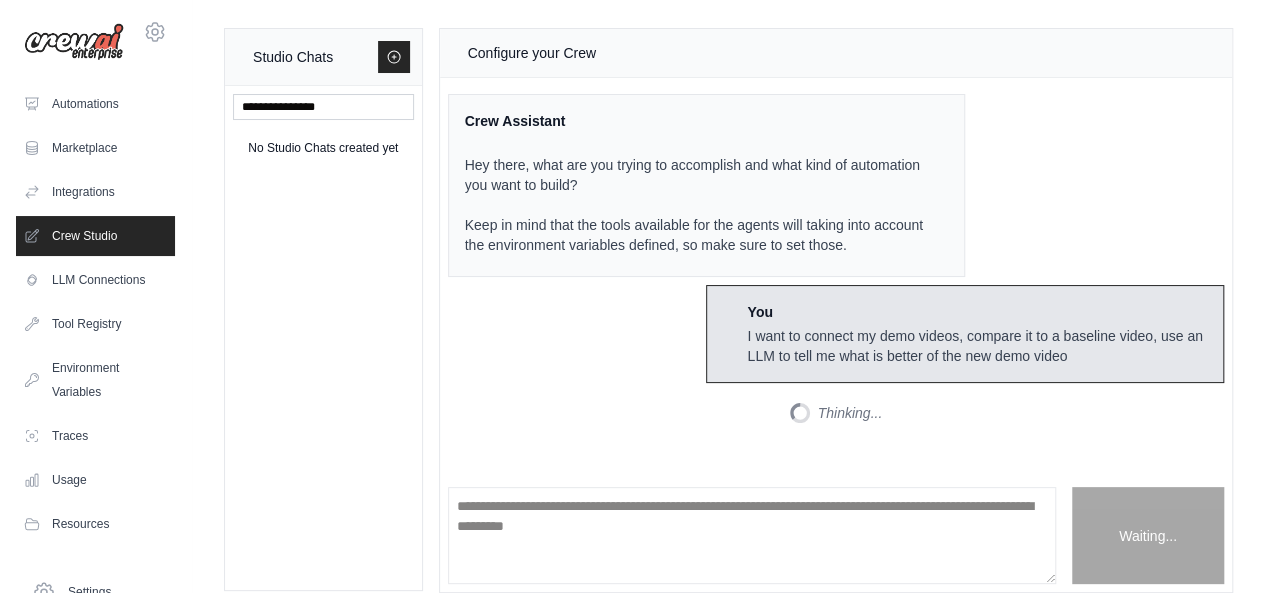 scroll, scrollTop: 325, scrollLeft: 0, axis: vertical 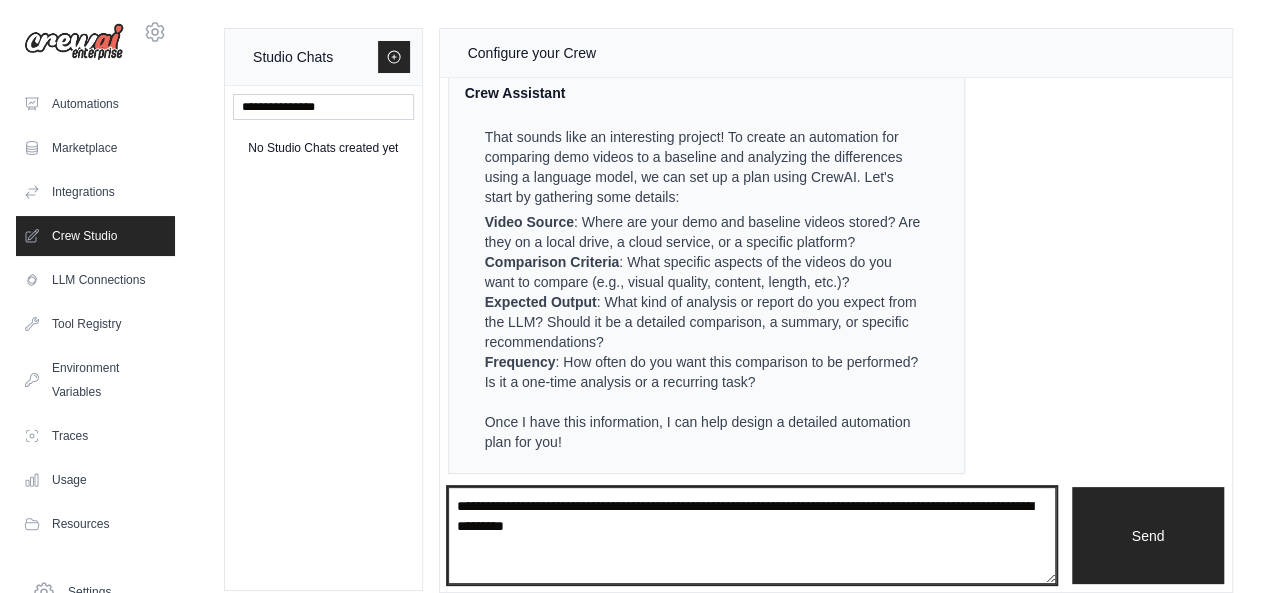 click on "**********" at bounding box center [752, 535] 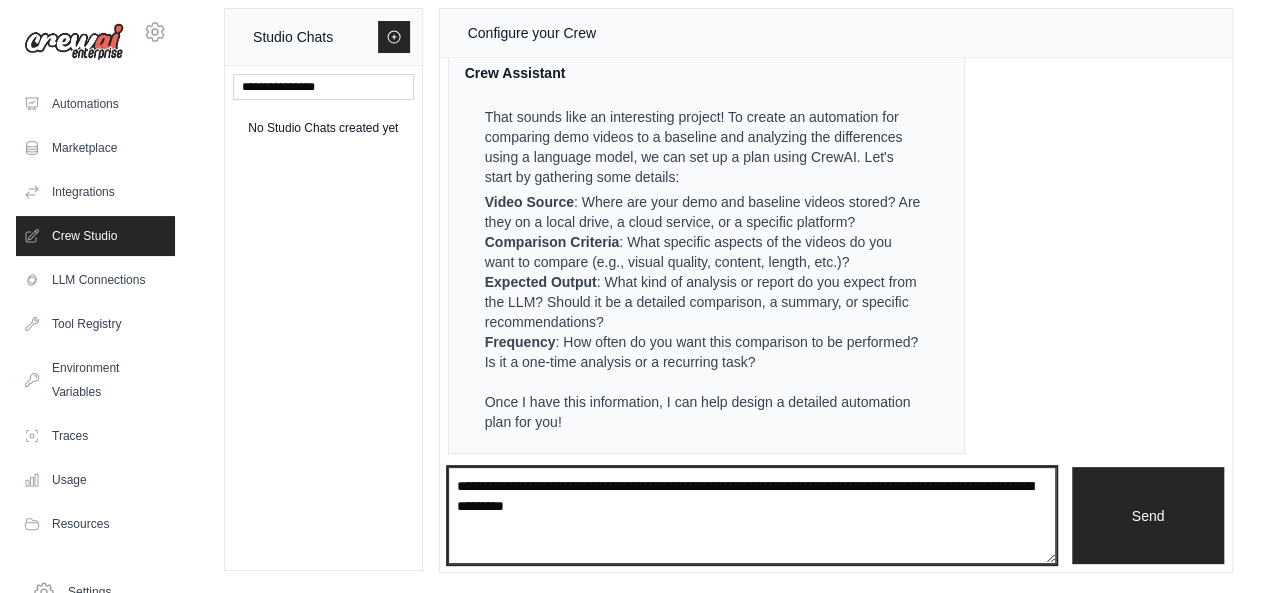 scroll, scrollTop: 18, scrollLeft: 0, axis: vertical 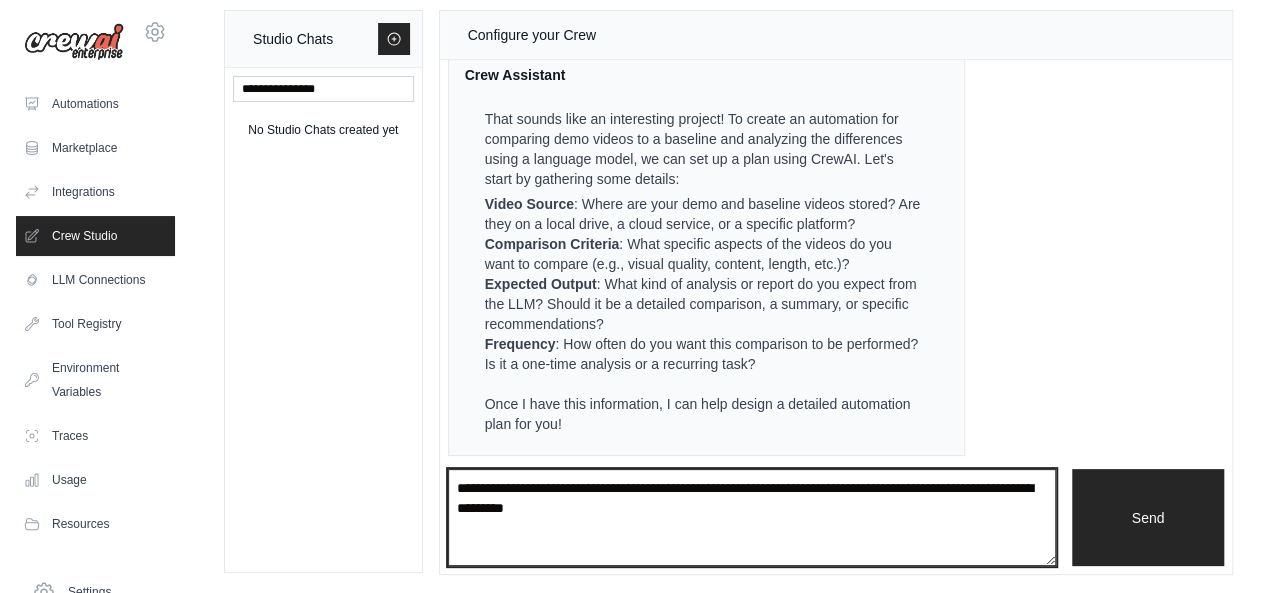 click on "**********" at bounding box center [752, 517] 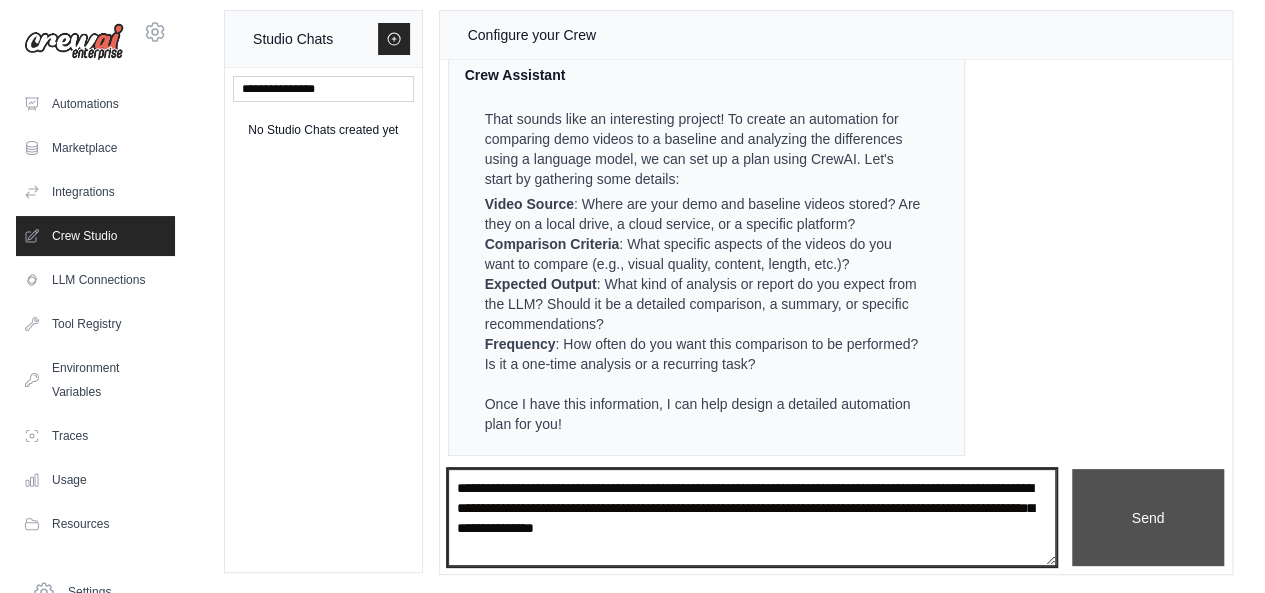 type on "**********" 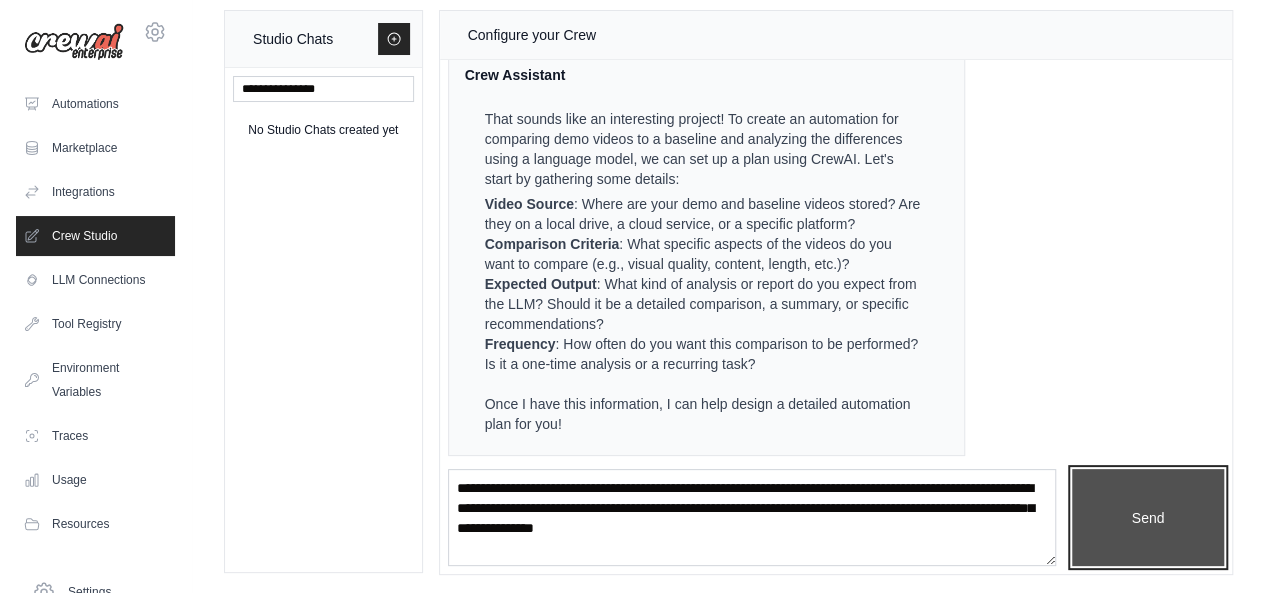 click on "Send" at bounding box center [1148, 517] 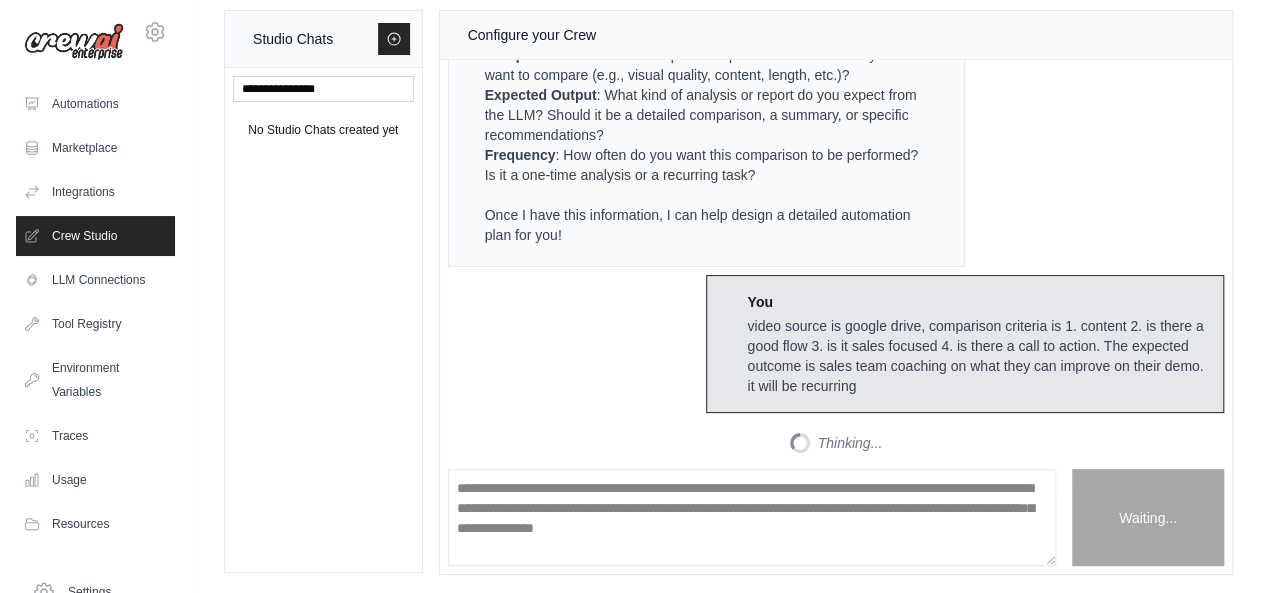 scroll, scrollTop: 1724, scrollLeft: 0, axis: vertical 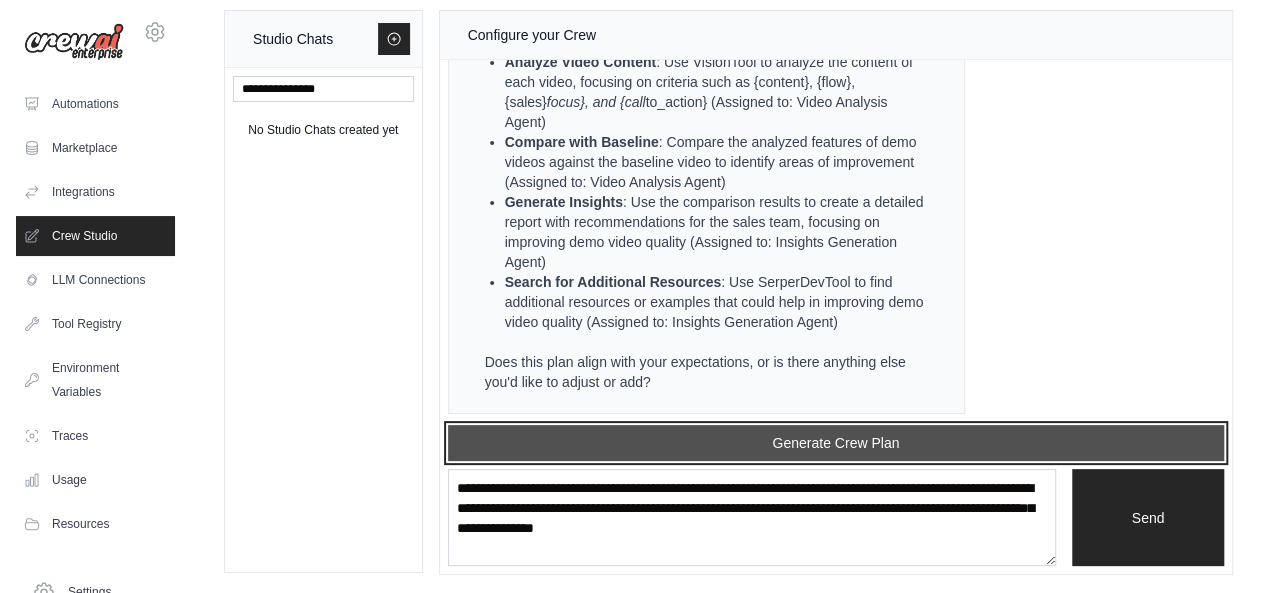click on "Generate Crew Plan" at bounding box center [836, 443] 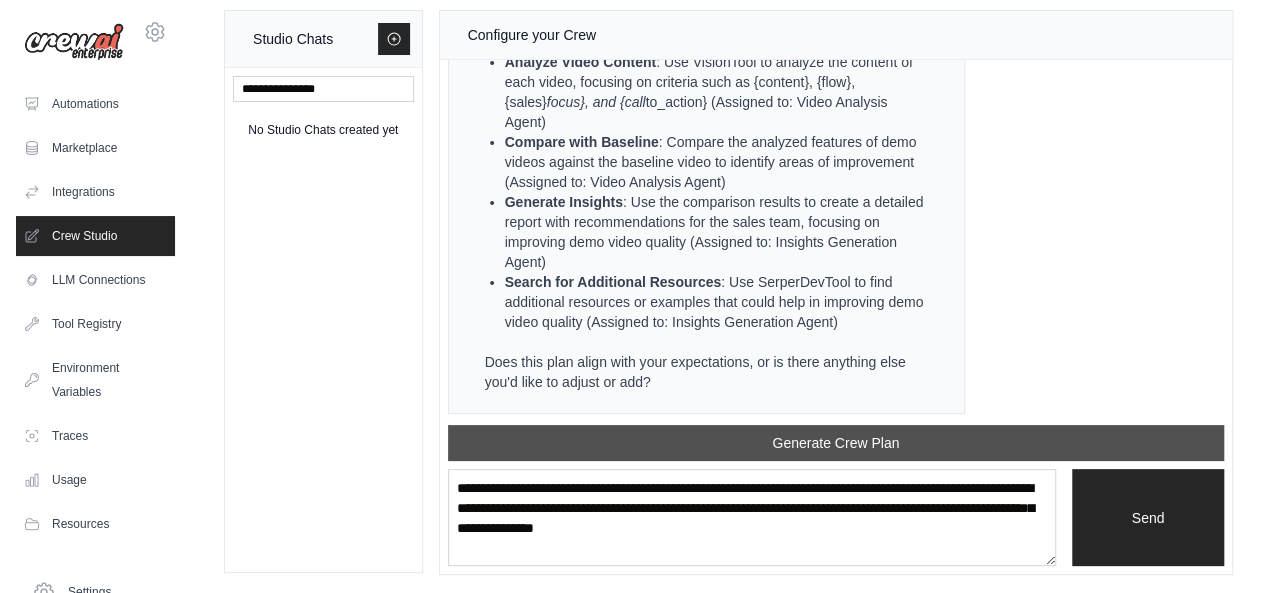 scroll, scrollTop: 2664, scrollLeft: 0, axis: vertical 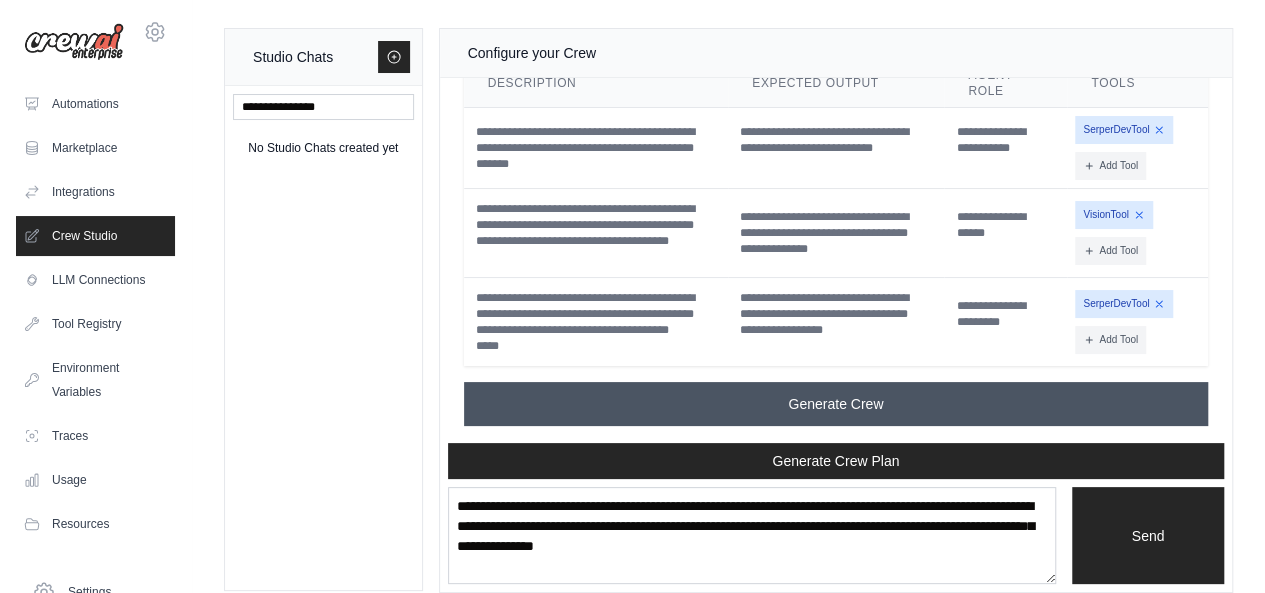 click on "Generate Crew" at bounding box center [836, 404] 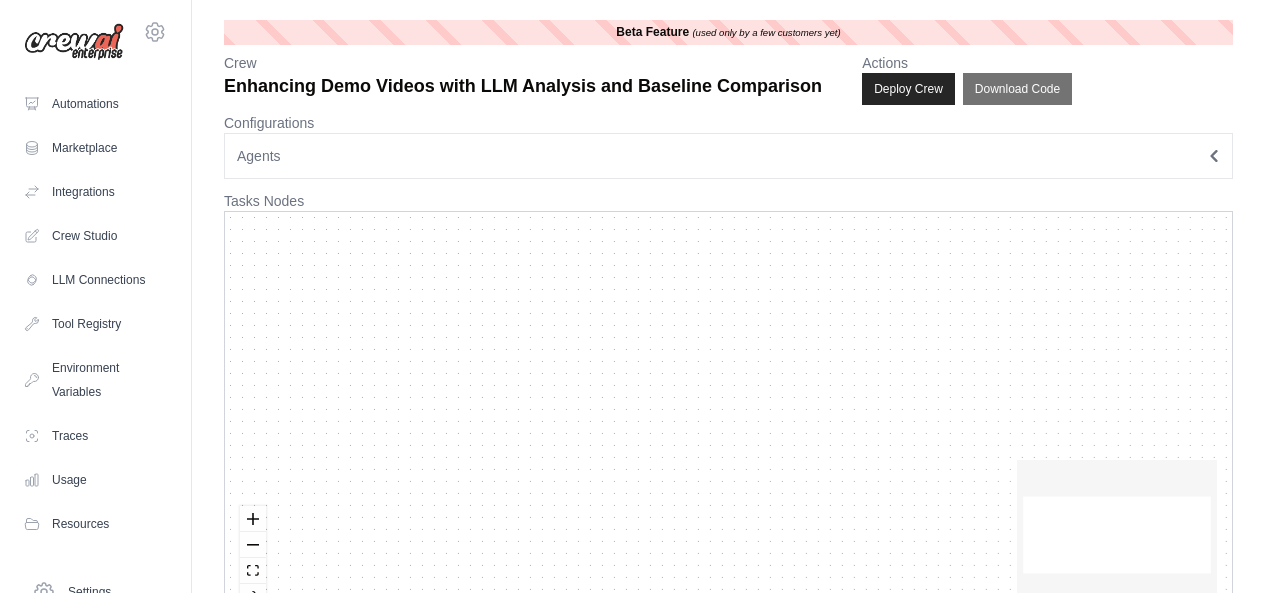 scroll, scrollTop: 0, scrollLeft: 0, axis: both 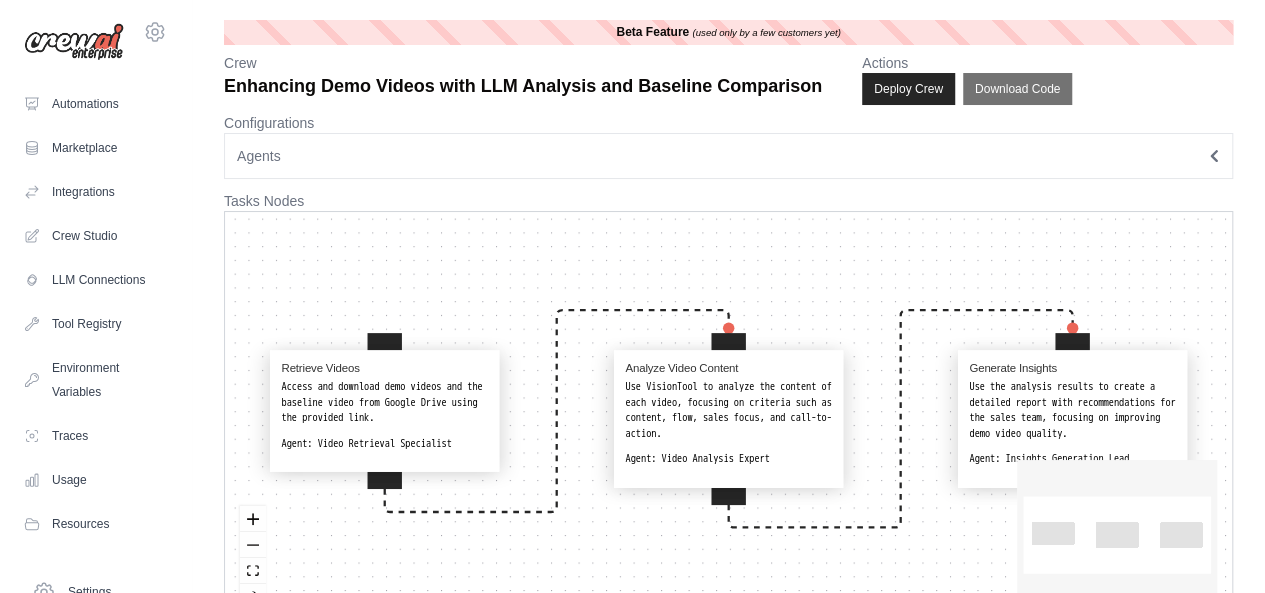 click on "Beta Feature" at bounding box center [652, 32] 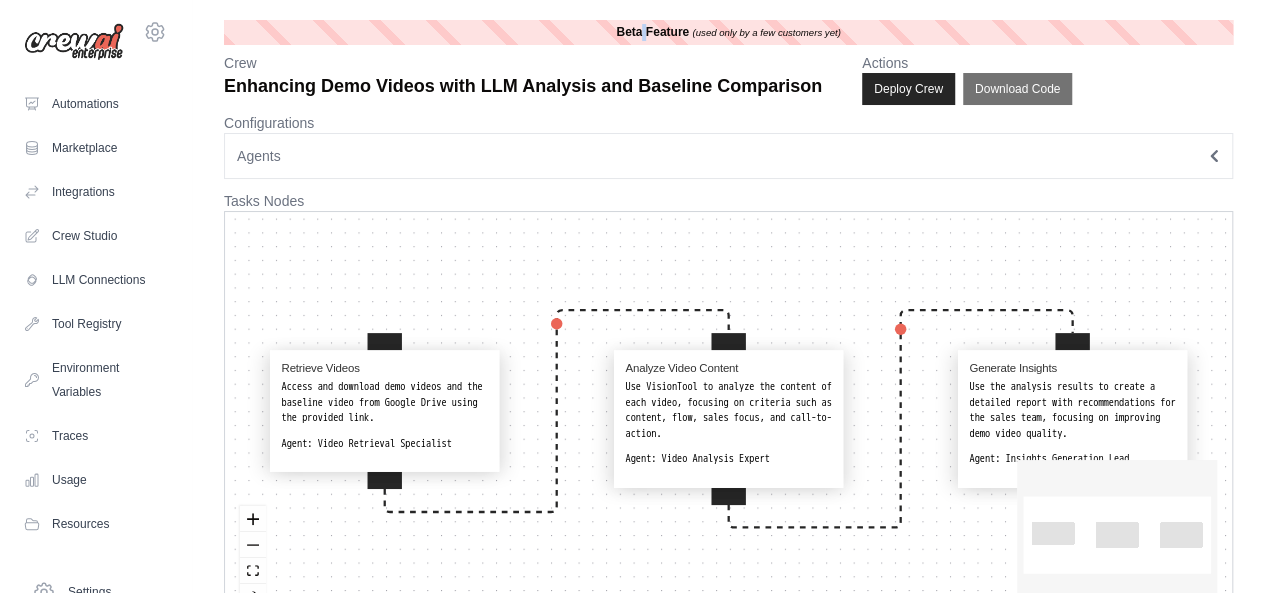 click on "Beta Feature" at bounding box center [652, 32] 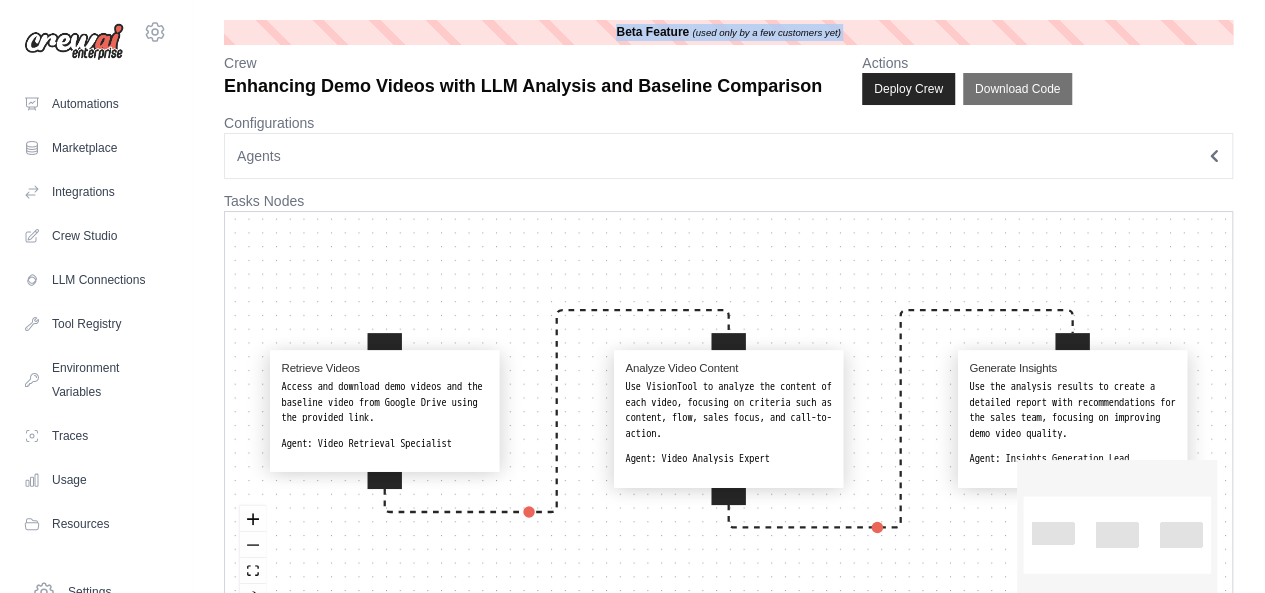 click on "Beta Feature" at bounding box center (652, 32) 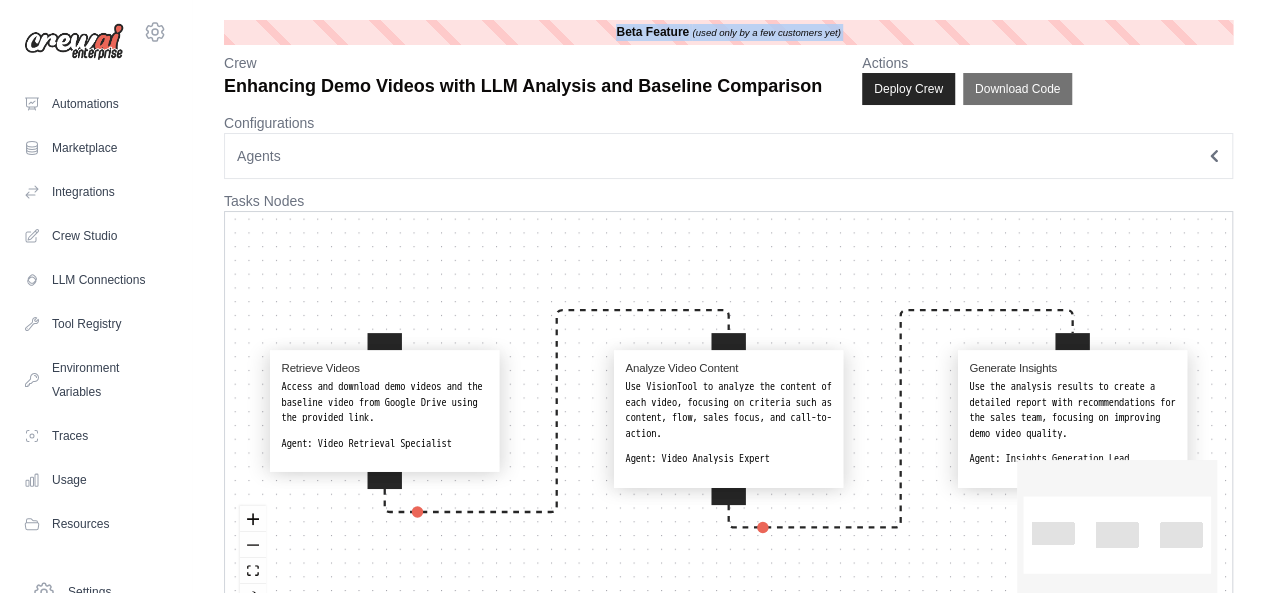 click on "Agents" at bounding box center (728, 156) 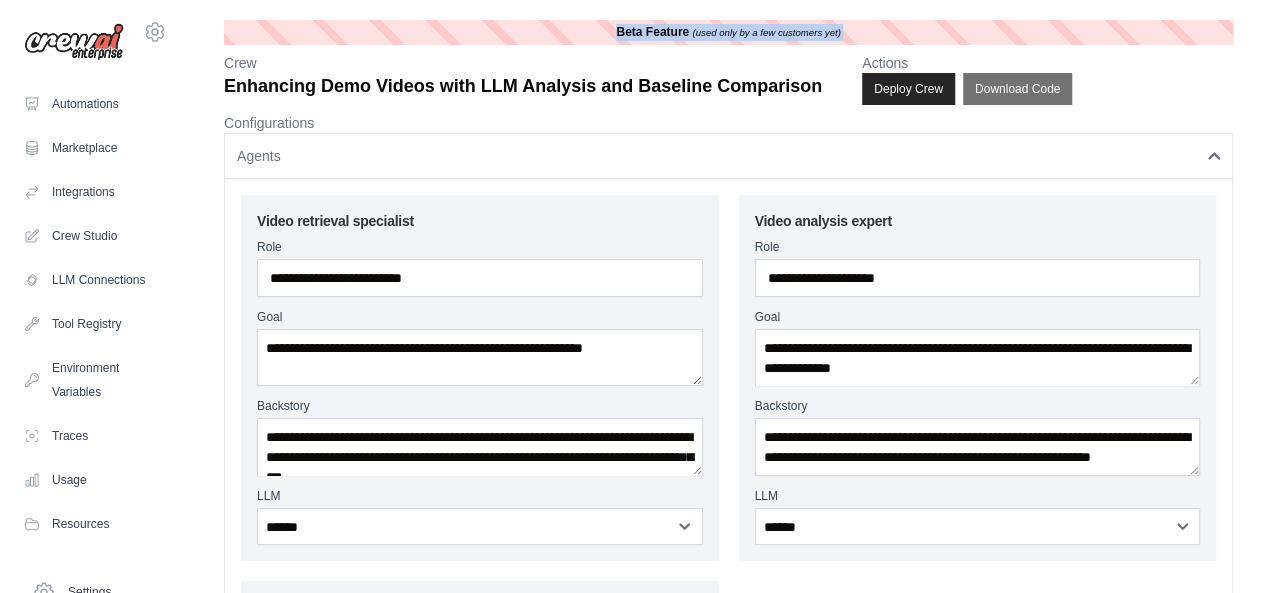 click on "Agents" at bounding box center [728, 156] 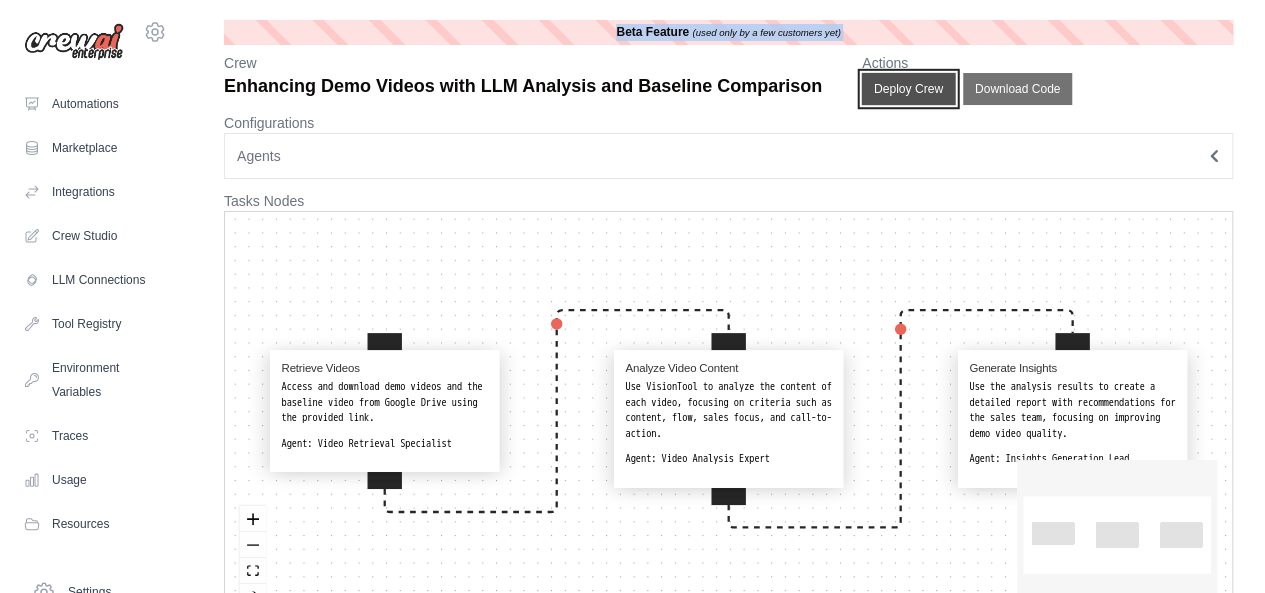 click on "Deploy Crew" at bounding box center (909, 89) 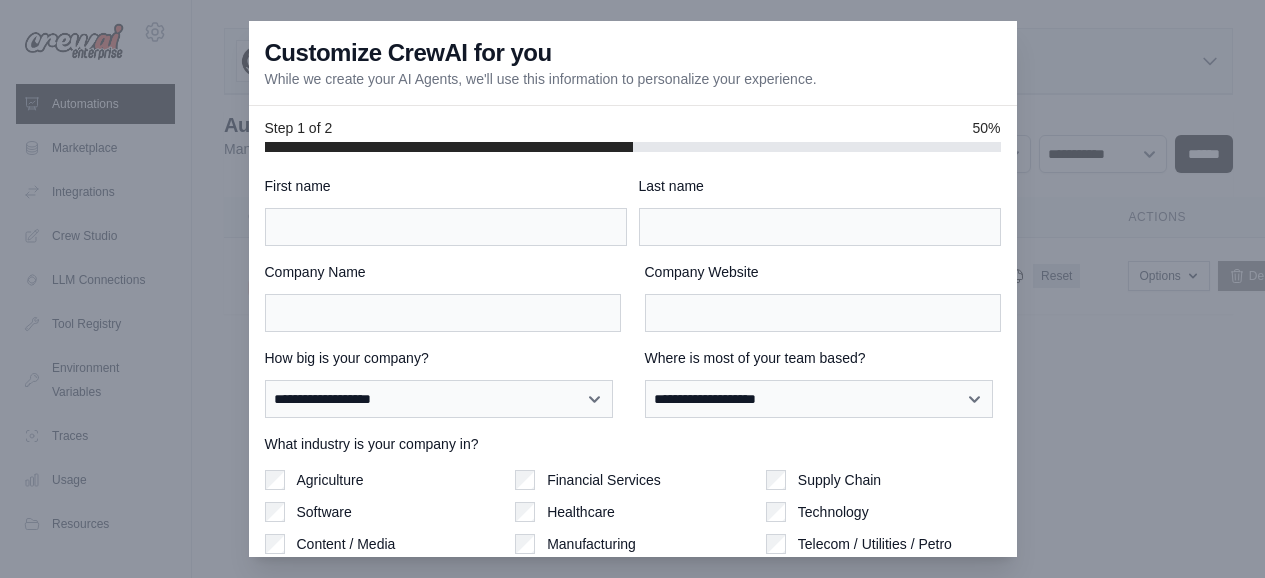 scroll, scrollTop: 0, scrollLeft: 0, axis: both 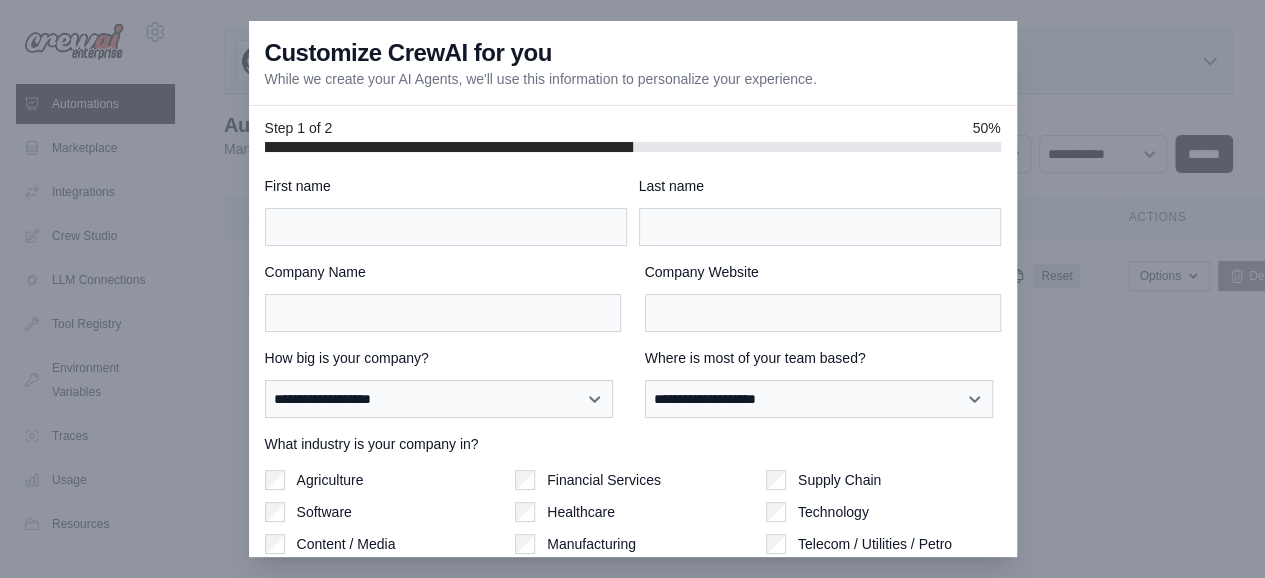 click on "First name" at bounding box center (446, 186) 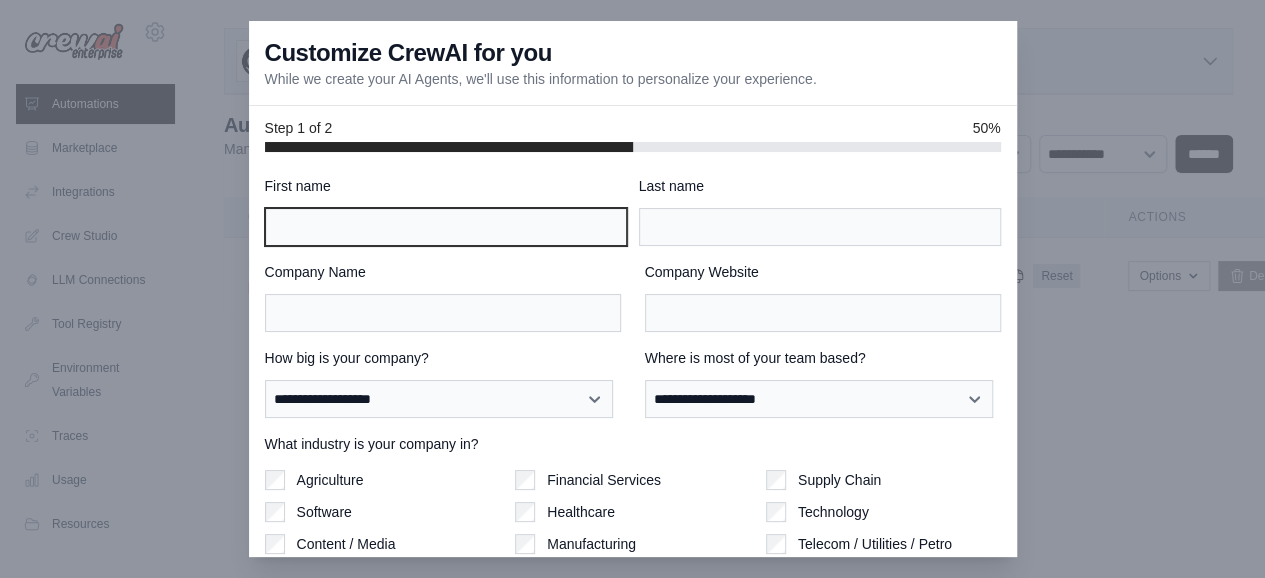 click on "First name" at bounding box center [446, 227] 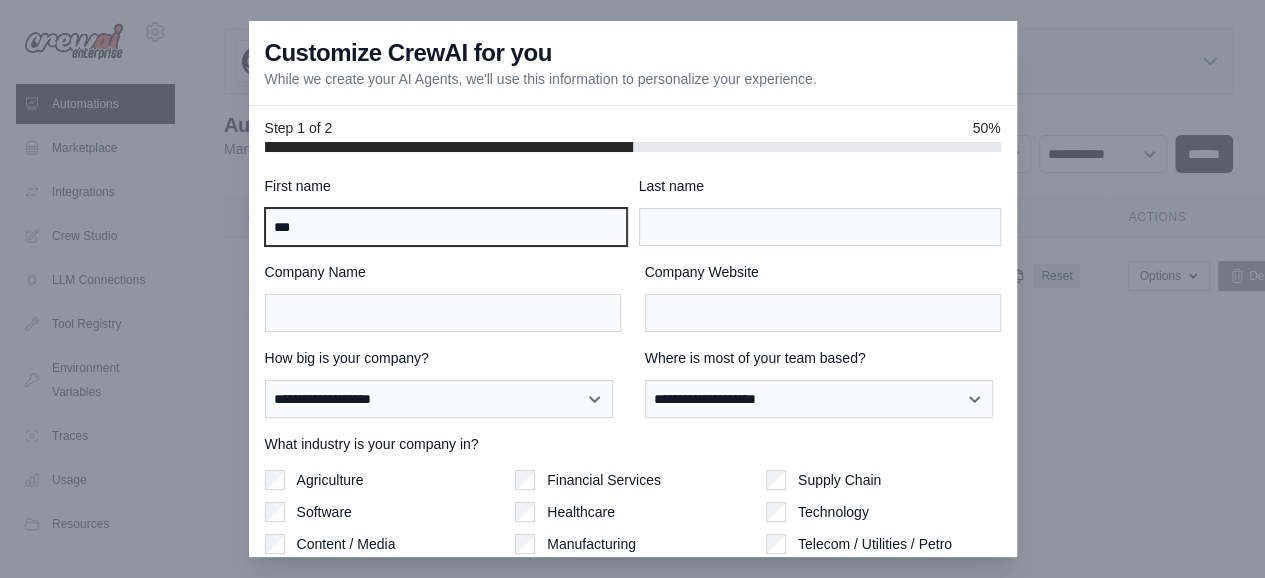 type on "***" 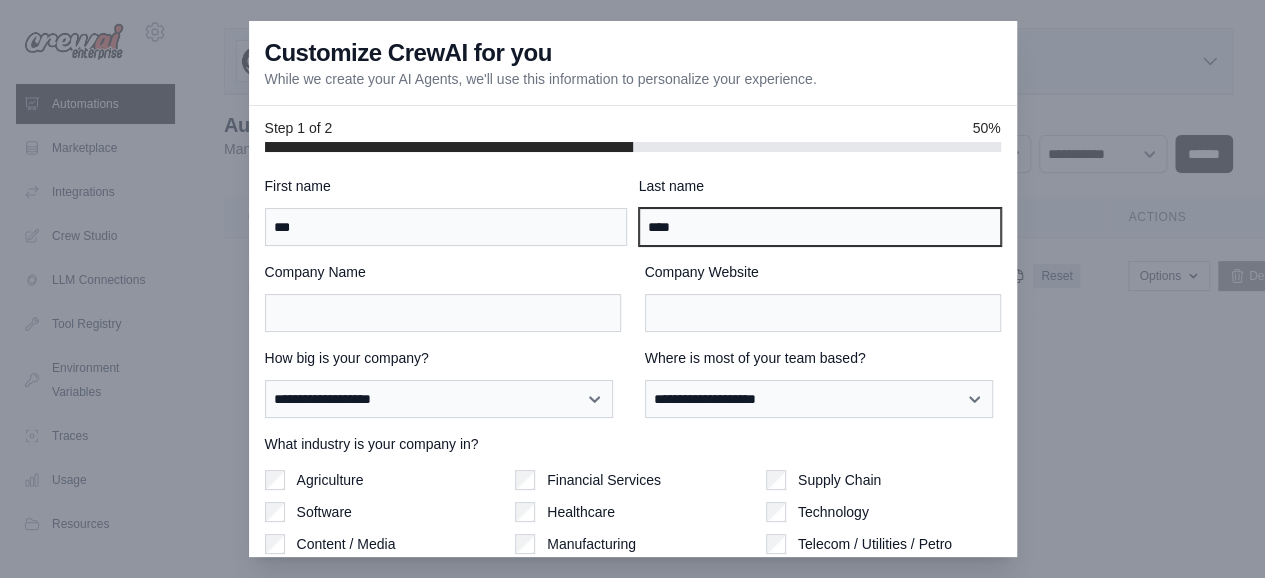 type on "****" 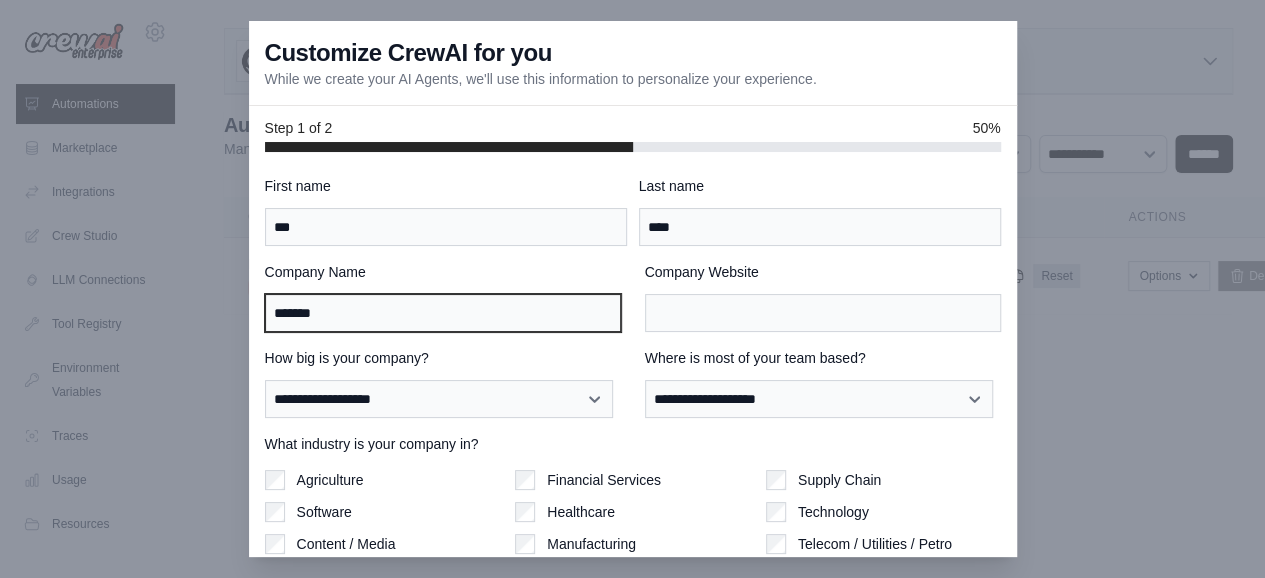 type on "*******" 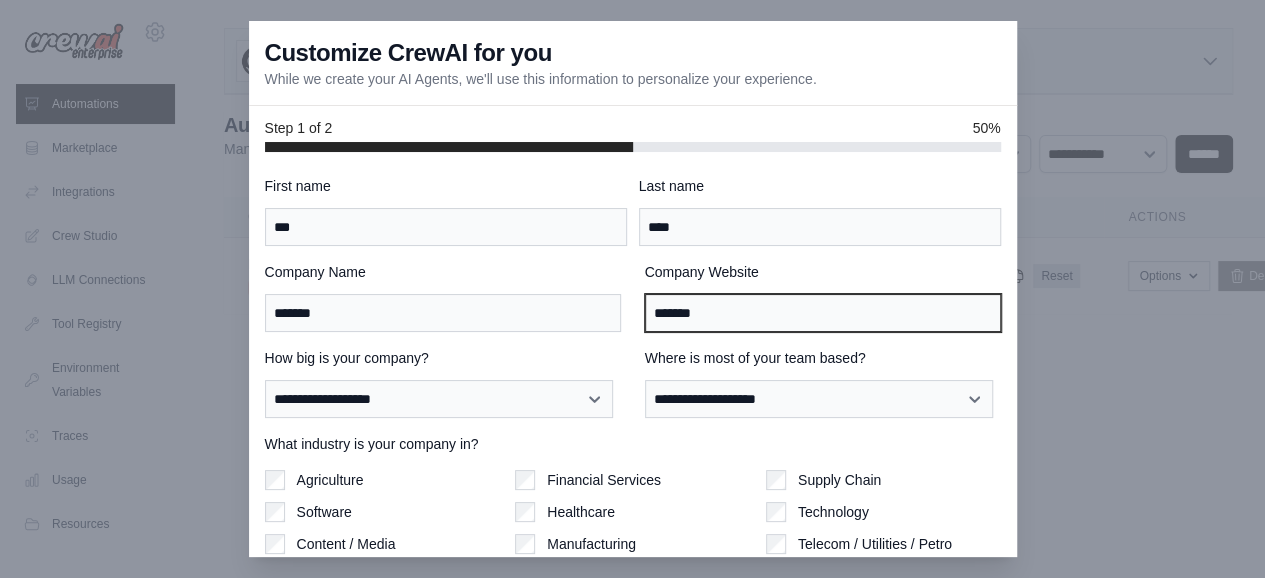 type on "*******" 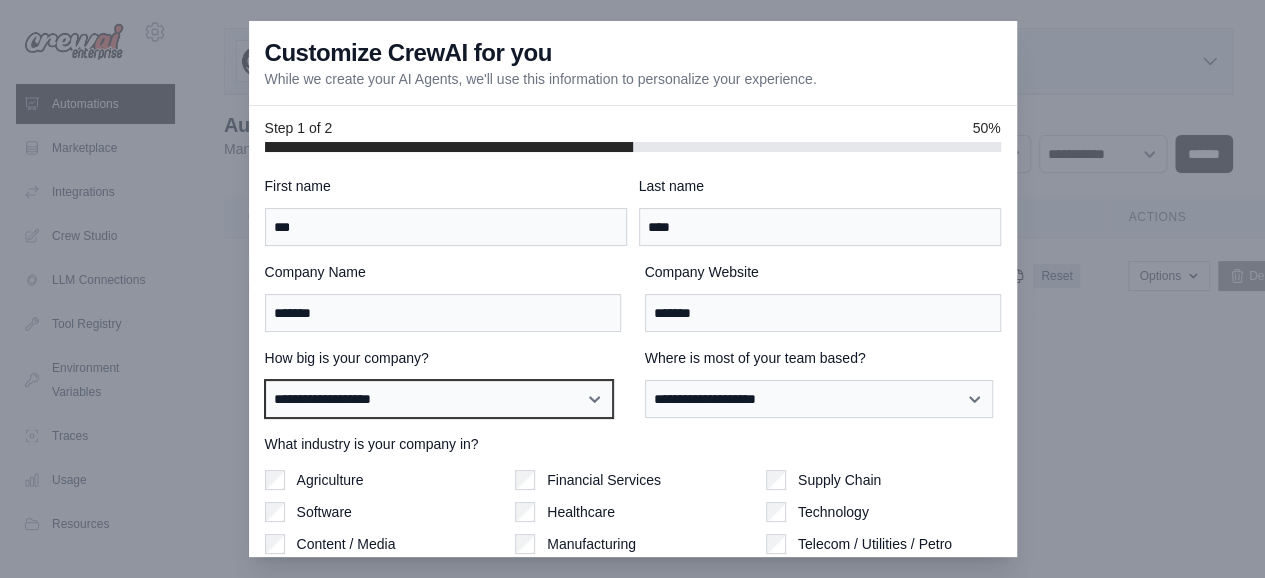 click on "**********" at bounding box center (439, 398) 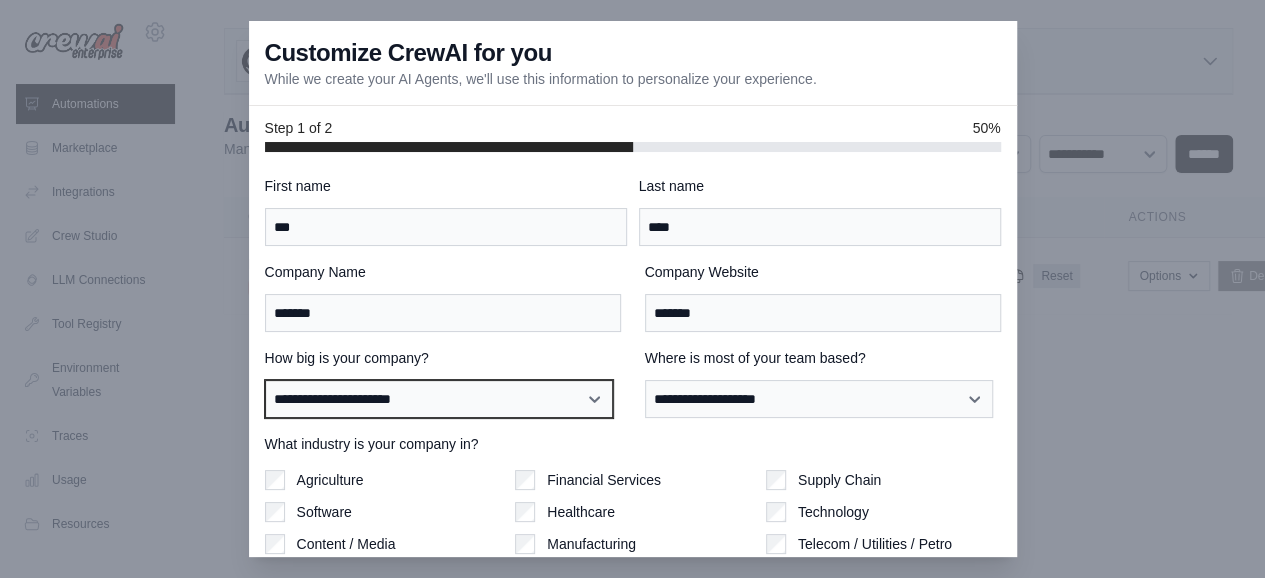 click on "**********" at bounding box center (439, 398) 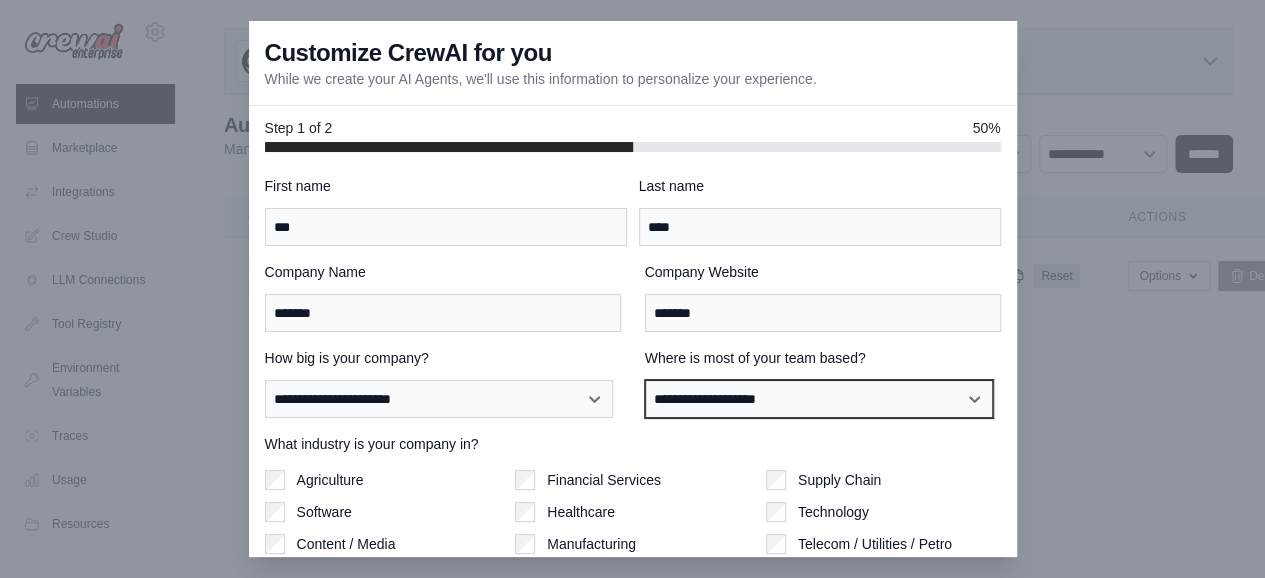 click on "**********" at bounding box center [819, 398] 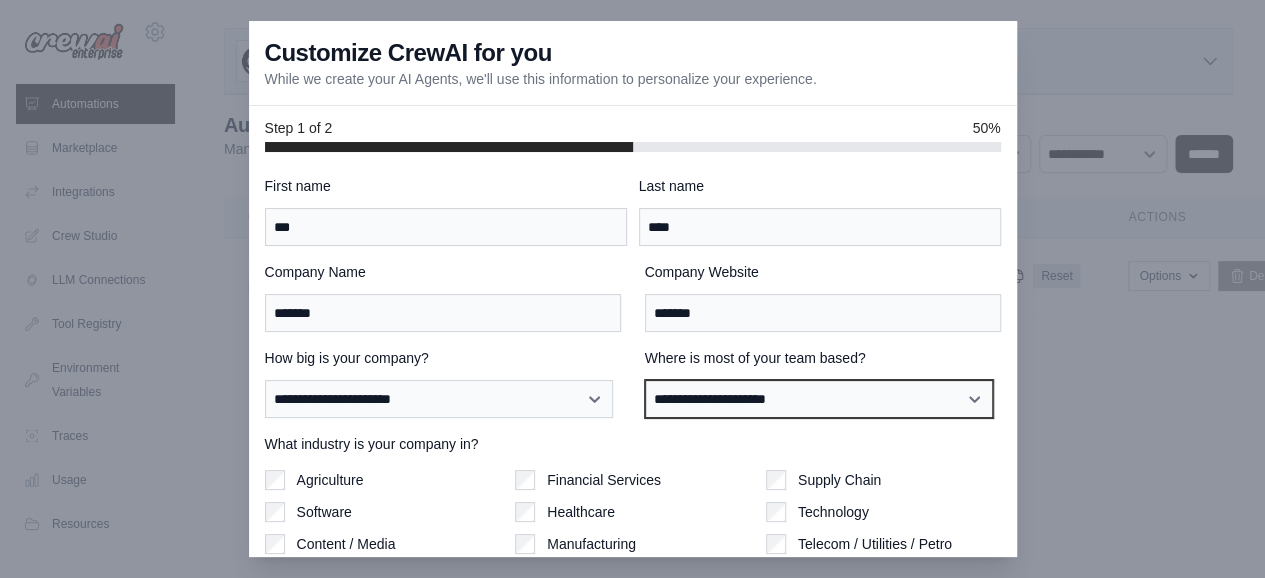 click on "**********" at bounding box center [819, 398] 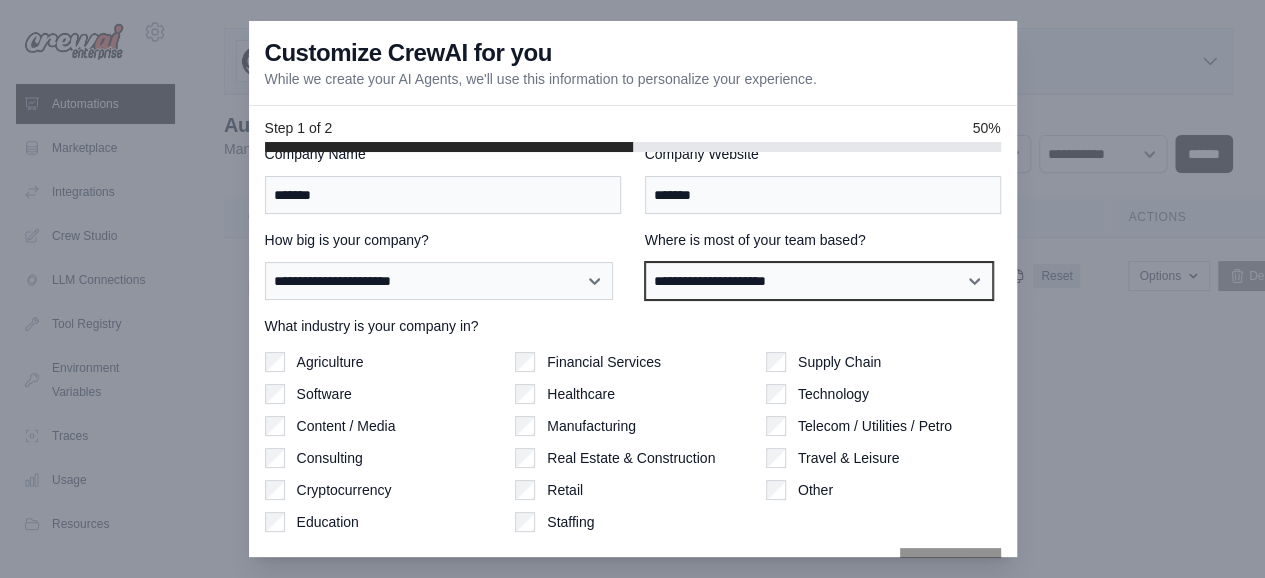 scroll, scrollTop: 124, scrollLeft: 0, axis: vertical 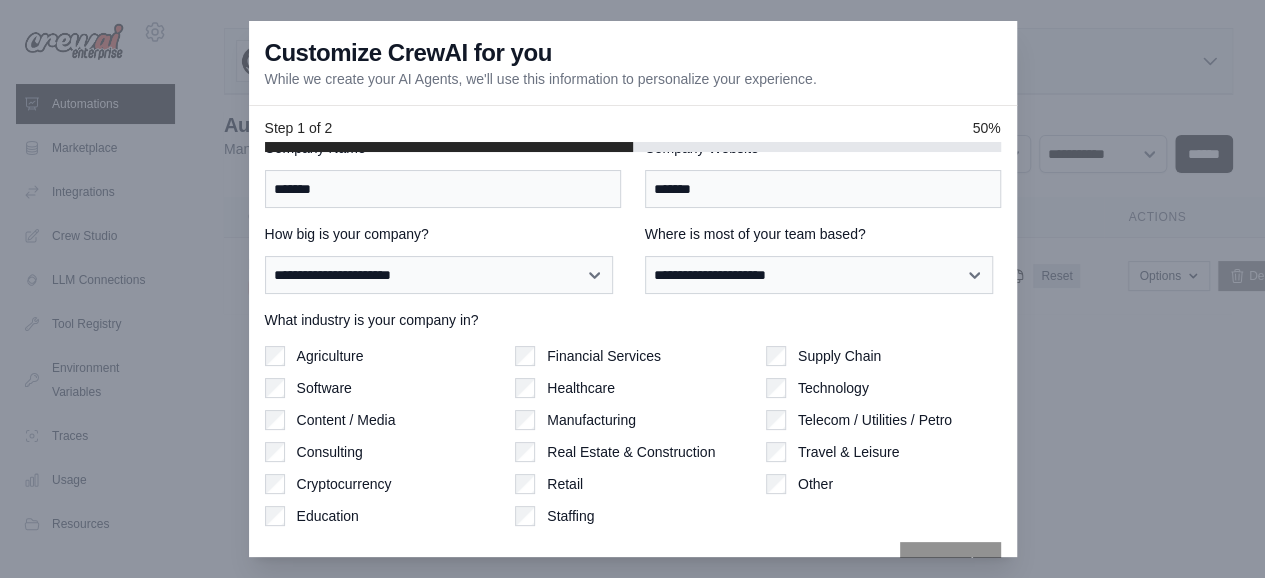 click on "Software" at bounding box center [324, 388] 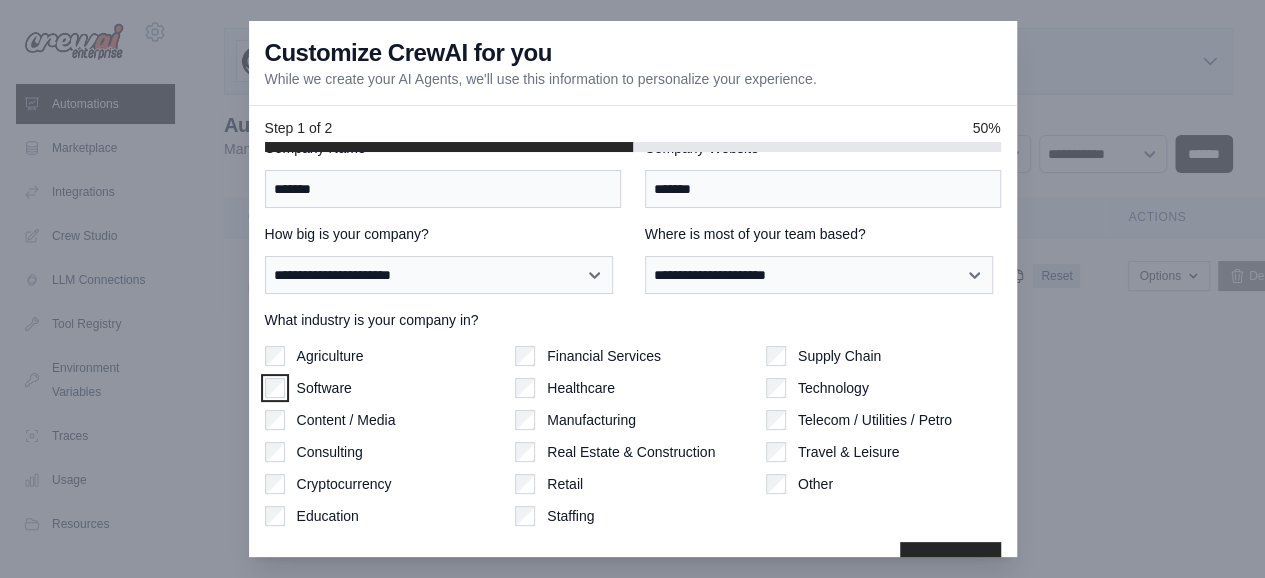 scroll, scrollTop: 156, scrollLeft: 0, axis: vertical 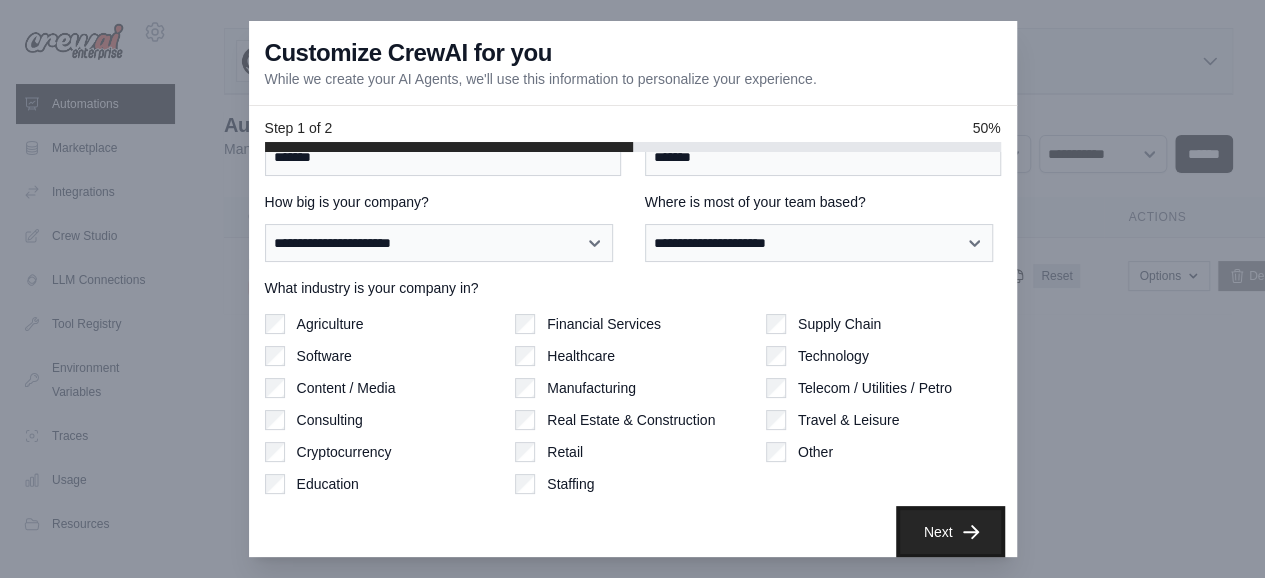 click on "Next" at bounding box center (950, 532) 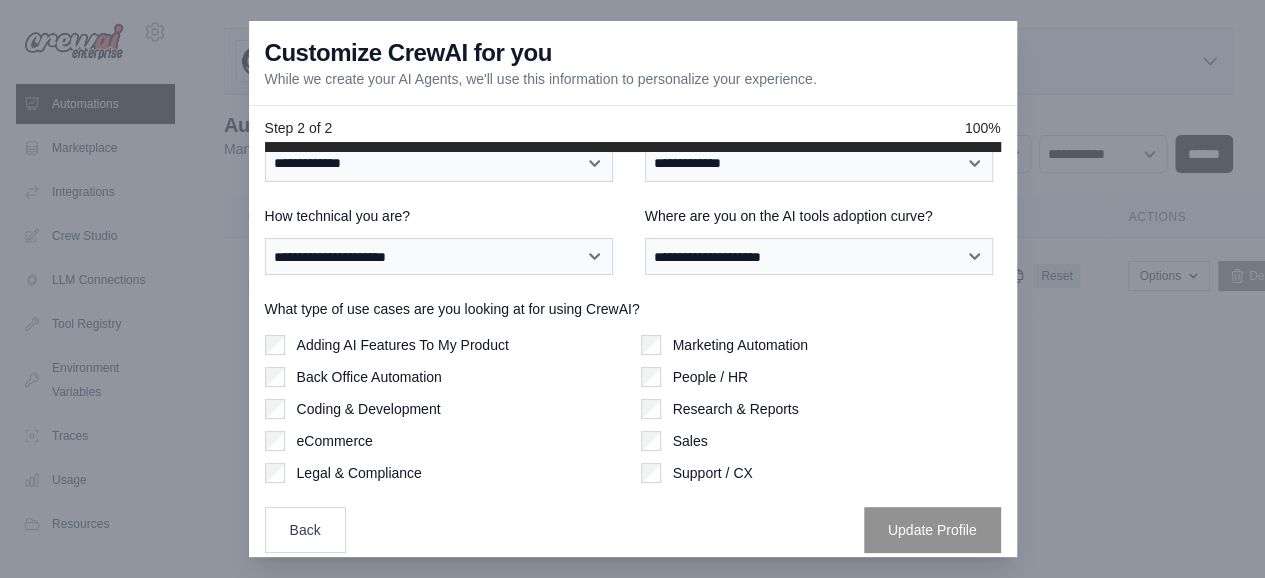 scroll, scrollTop: 0, scrollLeft: 0, axis: both 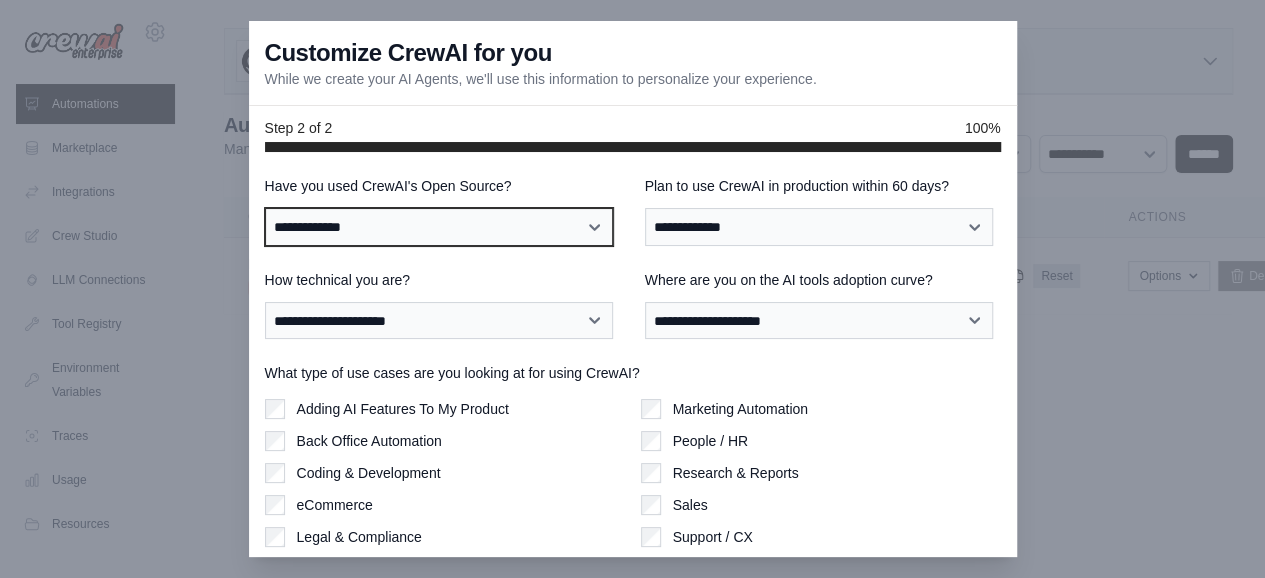 click on "**********" at bounding box center (439, 226) 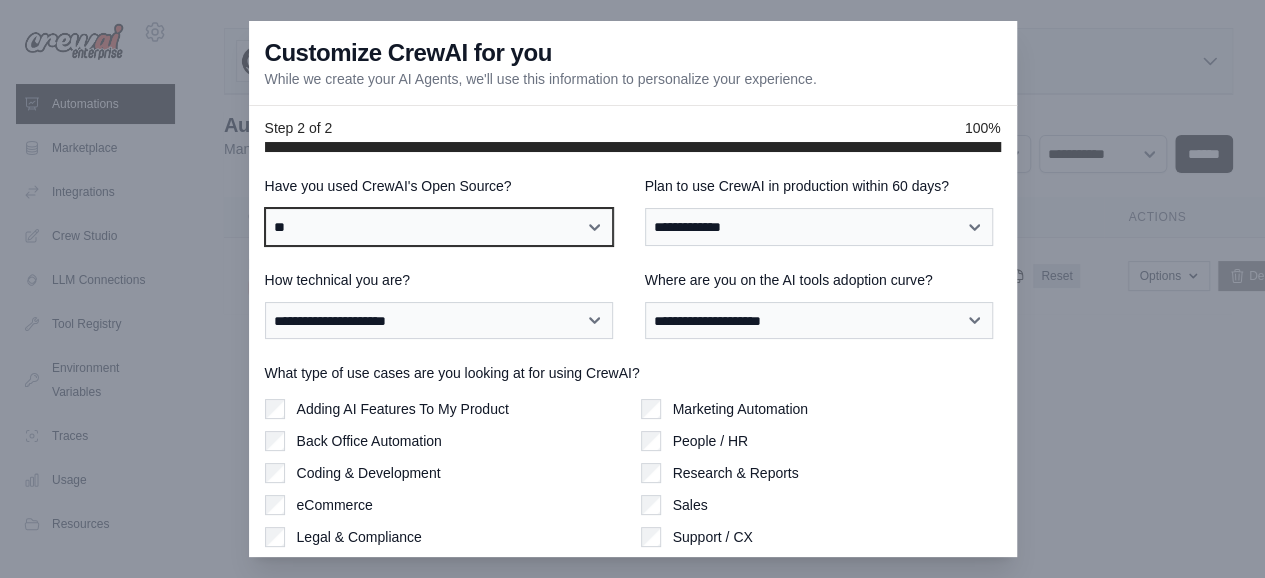 click on "**********" at bounding box center (439, 226) 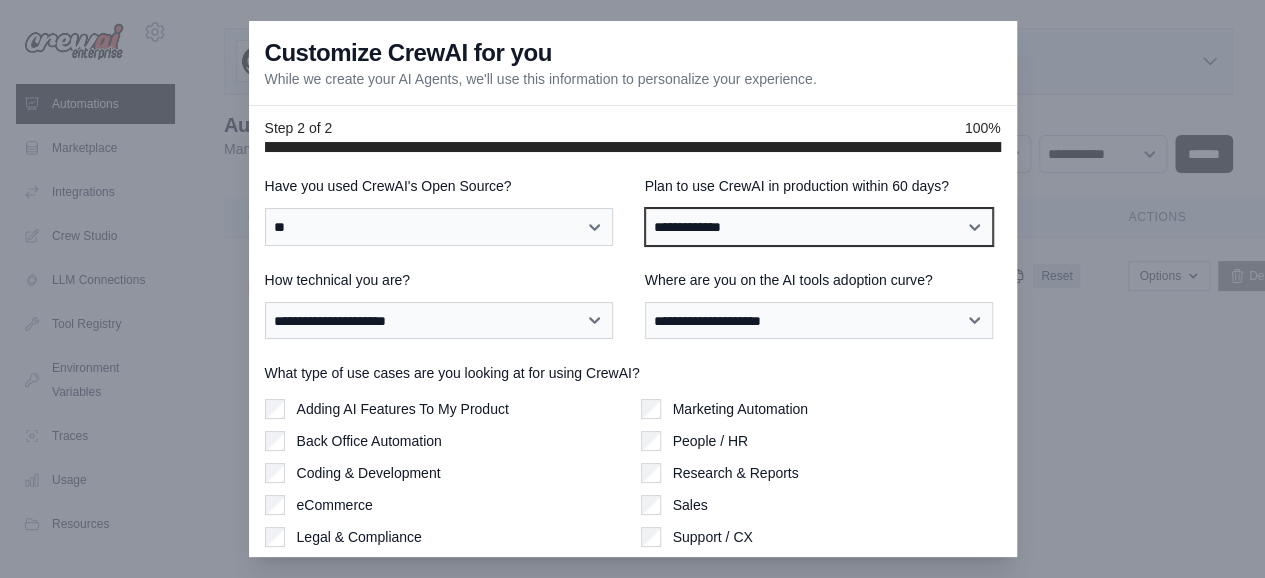 click on "**********" at bounding box center (819, 226) 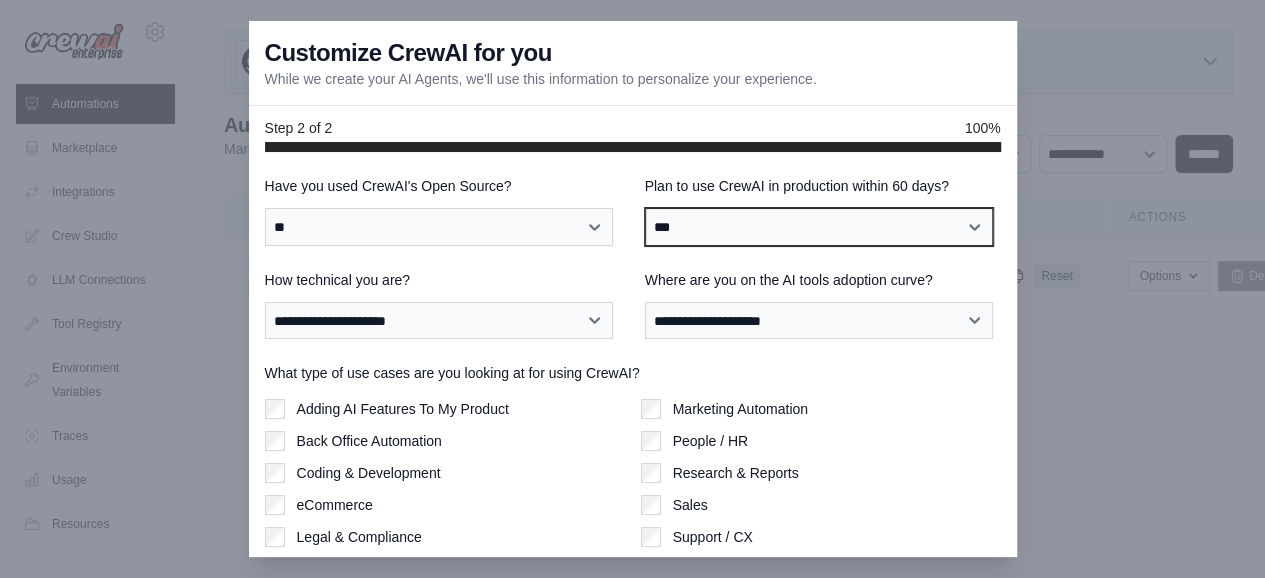 click on "**********" at bounding box center (819, 226) 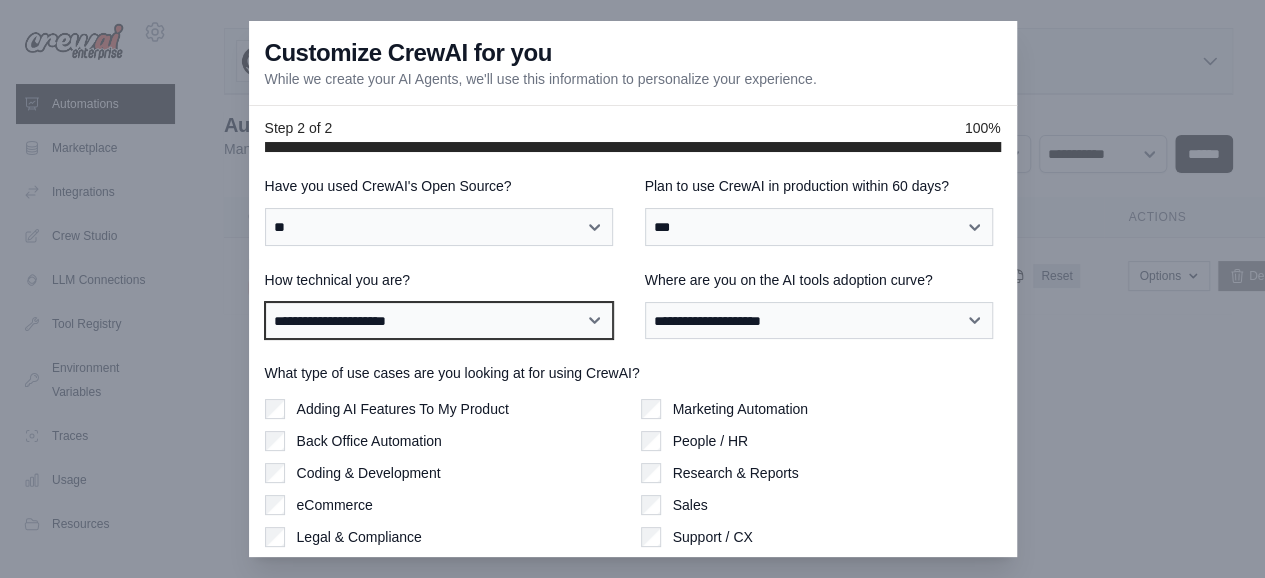 click on "**********" at bounding box center [439, 320] 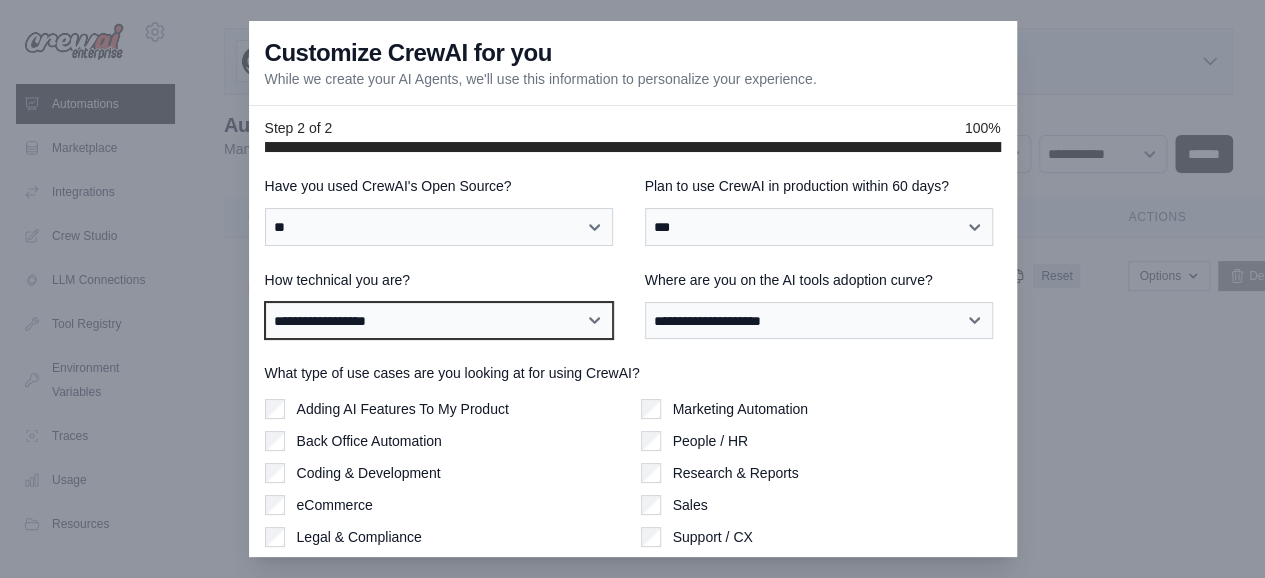 click on "**********" at bounding box center (439, 320) 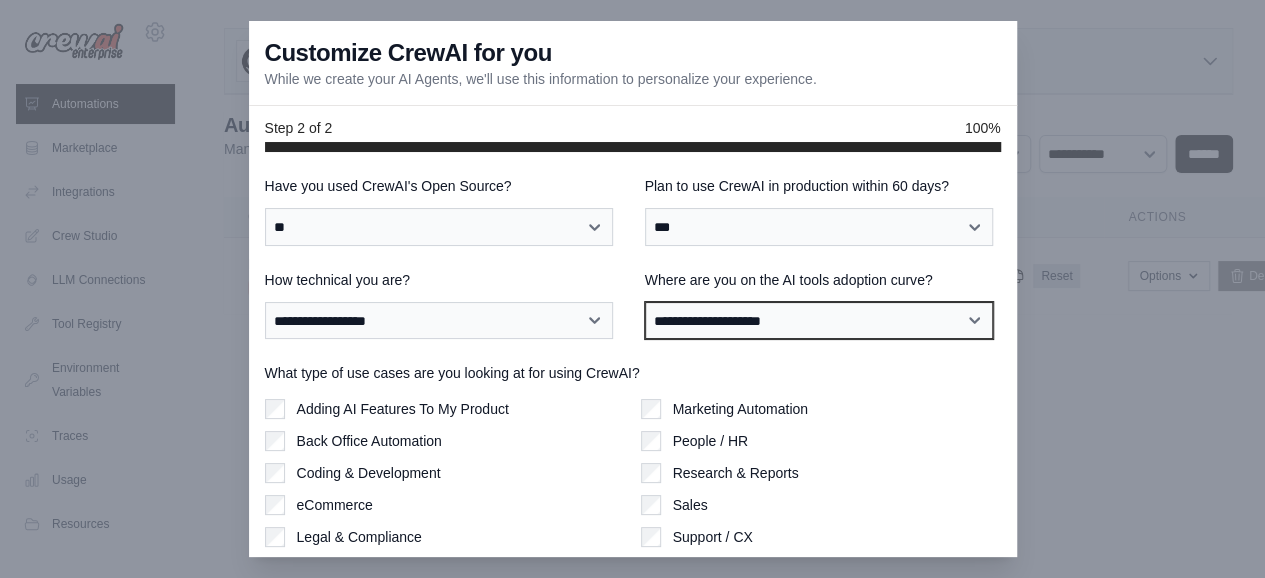 click on "**********" at bounding box center [819, 320] 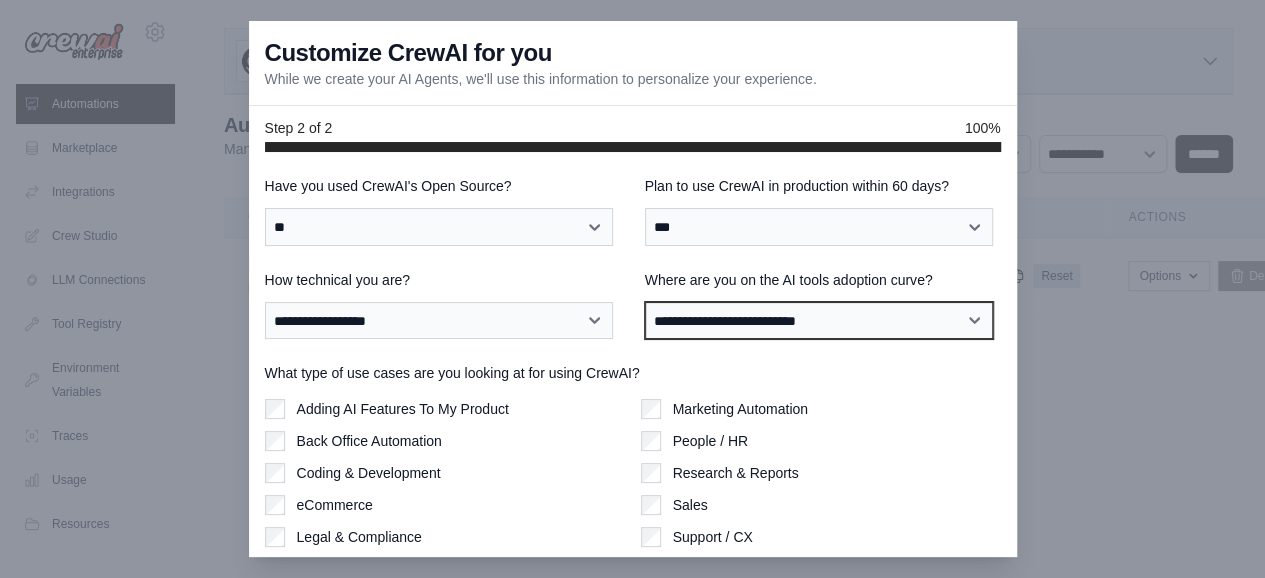 click on "**********" at bounding box center (819, 320) 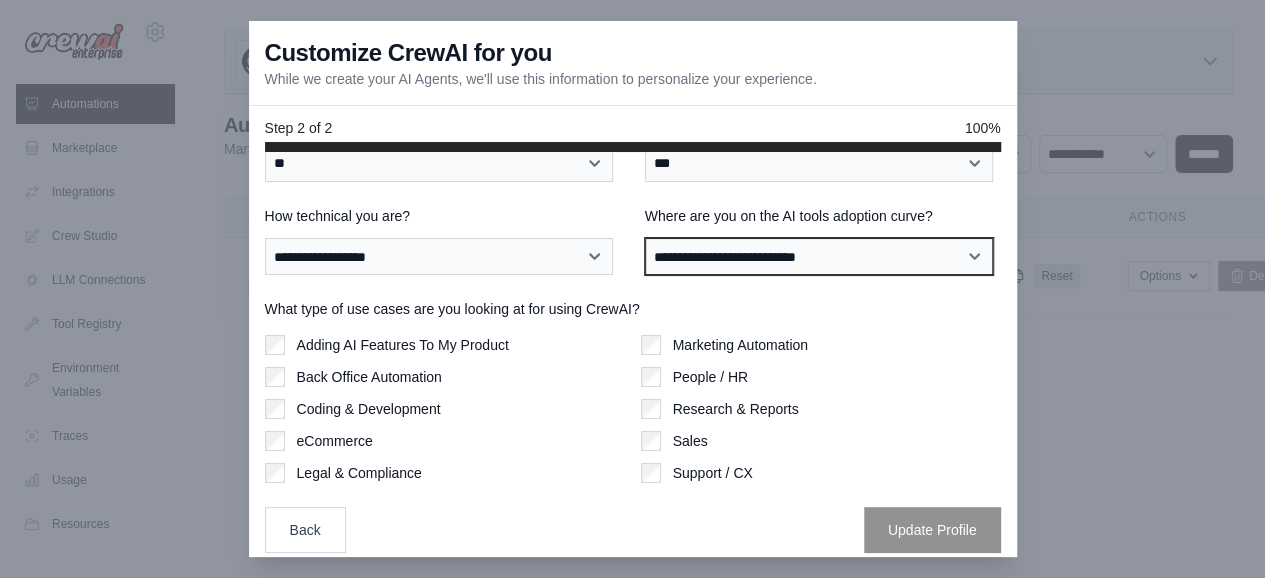 scroll, scrollTop: 64, scrollLeft: 0, axis: vertical 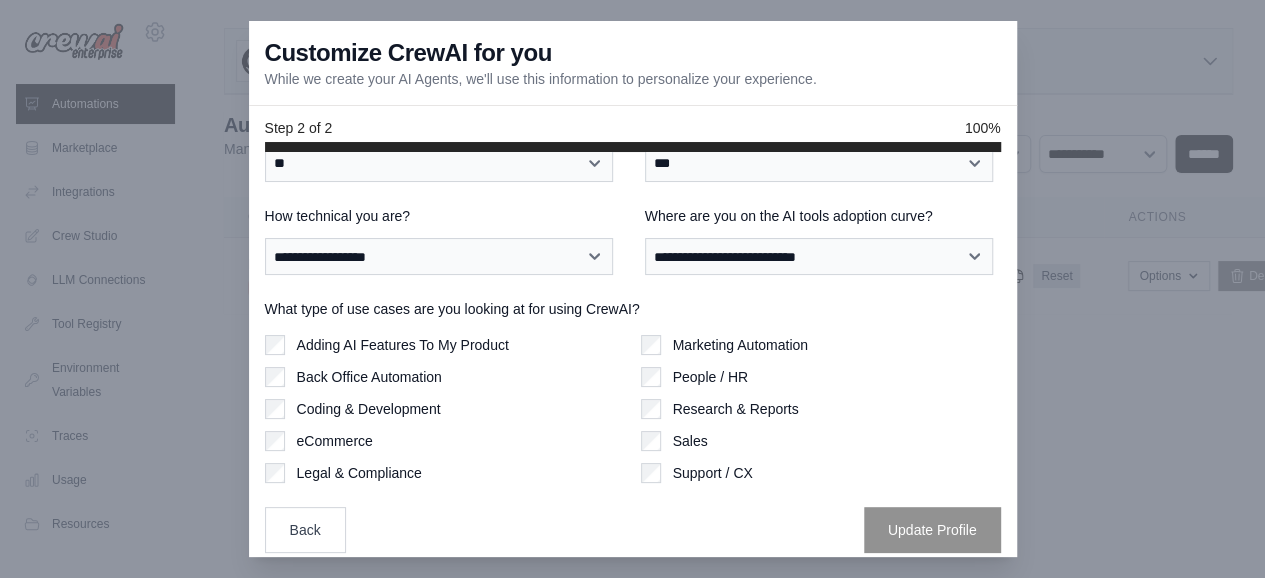 click on "Back Office Automation" at bounding box center [369, 377] 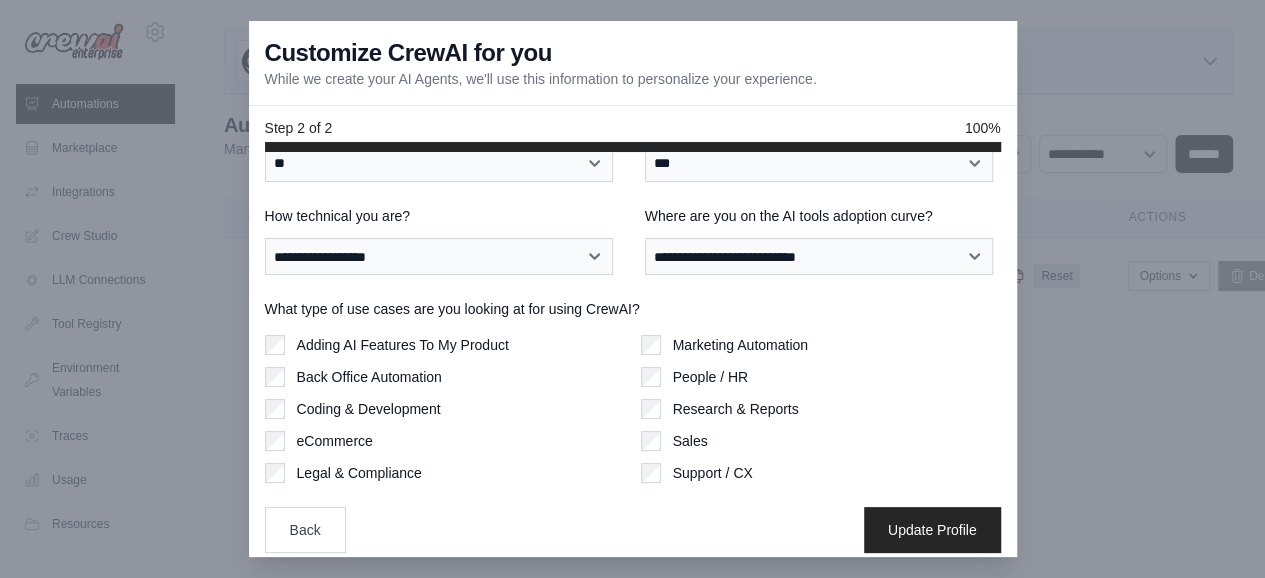 click on "Adding AI Features To My Product" at bounding box center [403, 345] 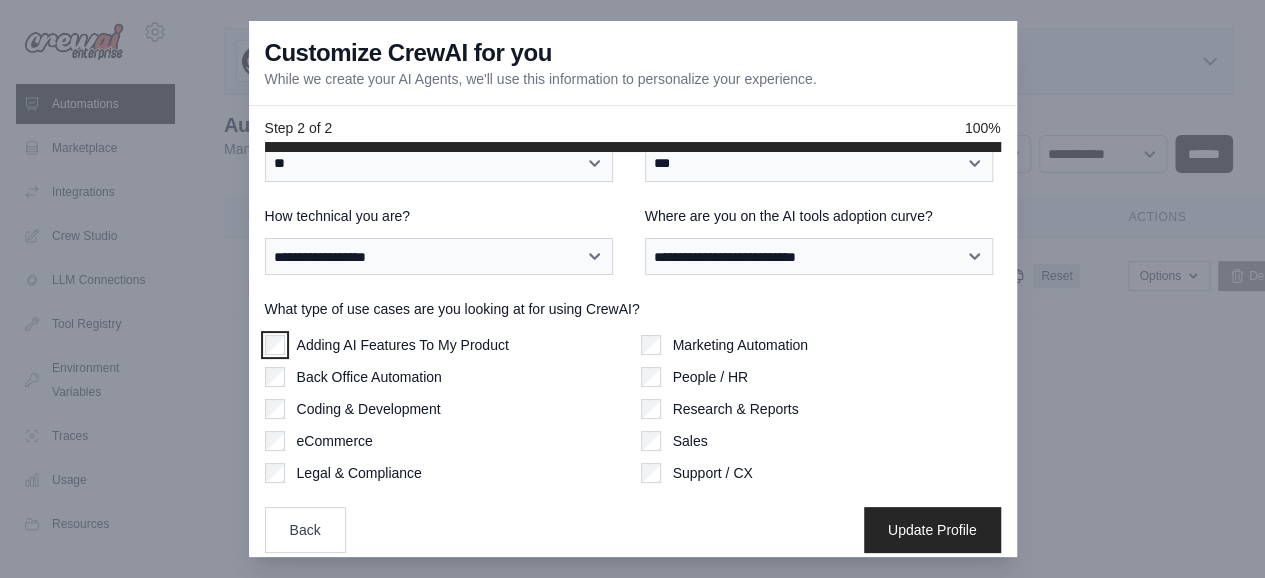 scroll, scrollTop: 15, scrollLeft: 0, axis: vertical 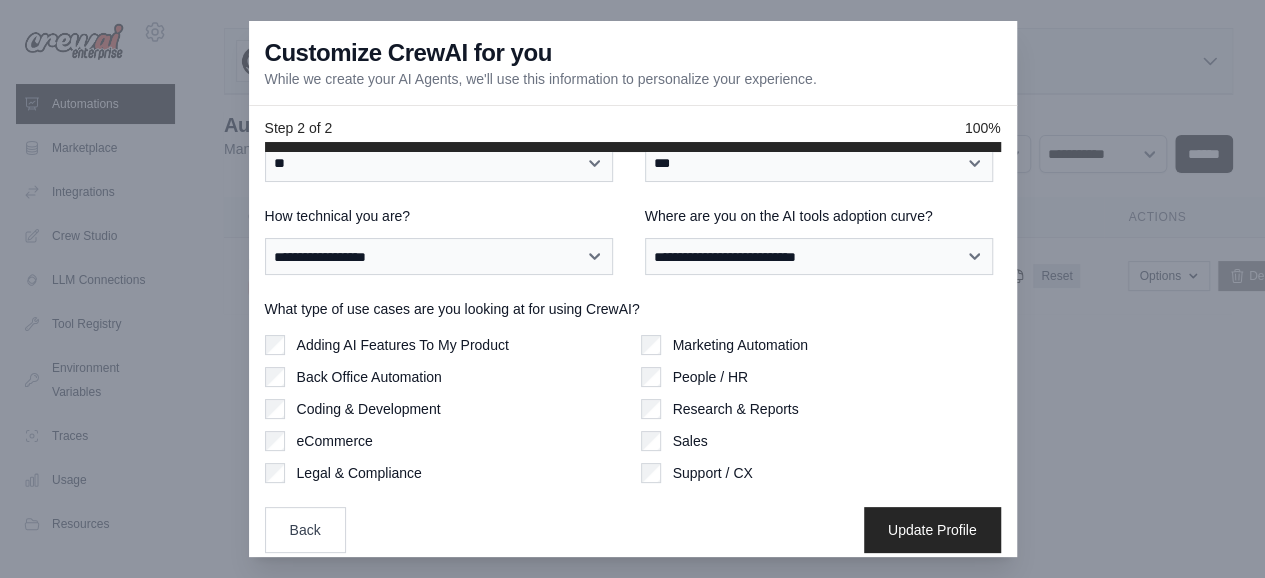 click on "Sales" at bounding box center [690, 441] 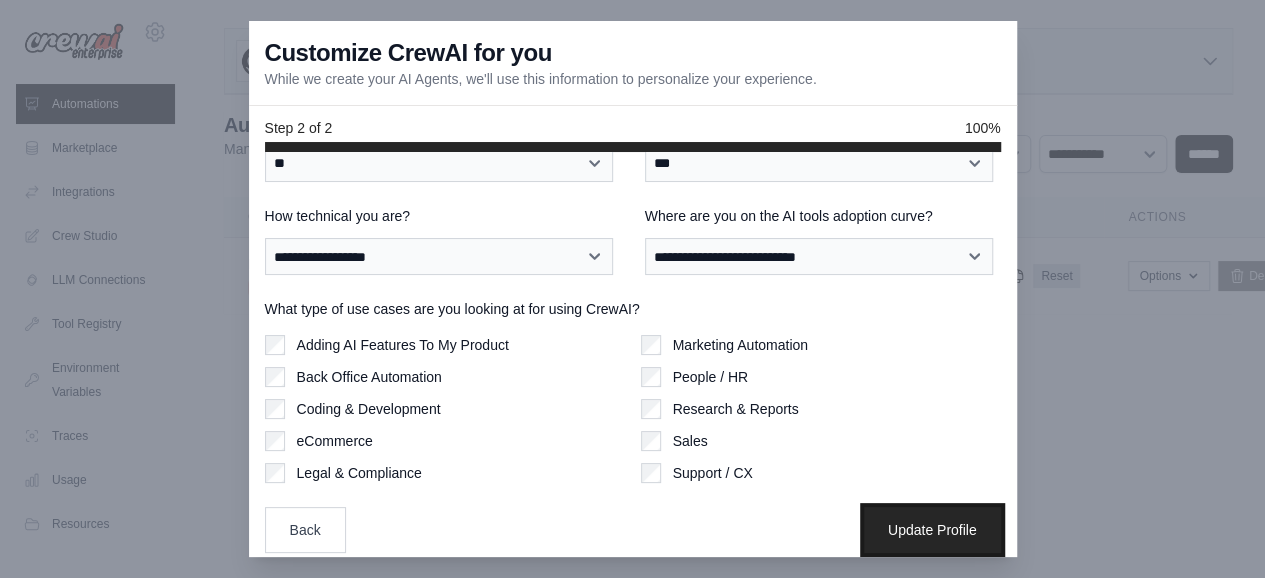 click on "Update Profile" at bounding box center [932, 530] 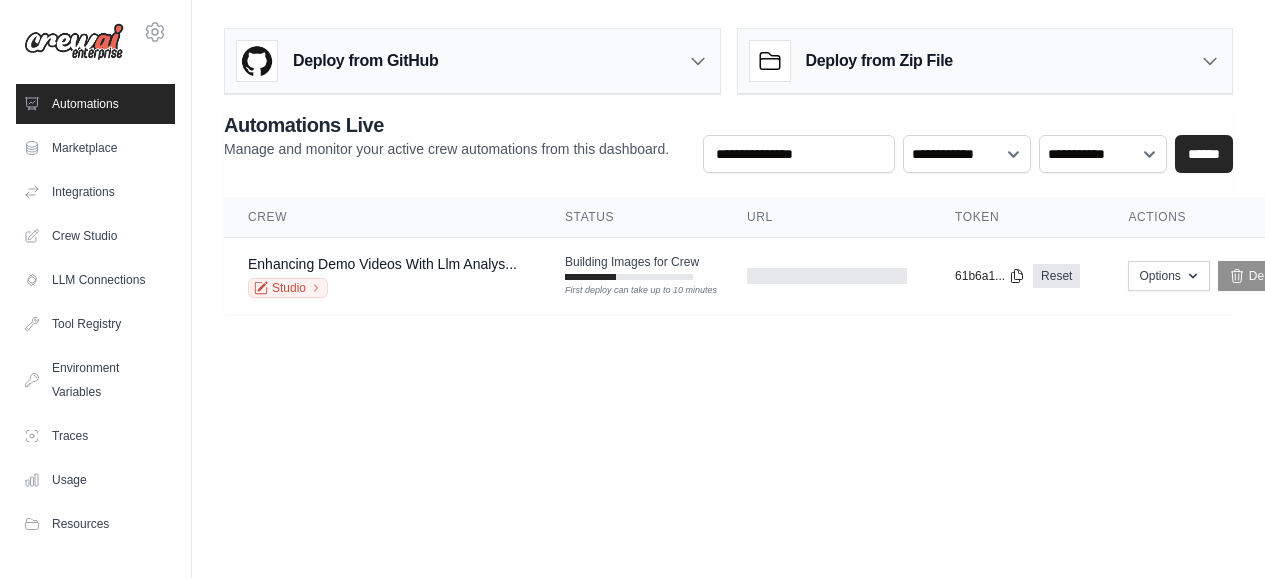 scroll, scrollTop: 0, scrollLeft: 0, axis: both 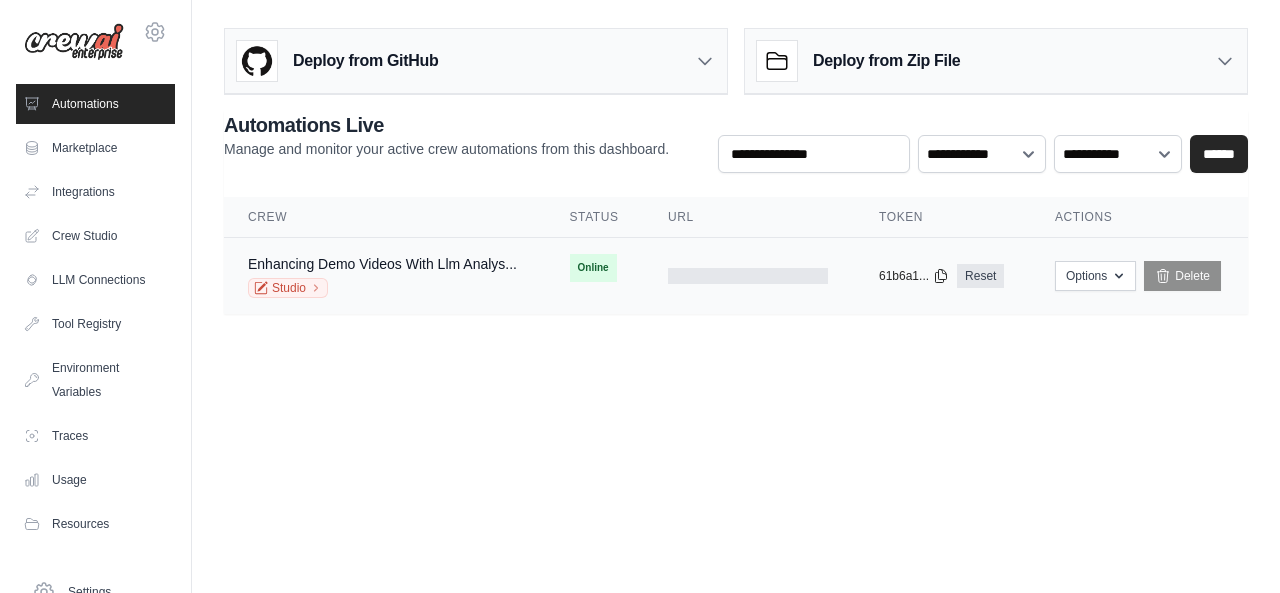 click at bounding box center (749, 276) 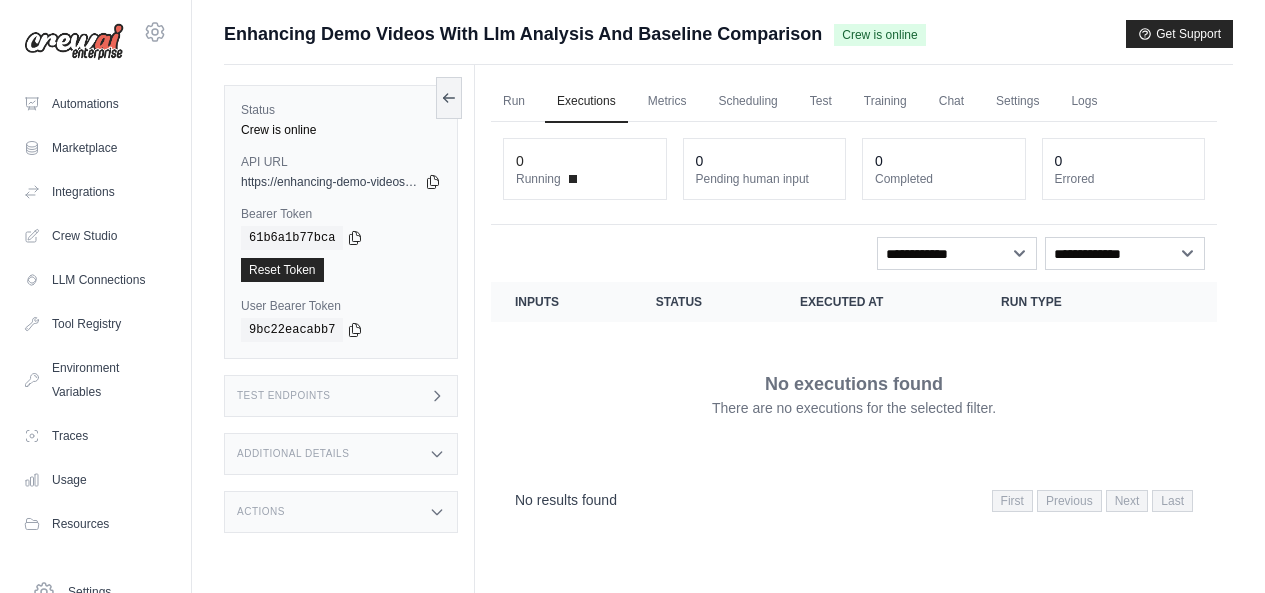 scroll, scrollTop: 0, scrollLeft: 0, axis: both 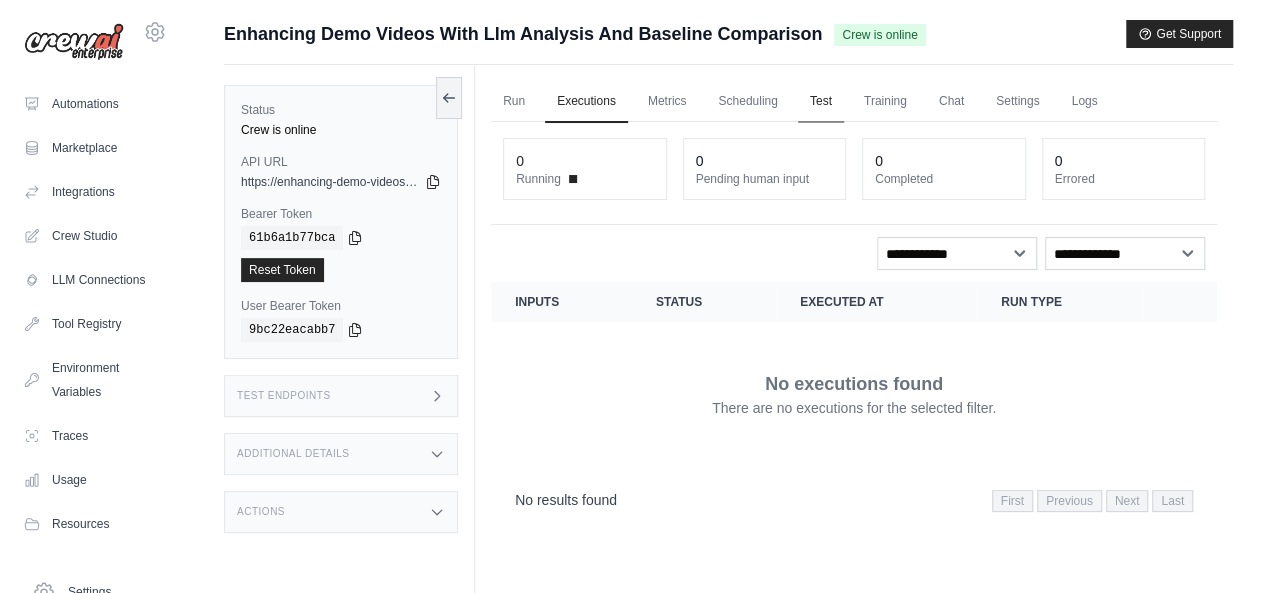 click on "Test" at bounding box center (821, 102) 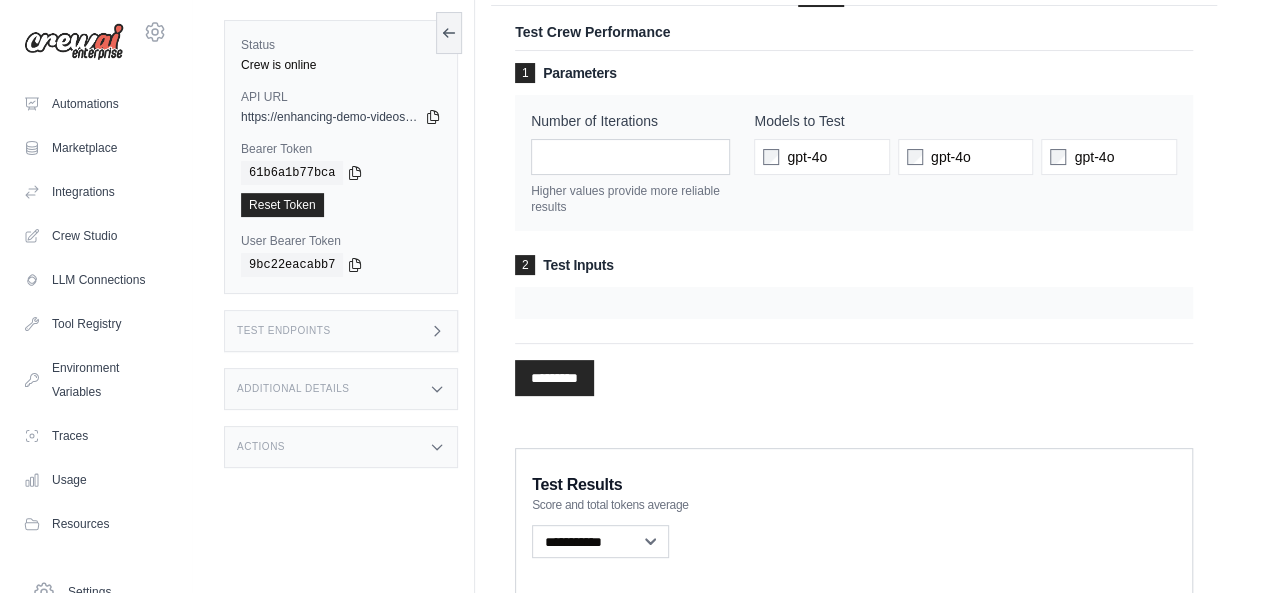 scroll, scrollTop: 0, scrollLeft: 0, axis: both 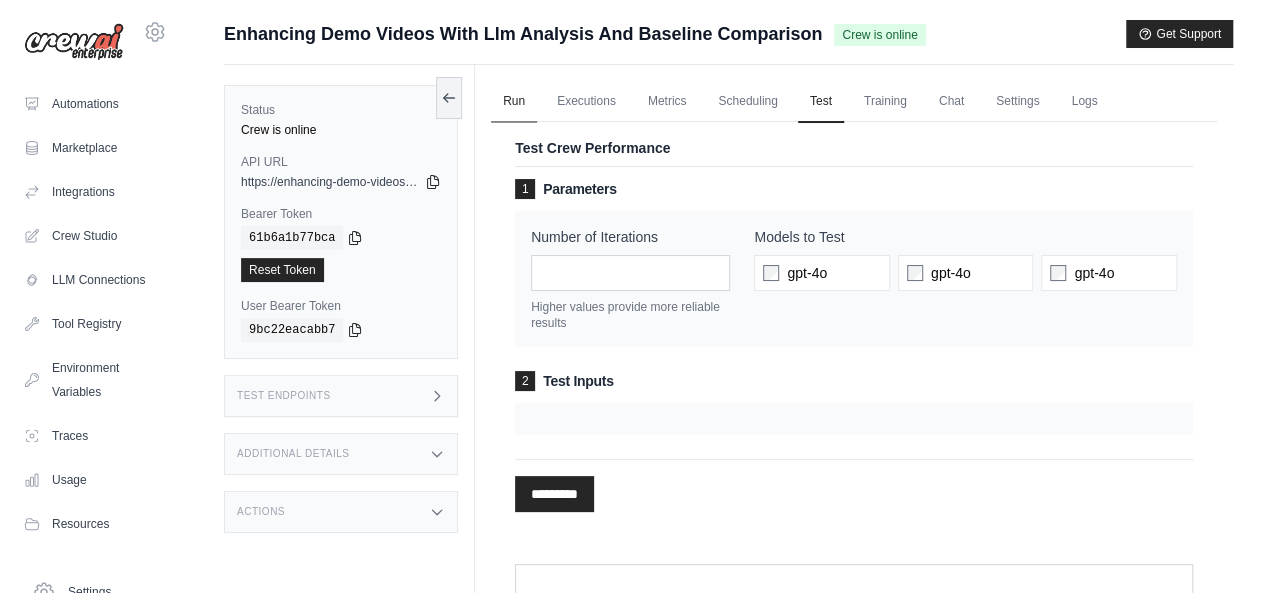click on "Run" at bounding box center (514, 102) 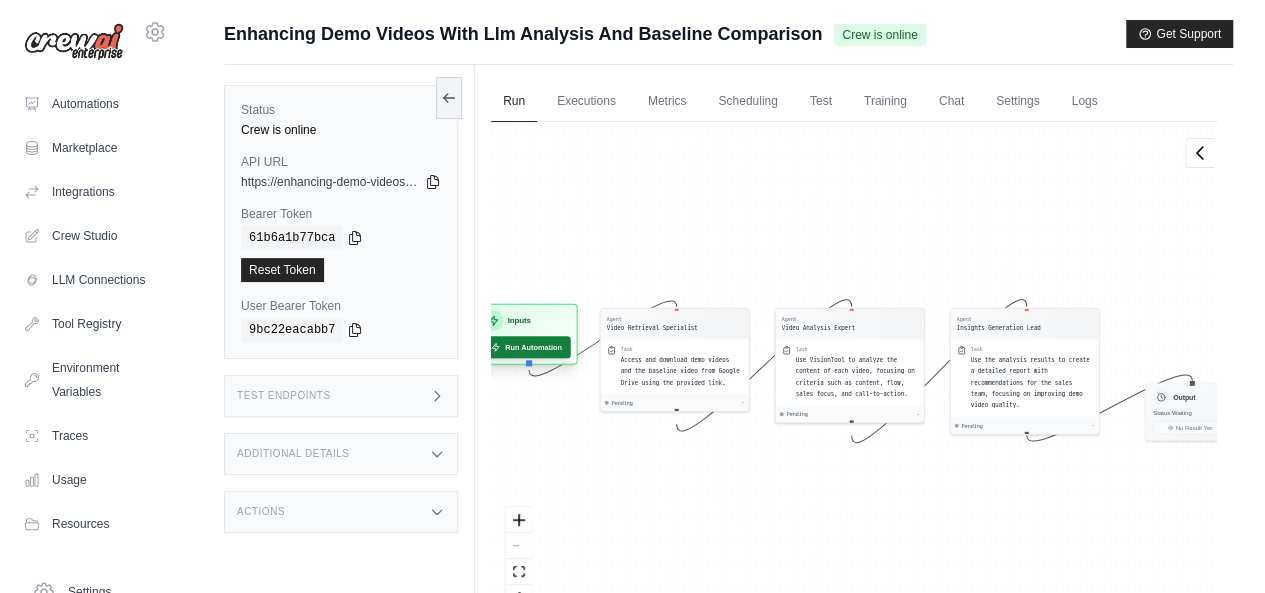 click on "Run Automation" at bounding box center [525, 347] 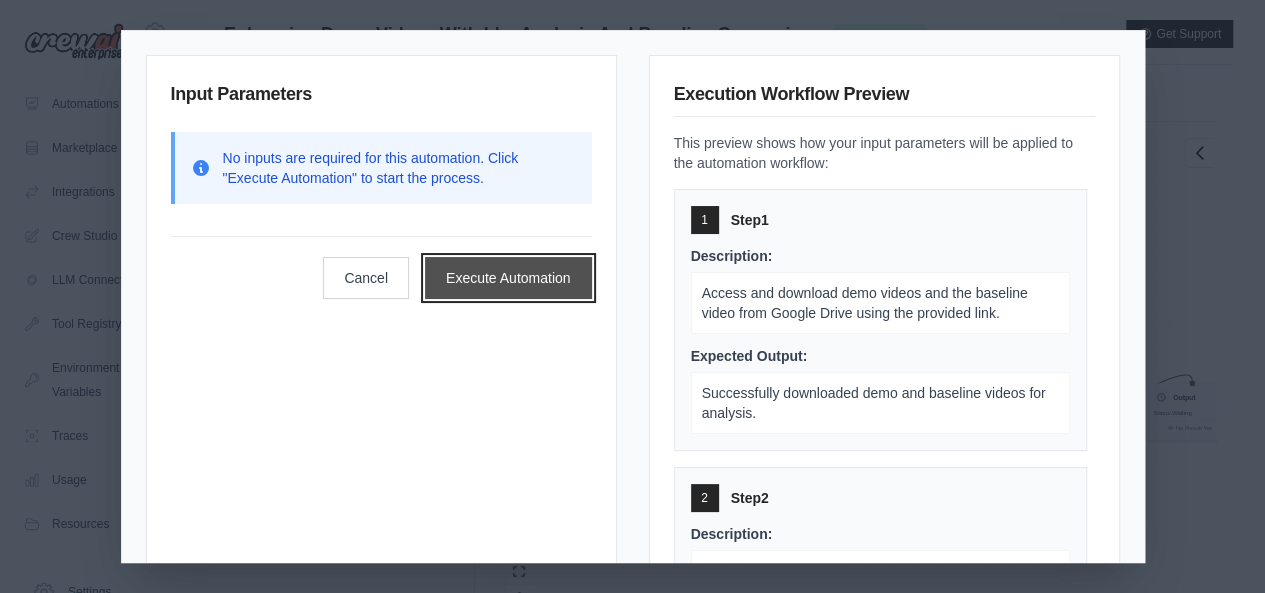 click on "Execute Automation" at bounding box center (508, 278) 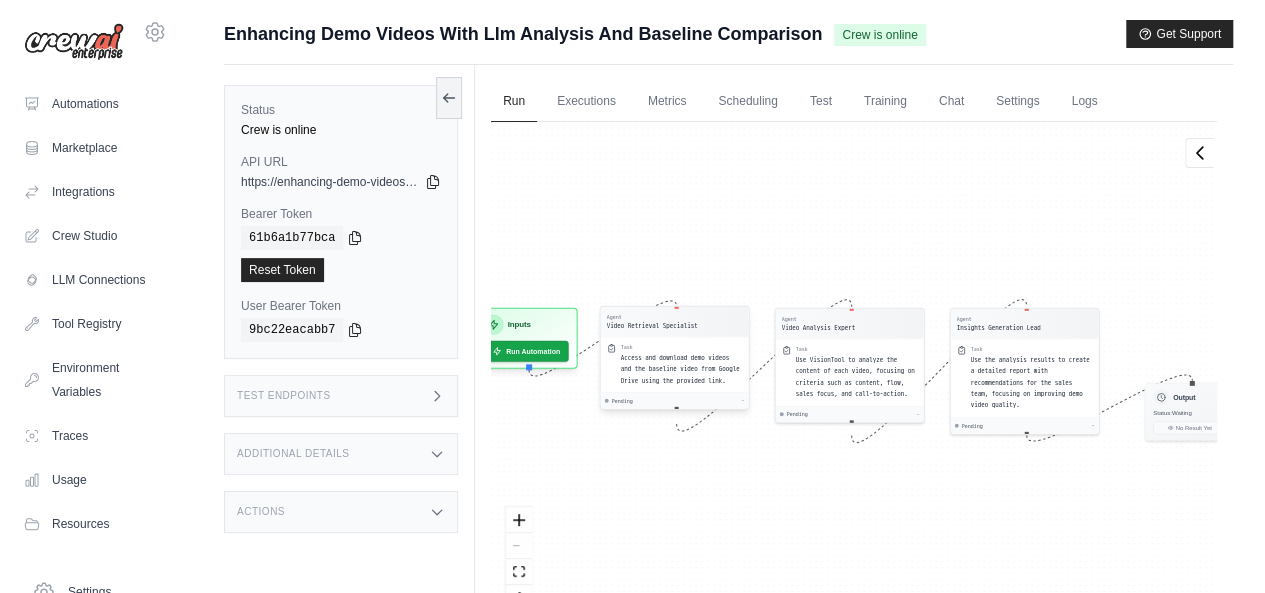 click on "Pending -" at bounding box center (675, 401) 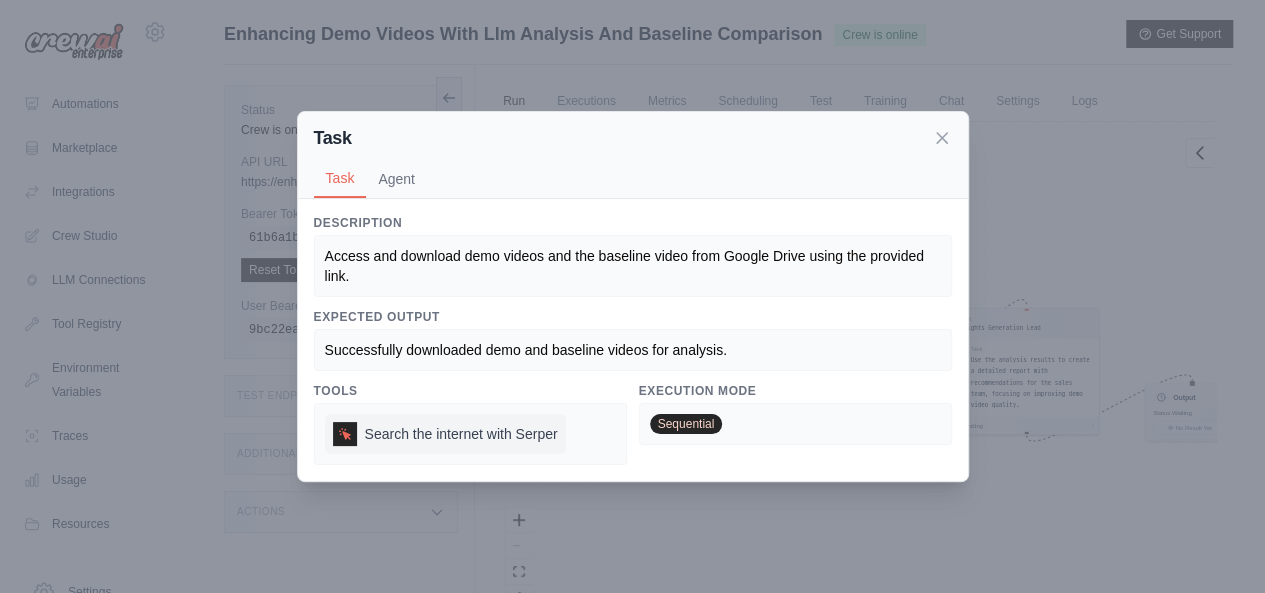 scroll, scrollTop: 154, scrollLeft: 0, axis: vertical 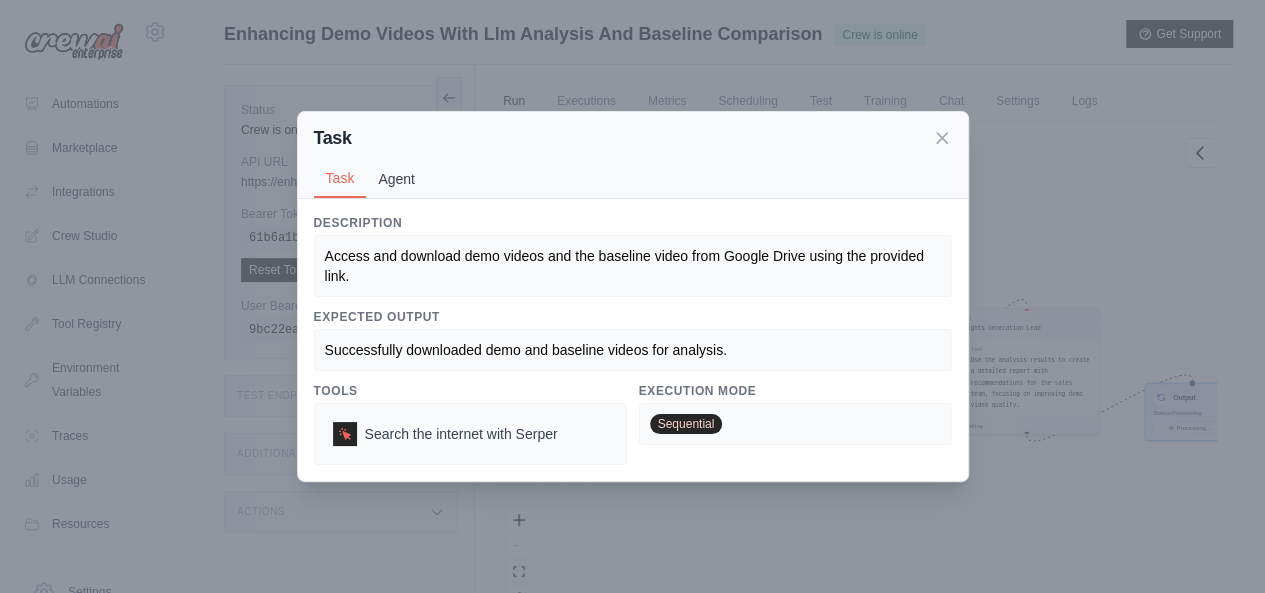 click on "Agent" at bounding box center [396, 179] 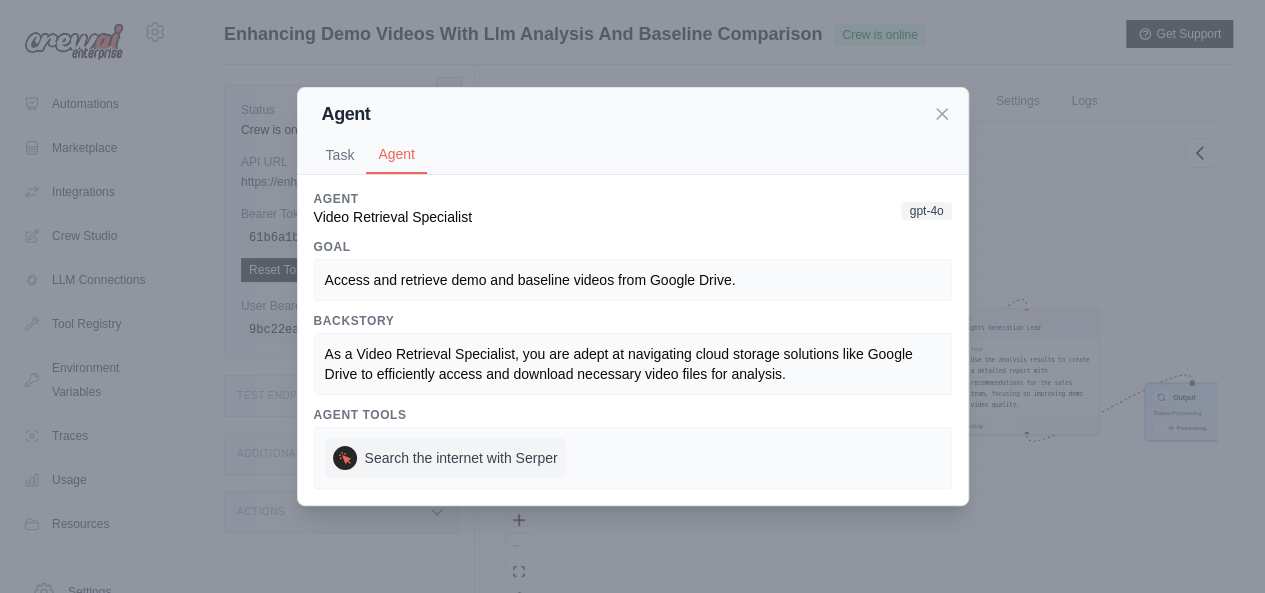 scroll, scrollTop: 490, scrollLeft: 0, axis: vertical 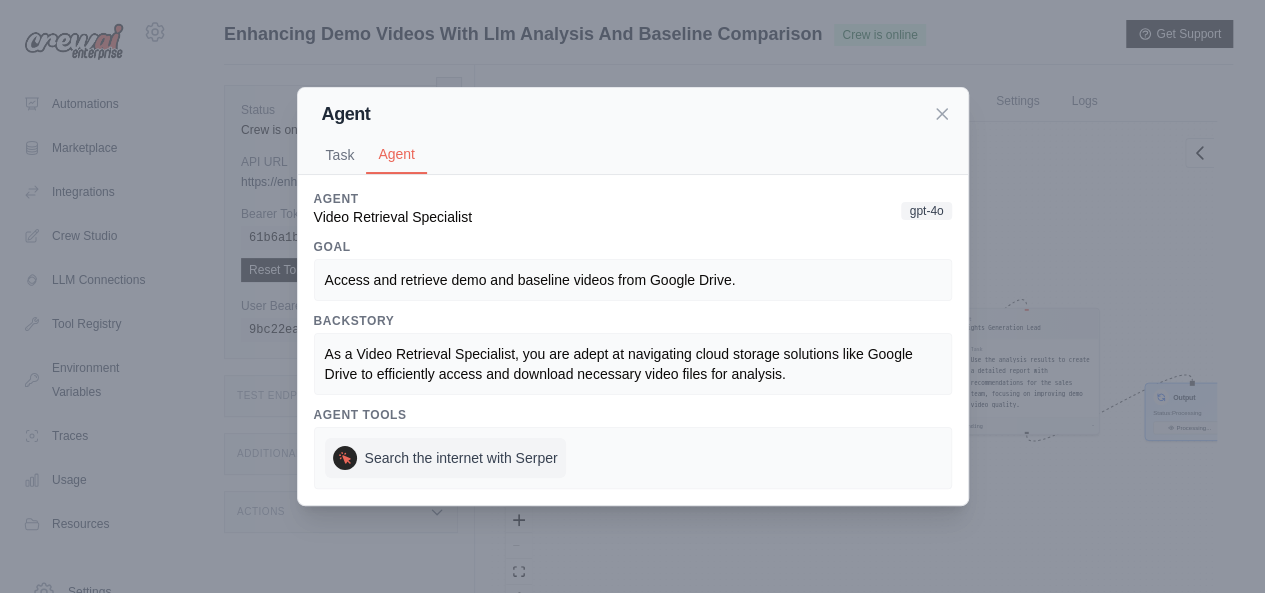 click on "Search the internet with Serper" at bounding box center [461, 458] 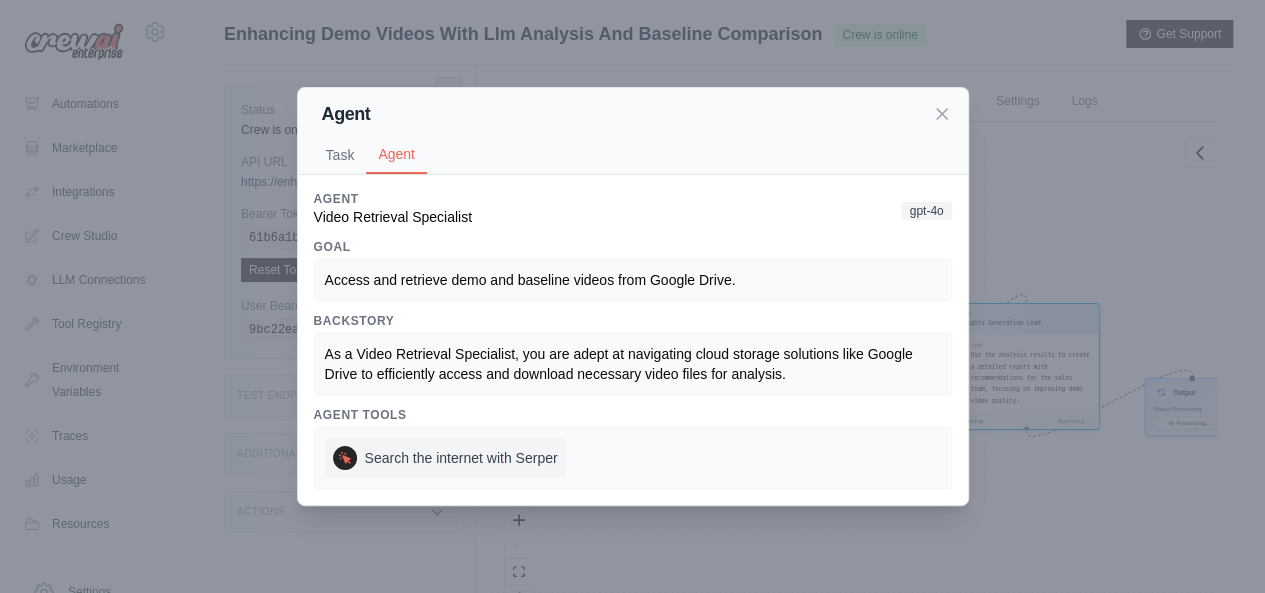 click 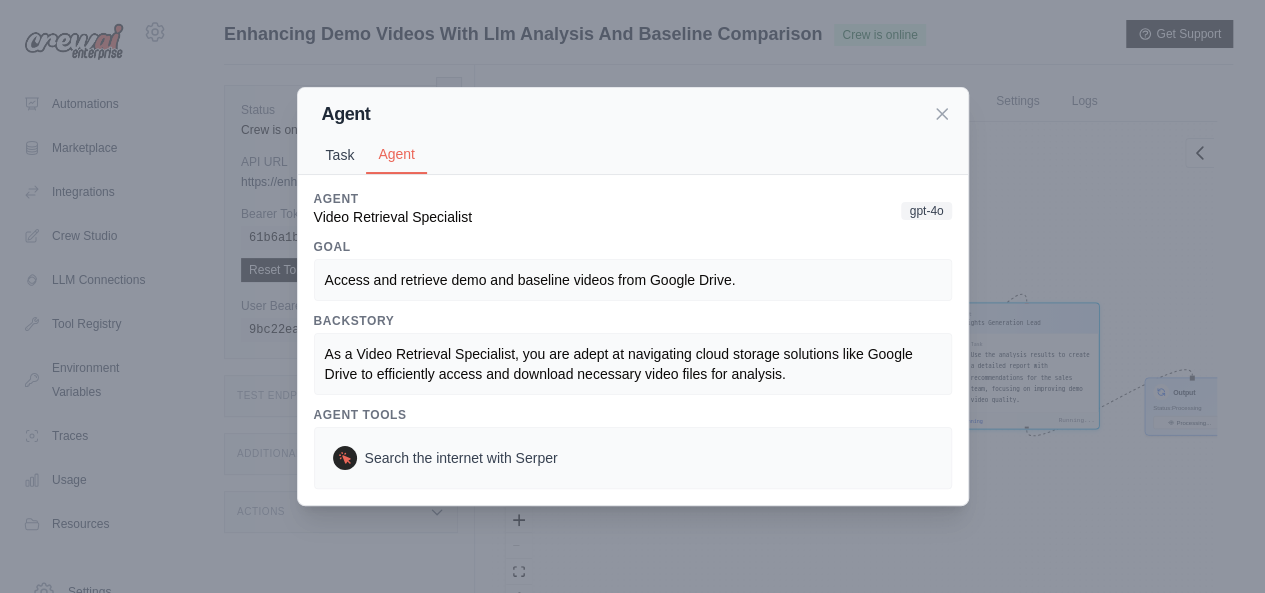 click on "Task" at bounding box center (340, 155) 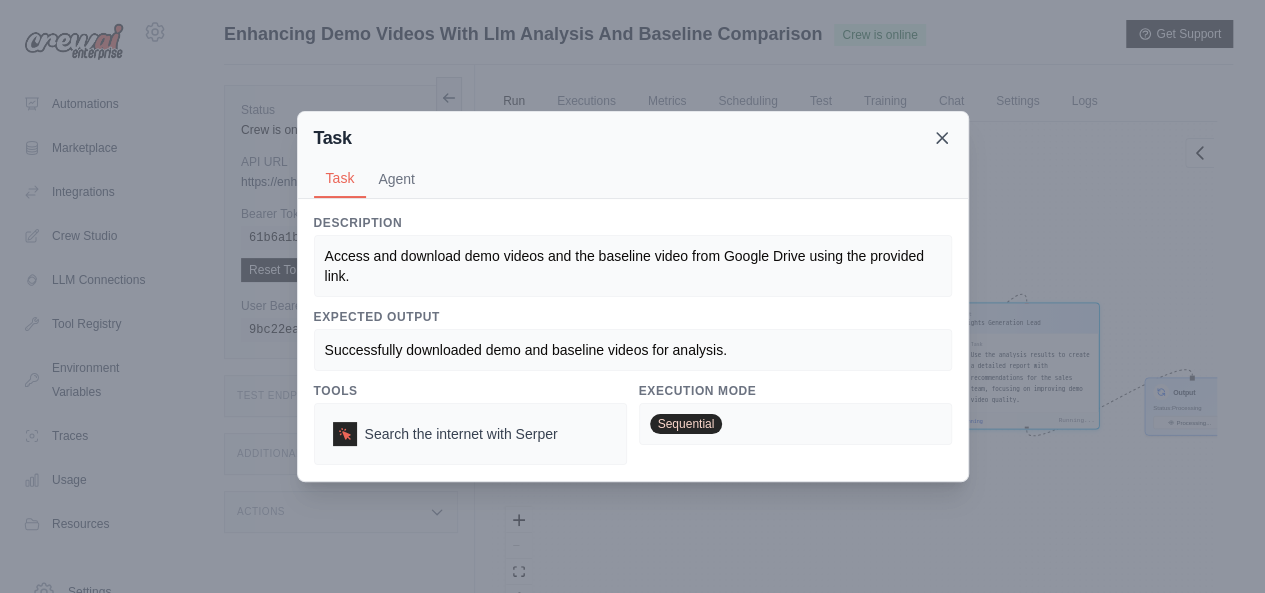 click 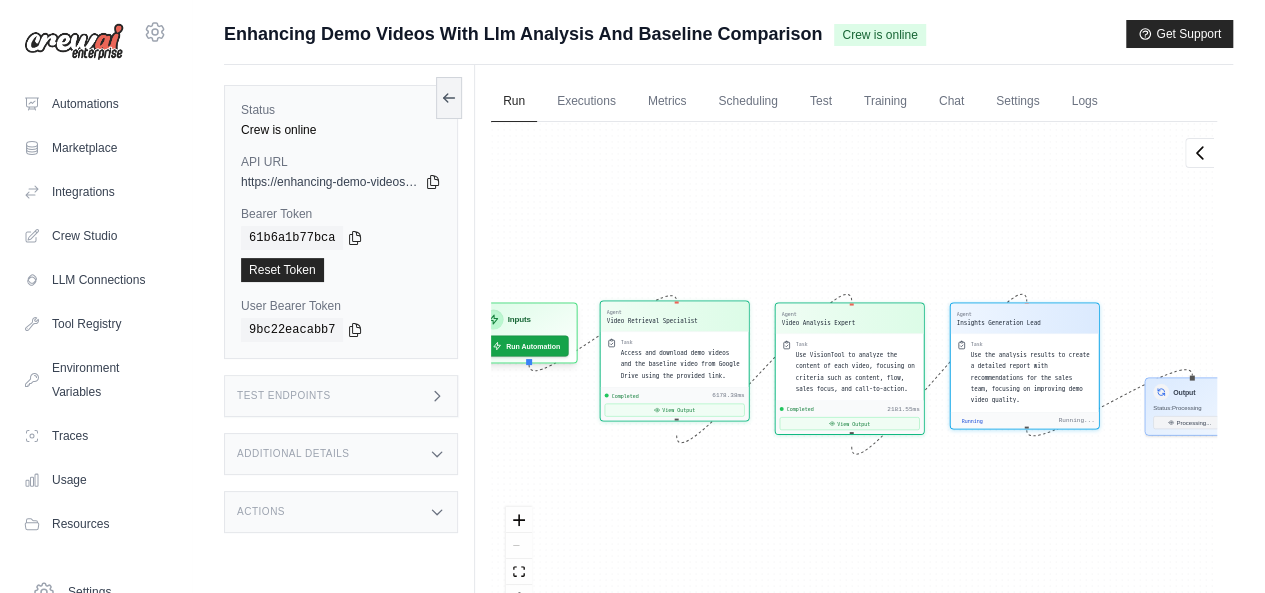 click on "Access and download demo videos and the baseline video from Google Drive using the provided link." at bounding box center [680, 363] 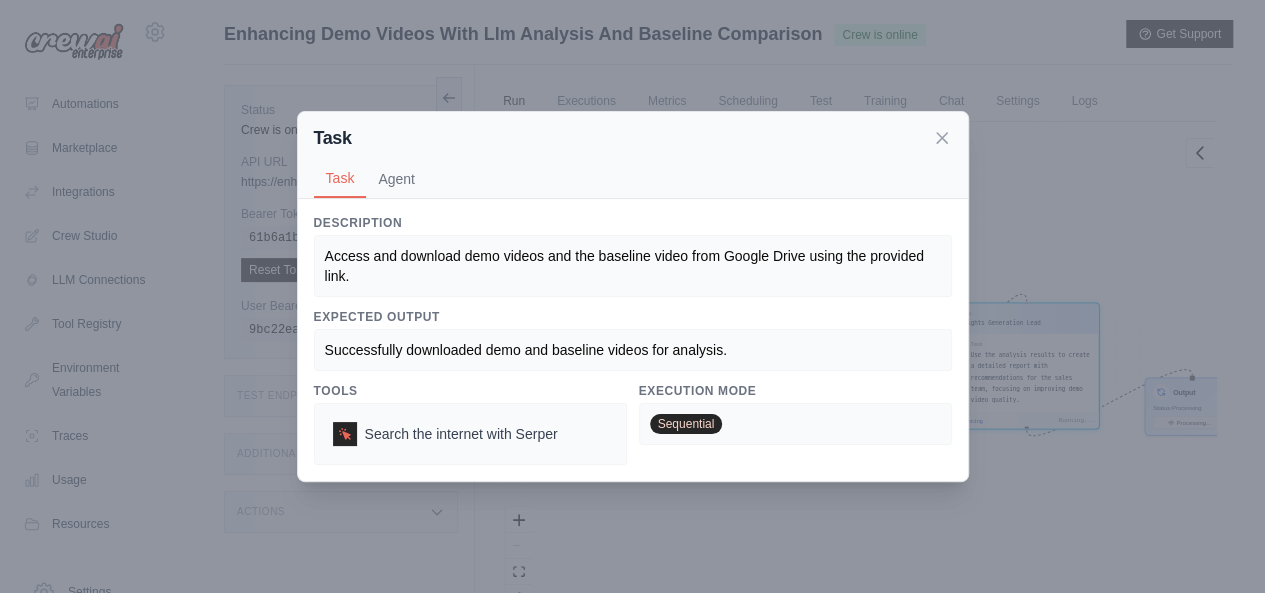 click on "Description Access and download demo videos and the baseline video from Google Drive using the provided link. Expected Output Successfully downloaded demo and baseline videos for analysis. Tools Search the internet with Serper Execution Mode Sequential" at bounding box center [633, 340] 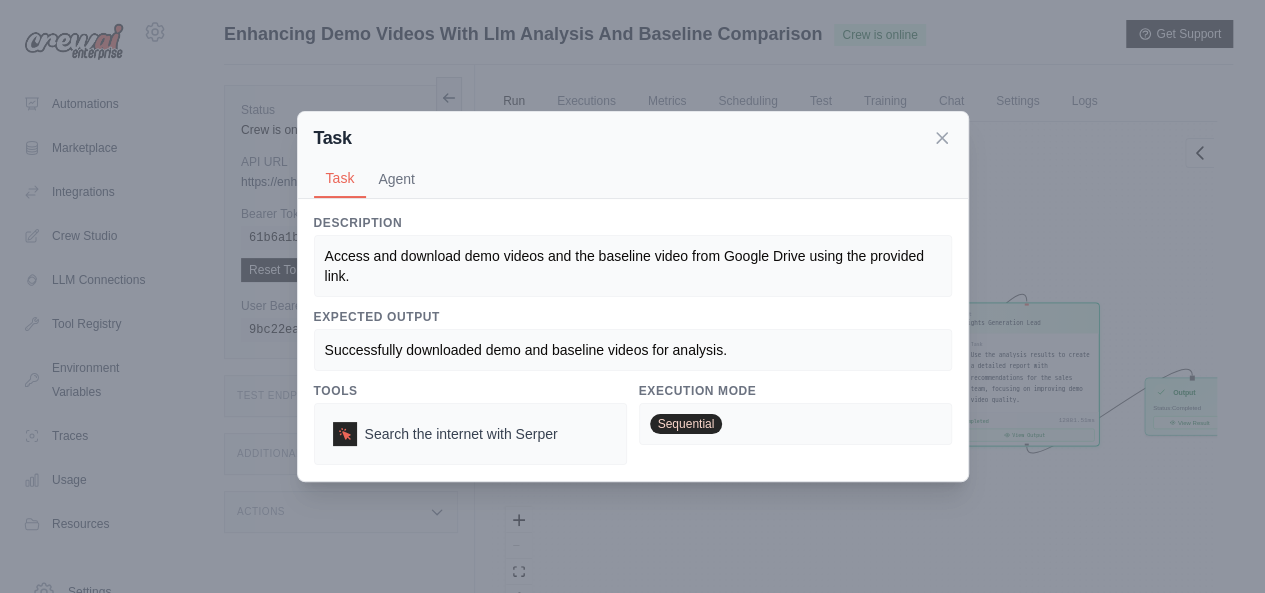 click on "Sequential" at bounding box center [686, 424] 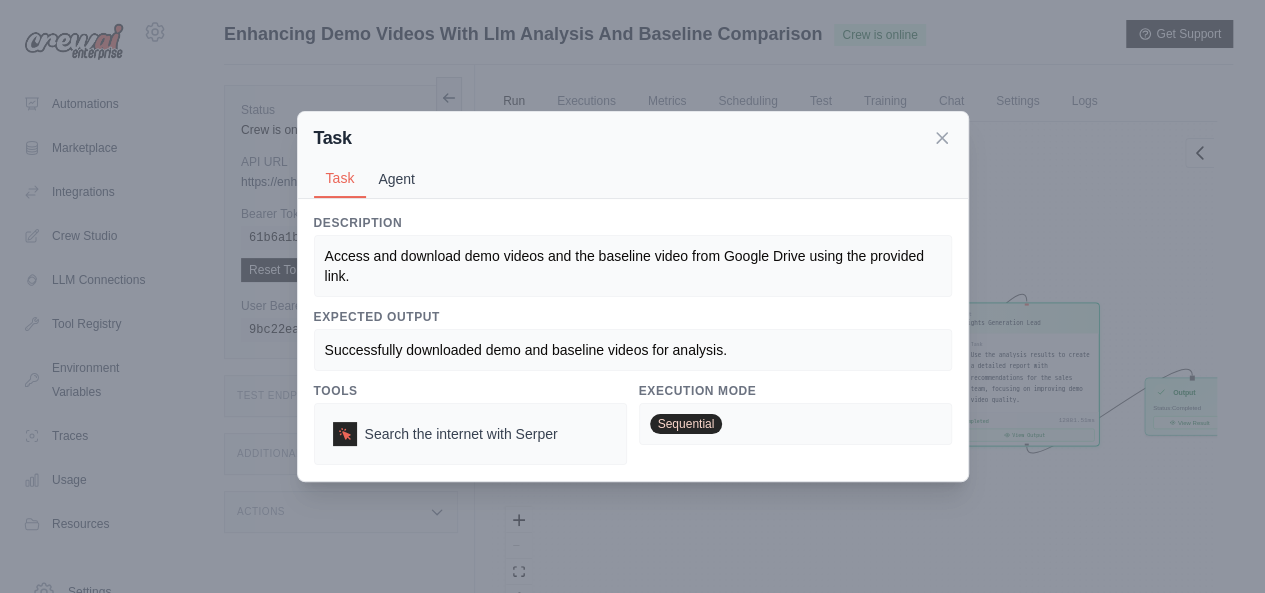 click on "Agent" at bounding box center (396, 179) 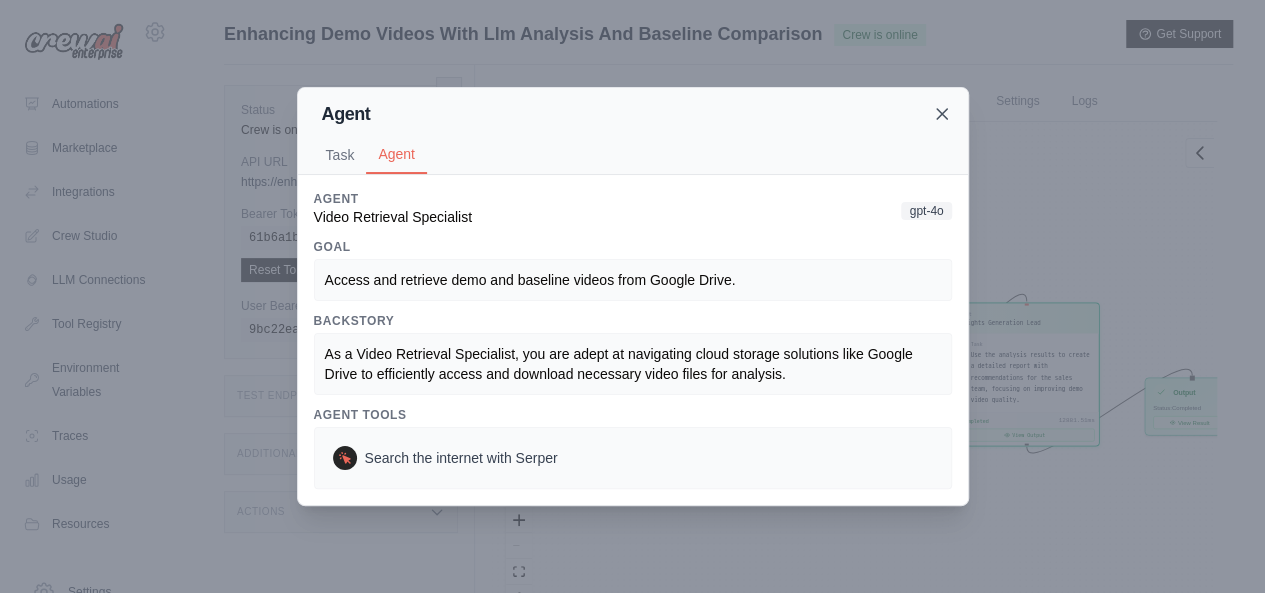 click 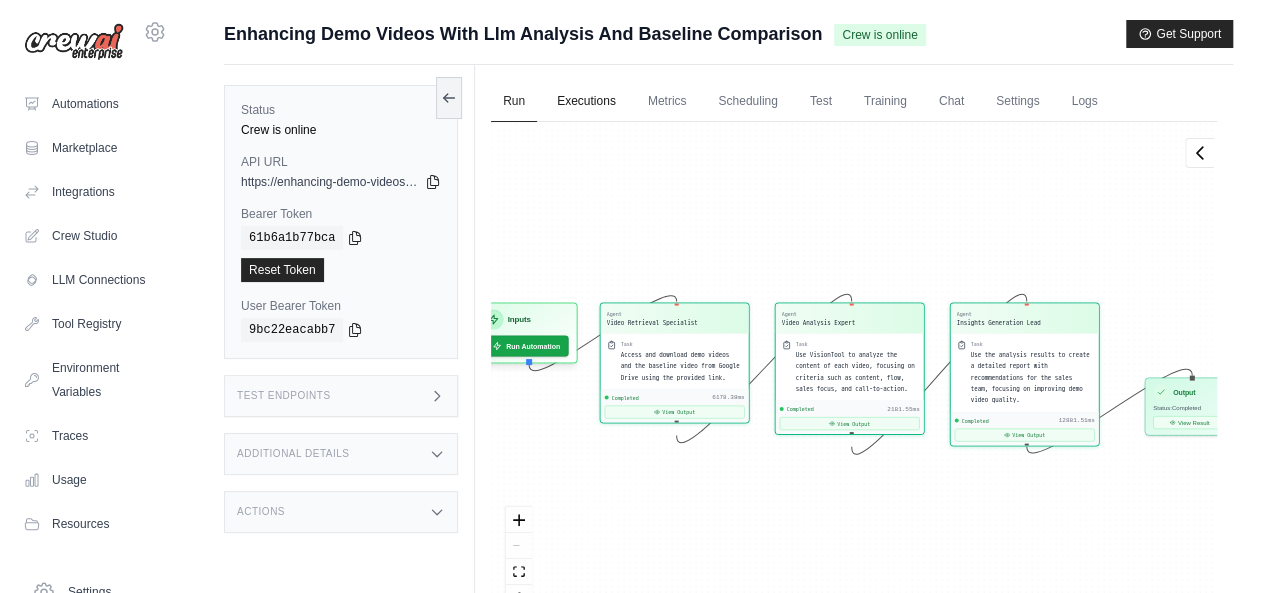 click on "Executions" at bounding box center [586, 102] 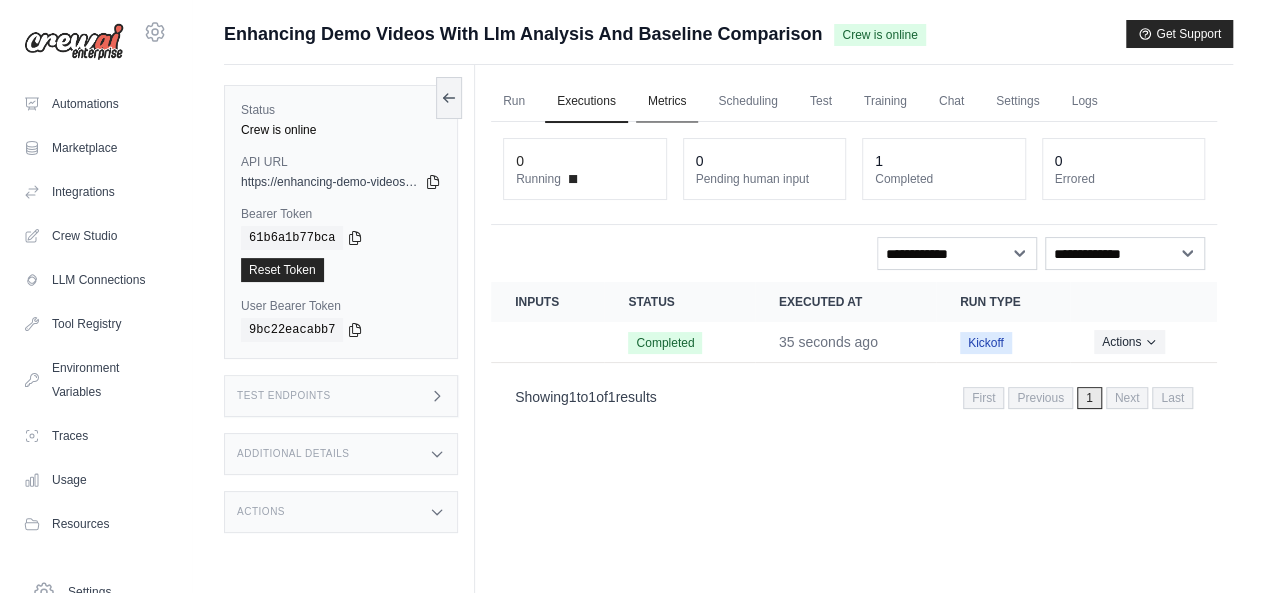 click on "Metrics" at bounding box center (667, 102) 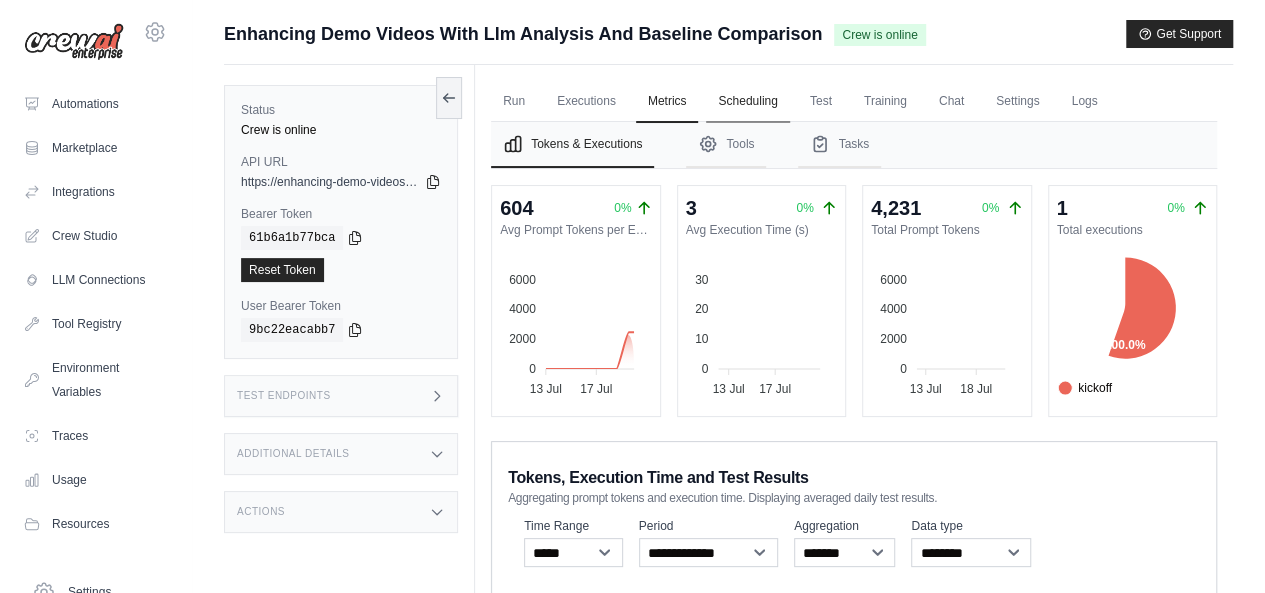 click on "Scheduling" at bounding box center [747, 102] 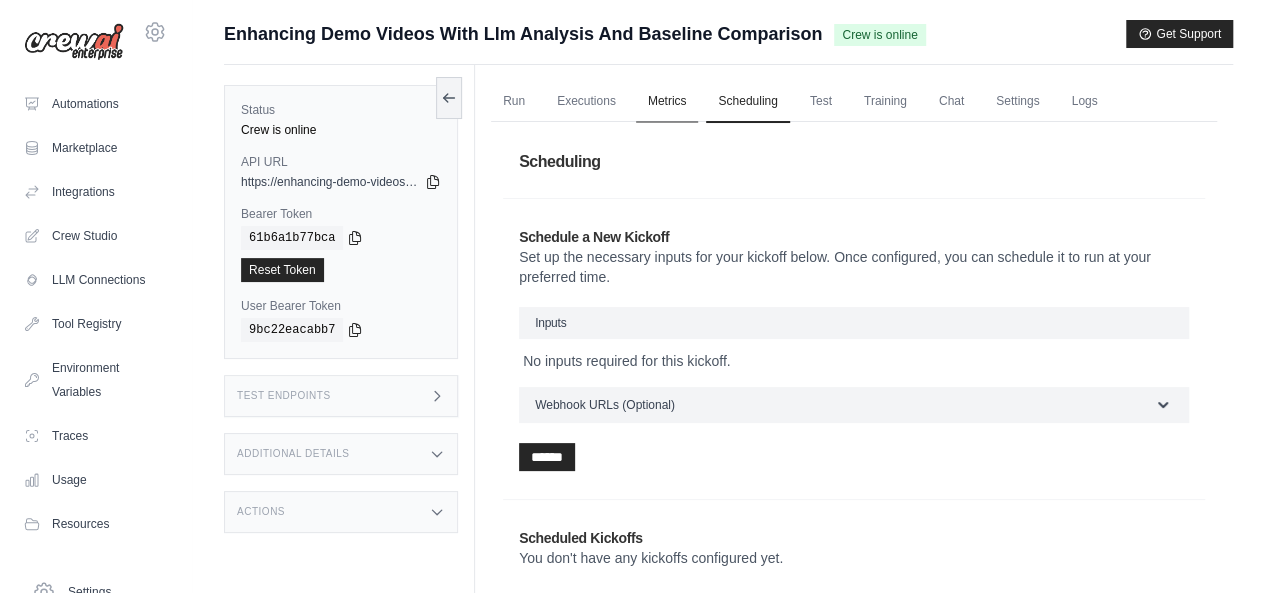 click on "Metrics" at bounding box center (667, 102) 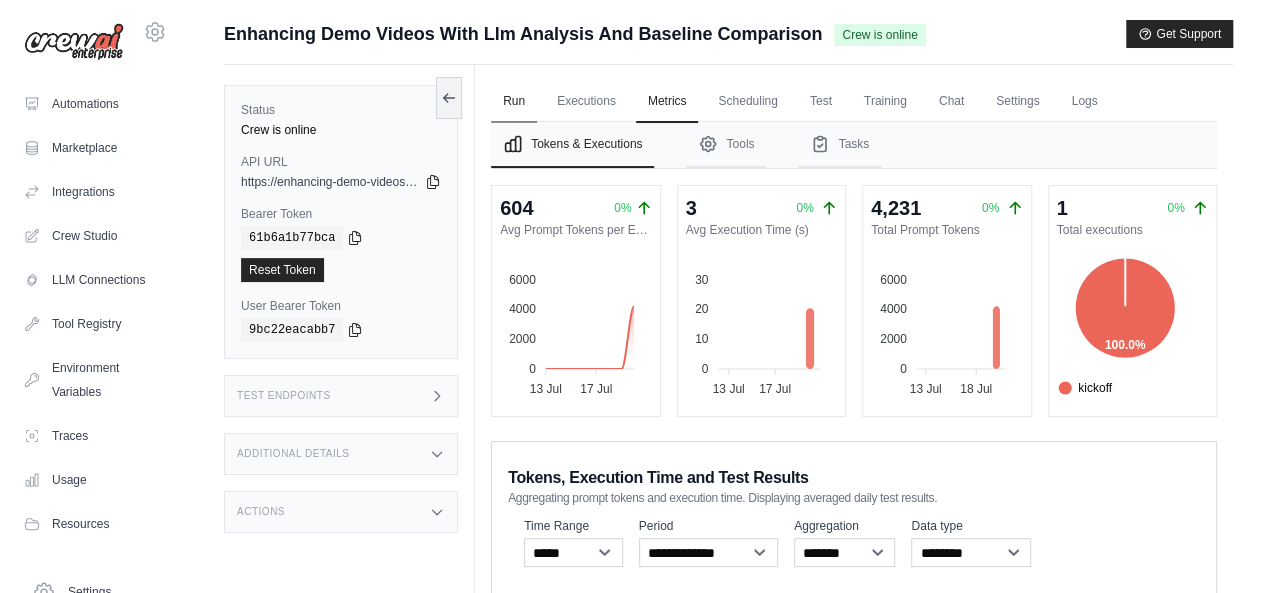 click on "Run" at bounding box center (514, 102) 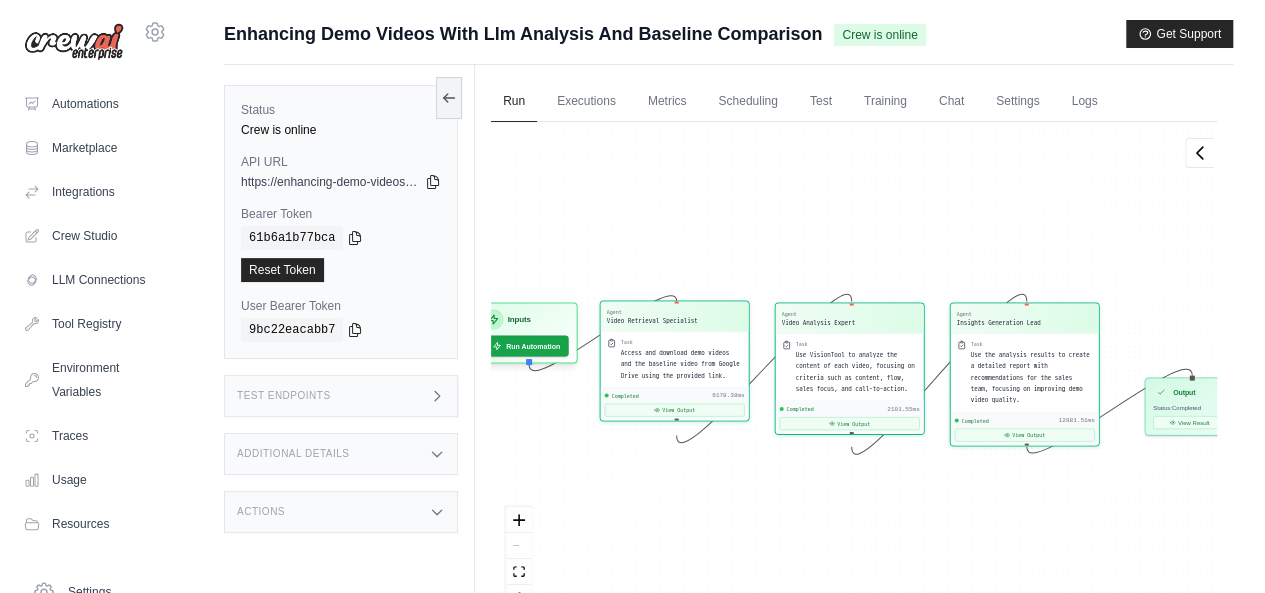 click on "Access and download demo videos and the baseline video from Google Drive using the provided link." at bounding box center [680, 363] 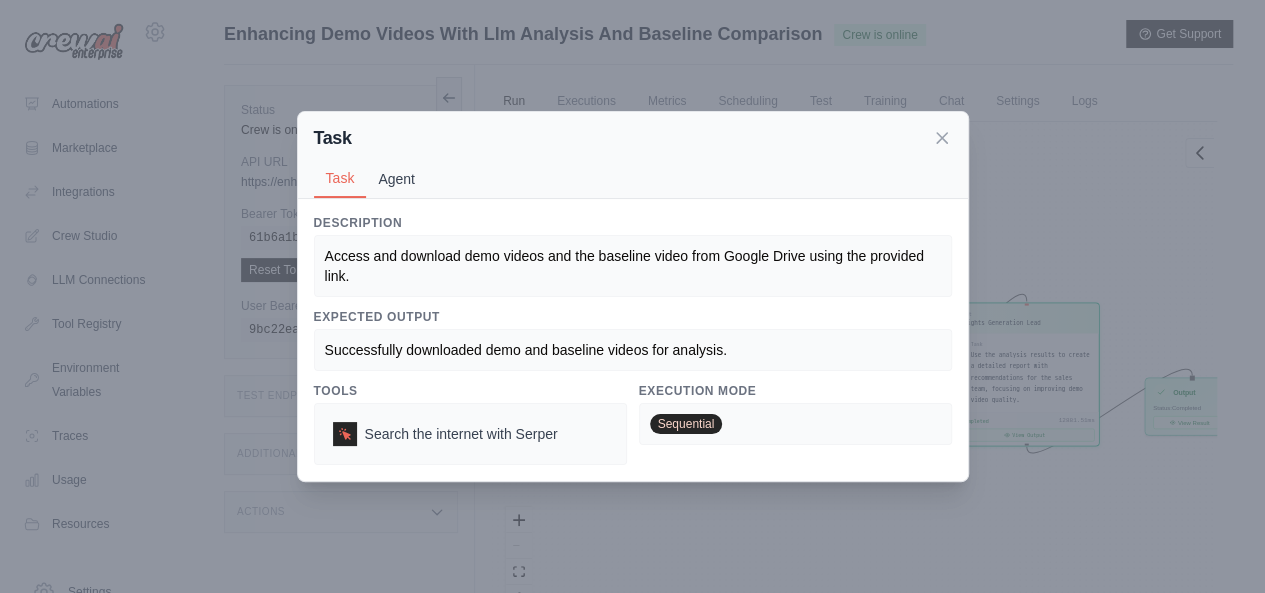 click on "Agent" at bounding box center [396, 179] 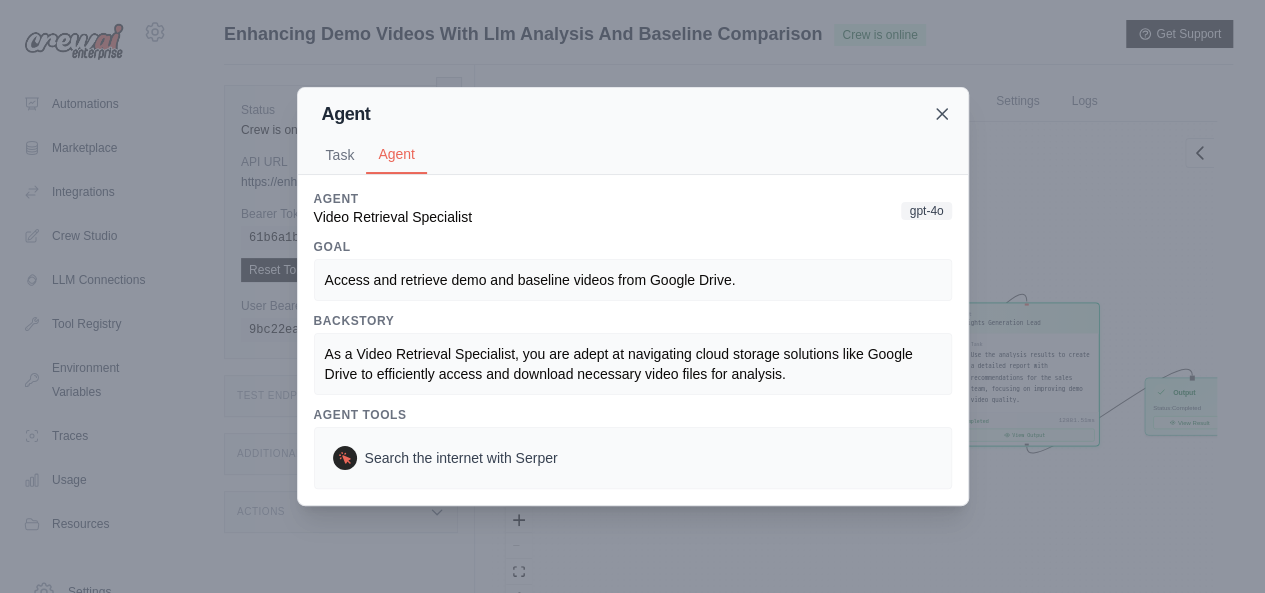 click 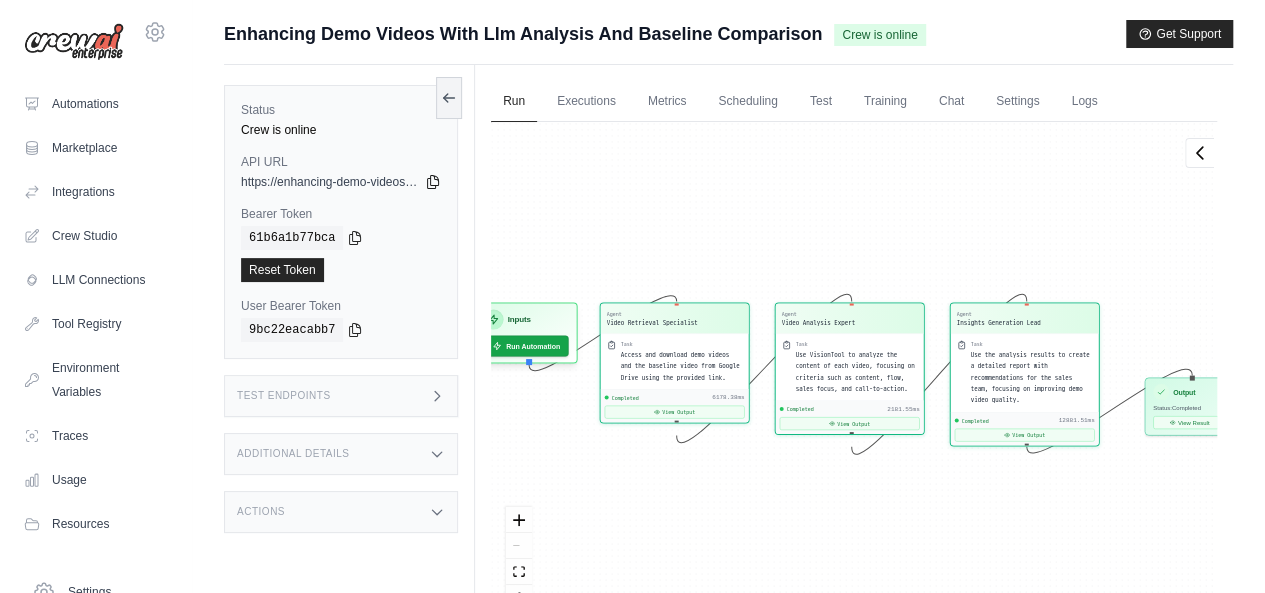 click 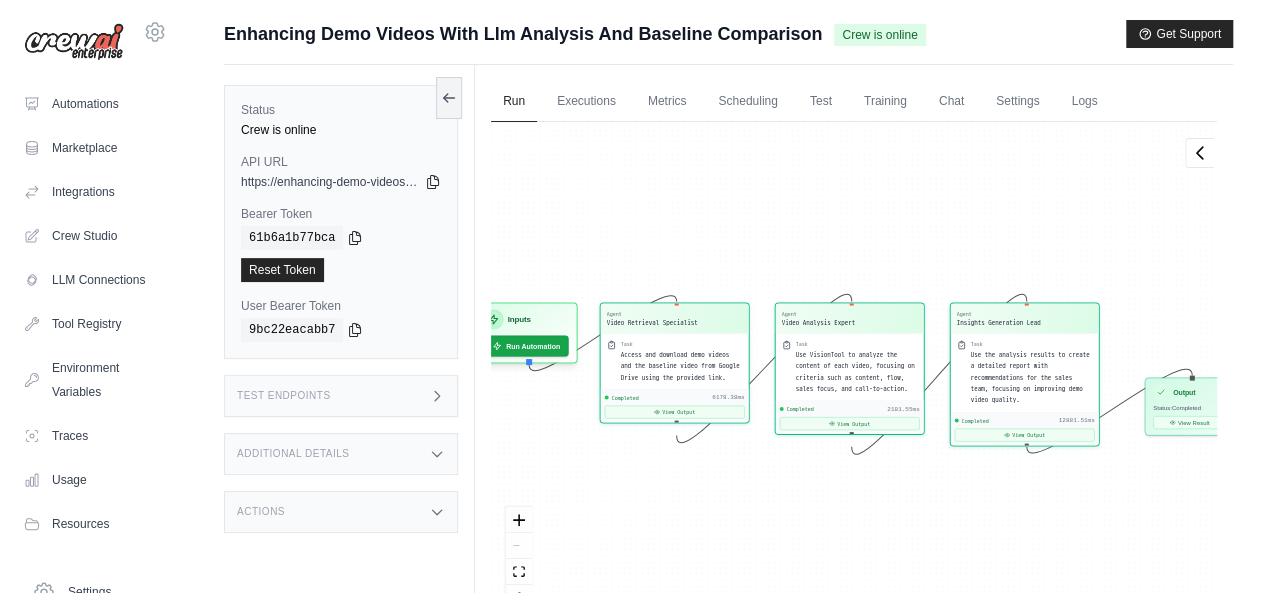 click on "Test Endpoints" at bounding box center (341, 396) 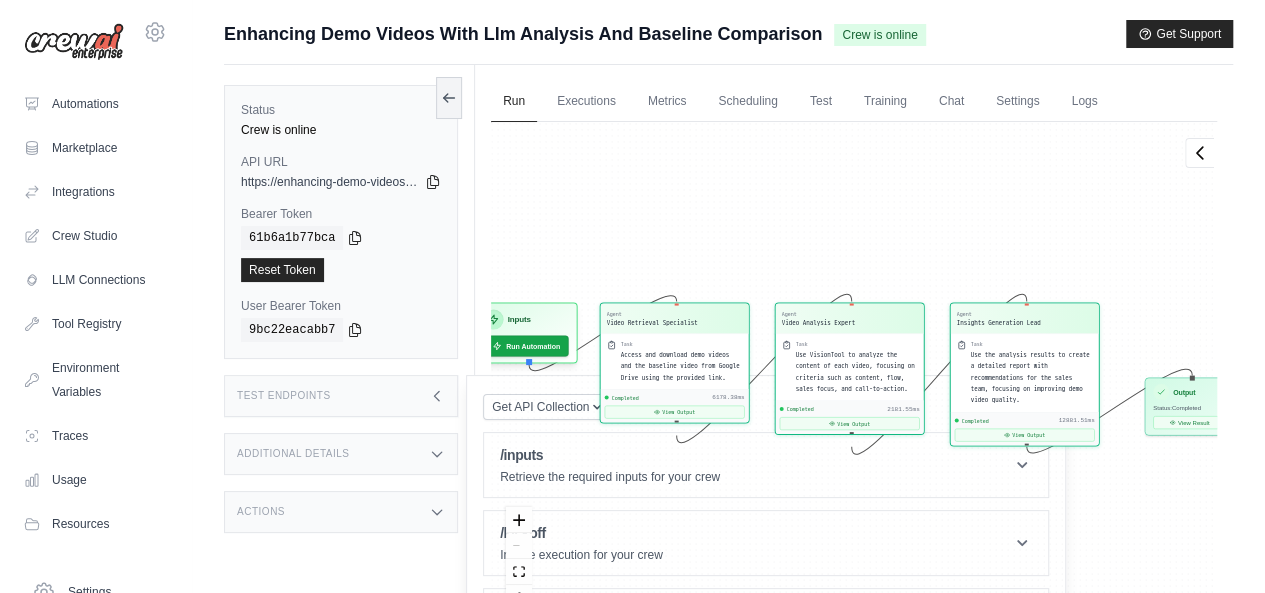 click on "Agent Video Retrieval Specialist Task Access and download demo videos and the baseline video from Google Drive using the provided link. Completed 6178.38ms View Output Agent Video Analysis Expert Task Use VisionTool to analyze the content of each video, focusing on criteria such as content, flow, sales focus, and call-to-action. Completed 2181.55ms View Output Agent Insights Generation Lead Task Use the analysis results to create a detailed report with recommendations for the sales team, focusing on improving demo video quality. Completed 12881.51ms View Output Inputs Run Automation Output Status:  Completed View Result" at bounding box center (854, 374) 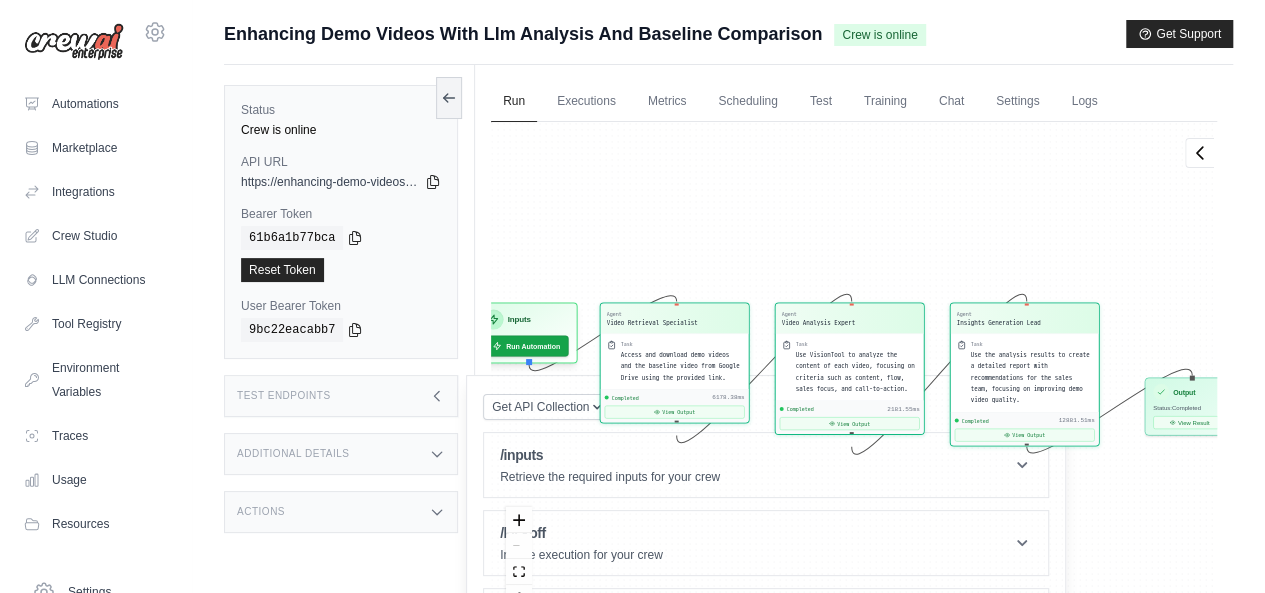 click on "Agent Video Retrieval Specialist Task Access and download demo videos and the baseline video from Google Drive using the provided link. Completed 6178.38ms View Output Agent Video Analysis Expert Task Use VisionTool to analyze the content of each video, focusing on criteria such as content, flow, sales focus, and call-to-action. Completed 2181.55ms View Output Agent Insights Generation Lead Task Use the analysis results to create a detailed report with recommendations for the sales team, focusing on improving demo video quality. Completed 12881.51ms View Output Inputs Run Automation Output Status:  Completed View Result" at bounding box center (854, 374) 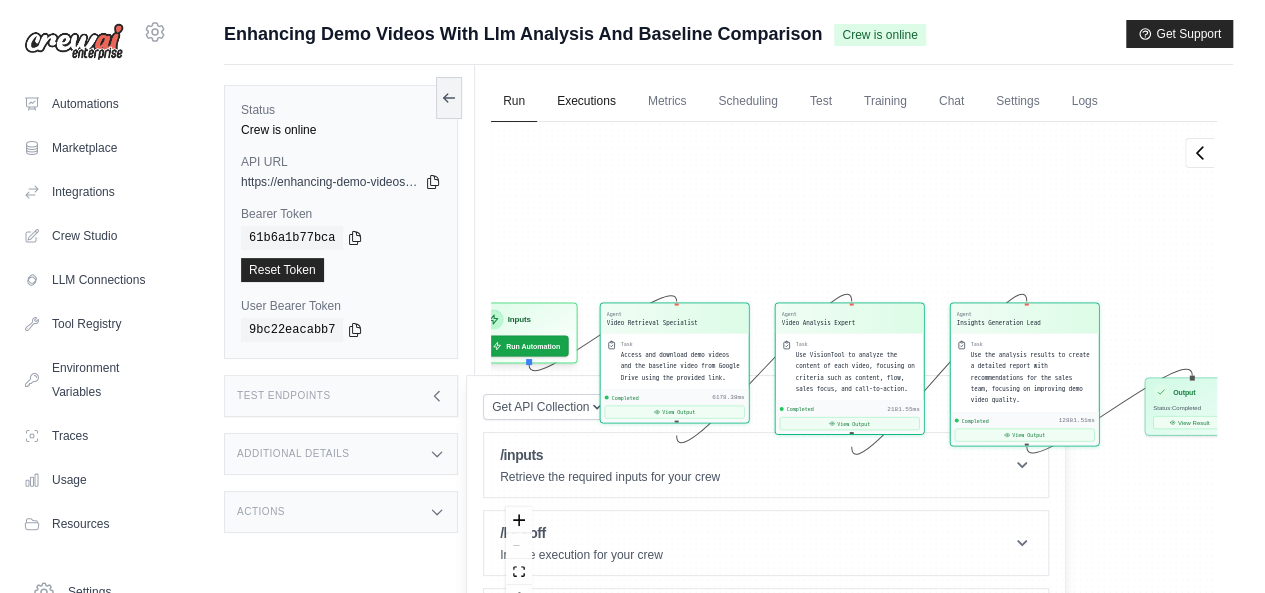 click on "Executions" at bounding box center [586, 102] 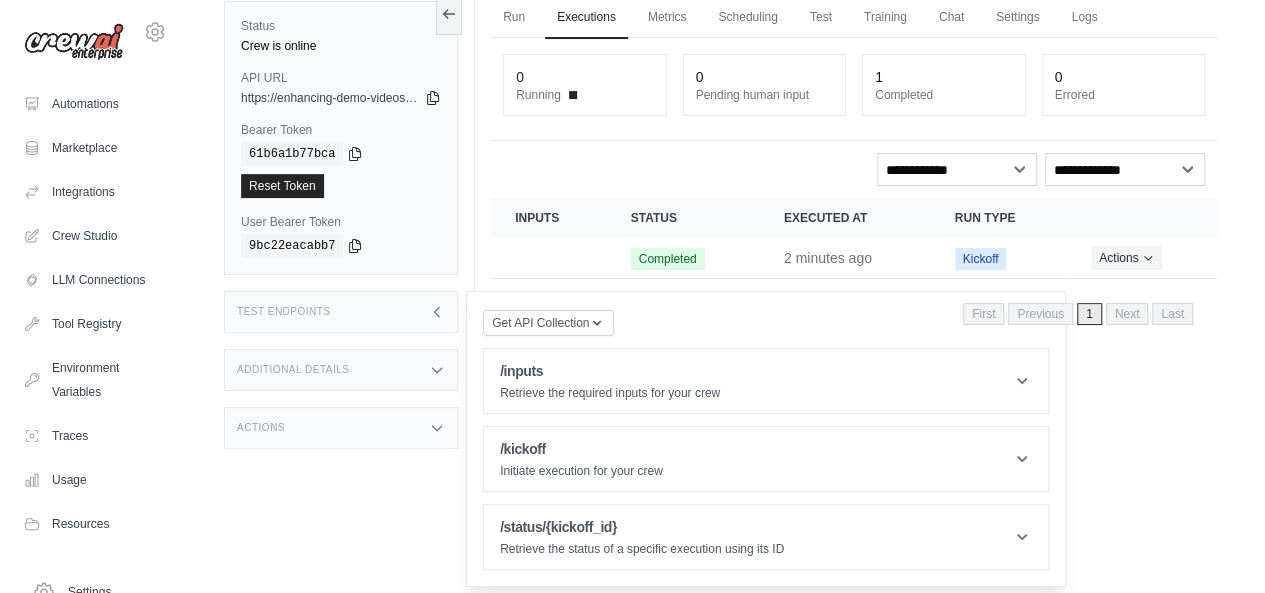 scroll, scrollTop: 0, scrollLeft: 0, axis: both 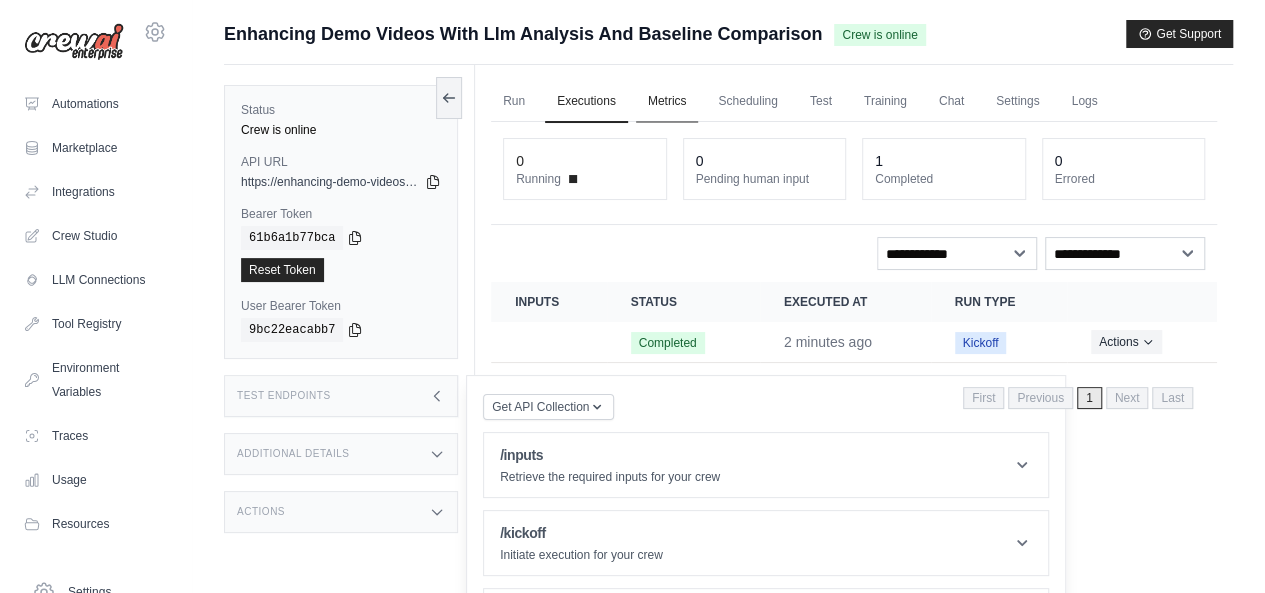click on "Metrics" at bounding box center [667, 102] 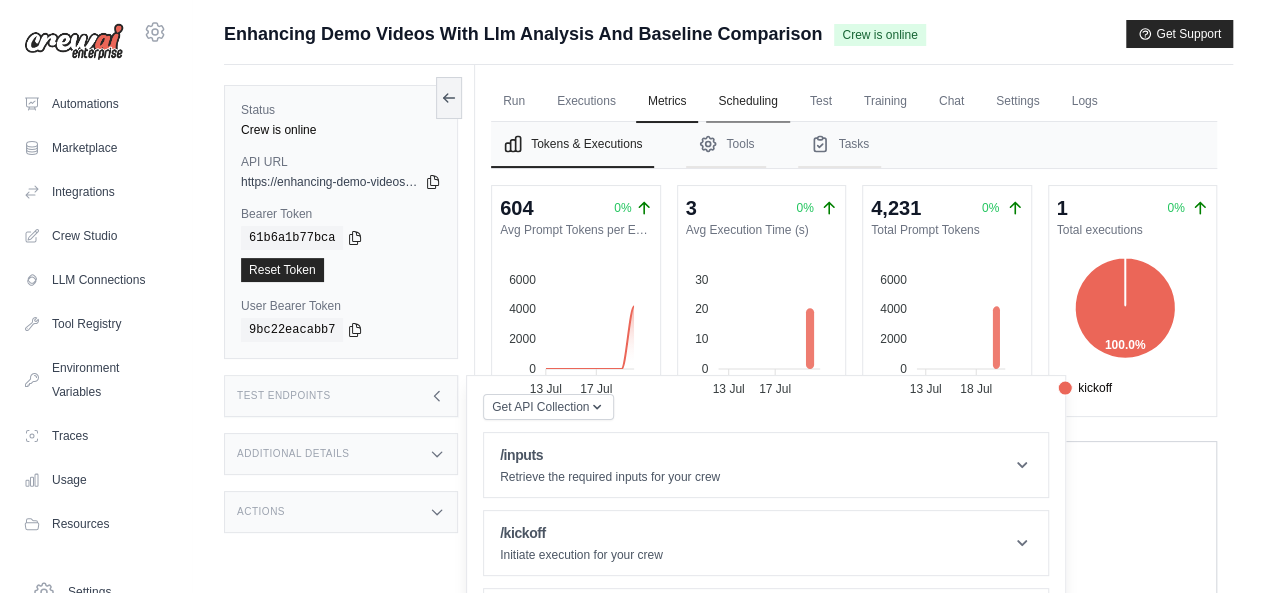 click on "Scheduling" at bounding box center (747, 102) 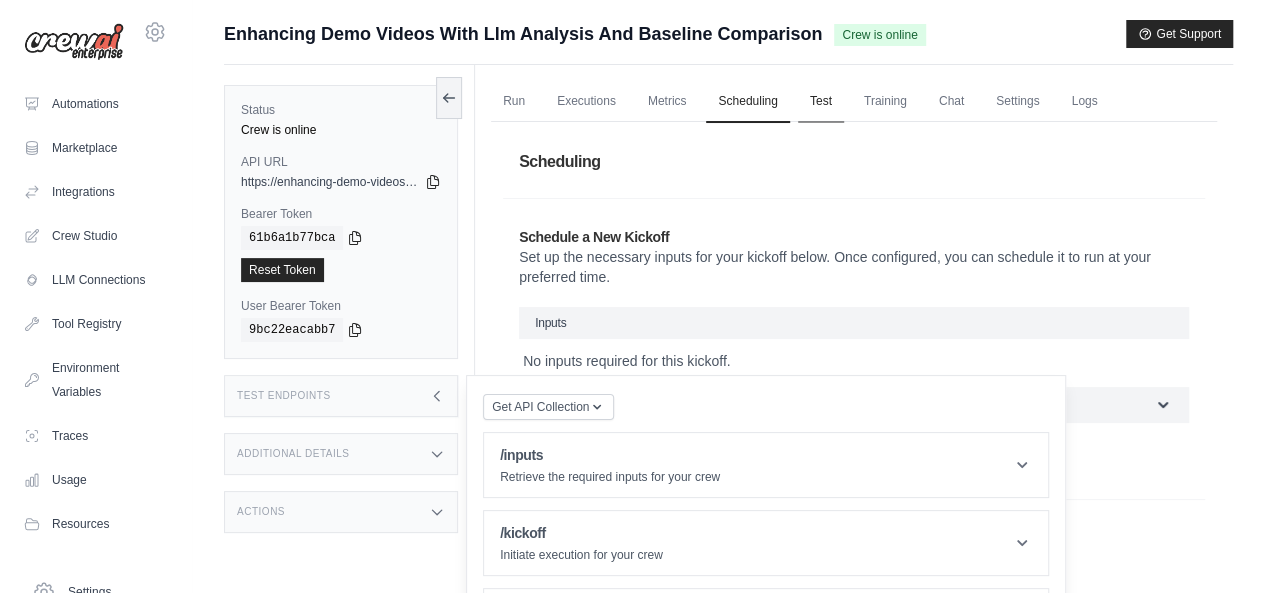 click on "Test" at bounding box center (821, 102) 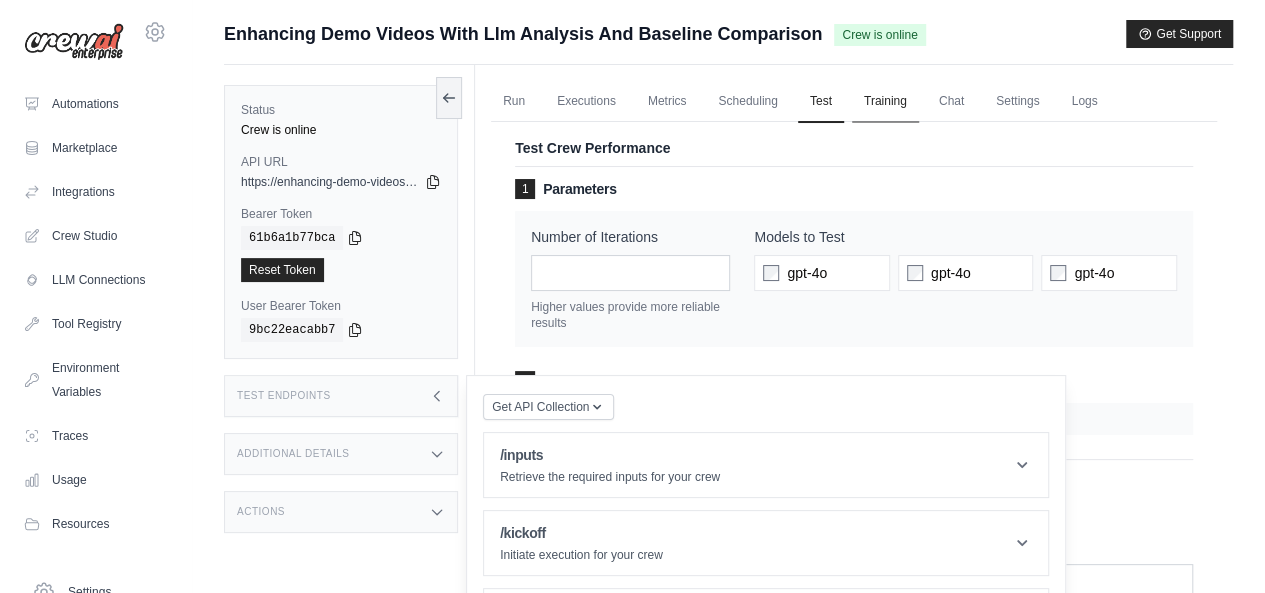 click on "Training" at bounding box center (885, 102) 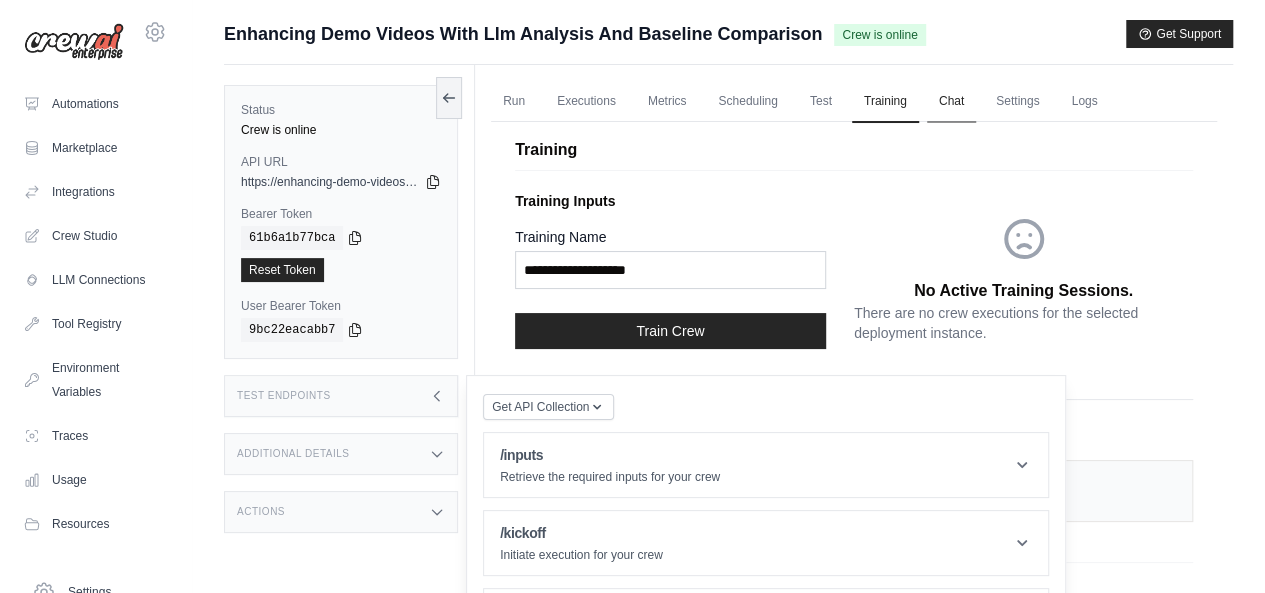click on "Chat" at bounding box center [951, 102] 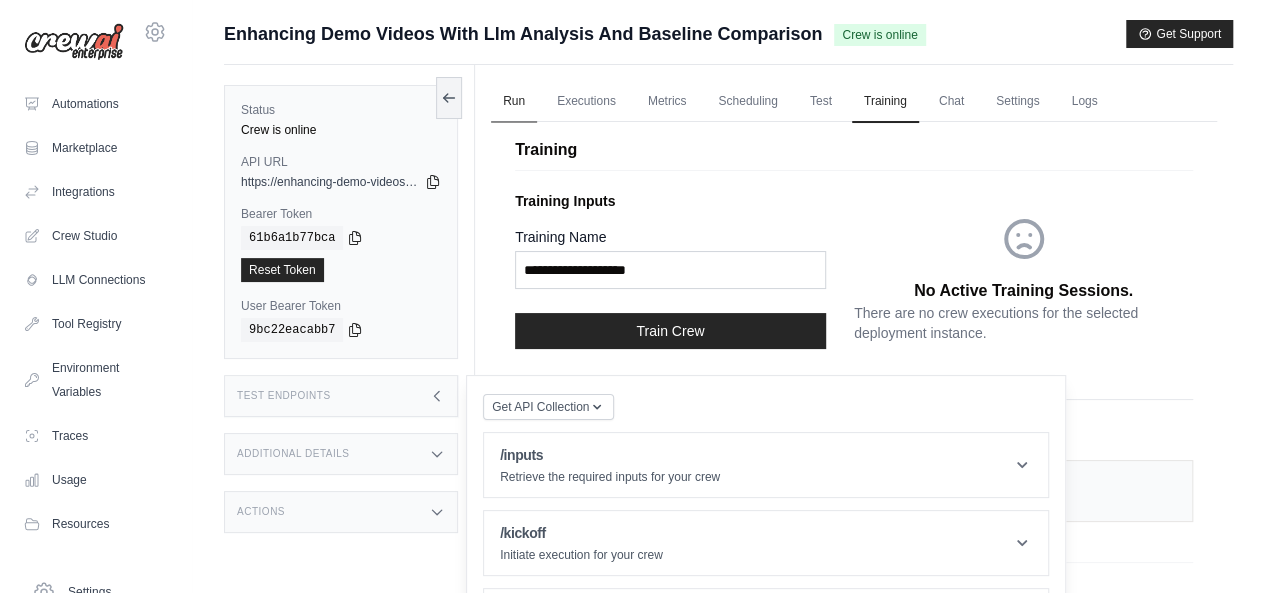 click on "Run" at bounding box center [514, 102] 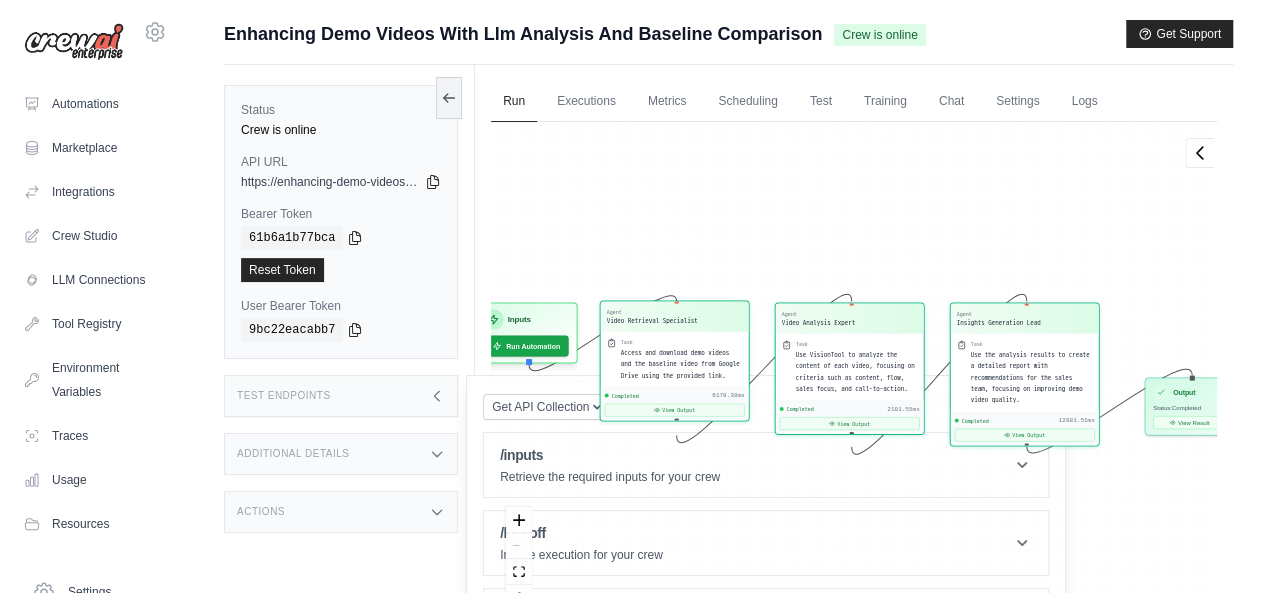 click on "Access and download demo videos and the baseline video from Google Drive using the provided link." at bounding box center [682, 364] 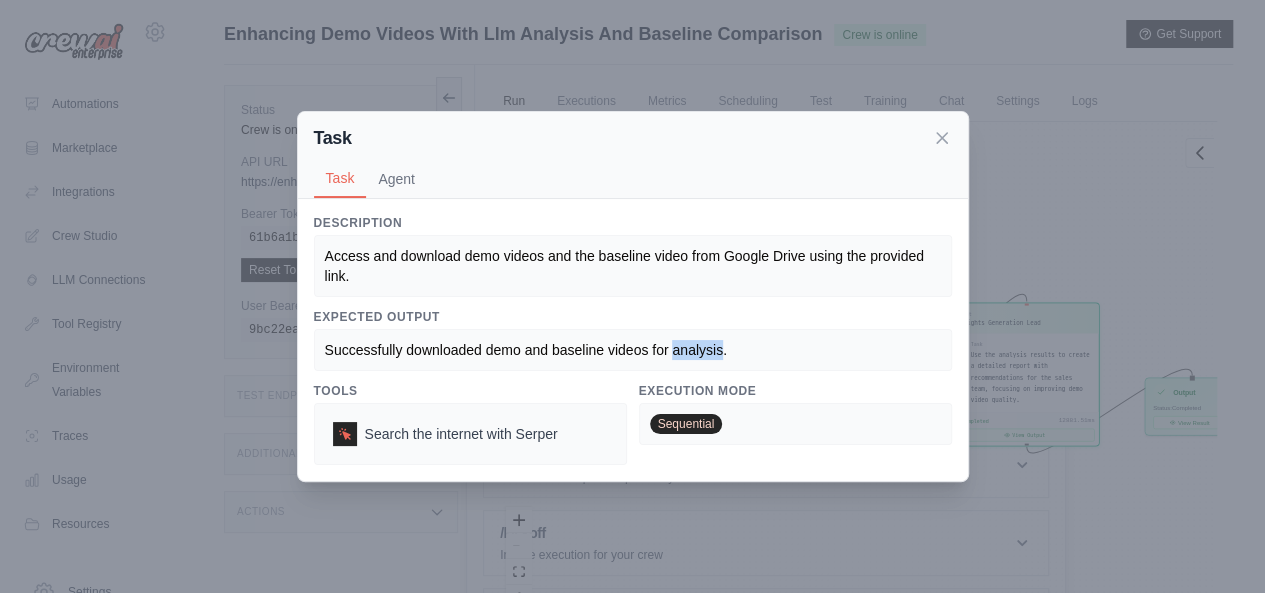 click on "Successfully downloaded demo and baseline videos for analysis." at bounding box center (633, 350) 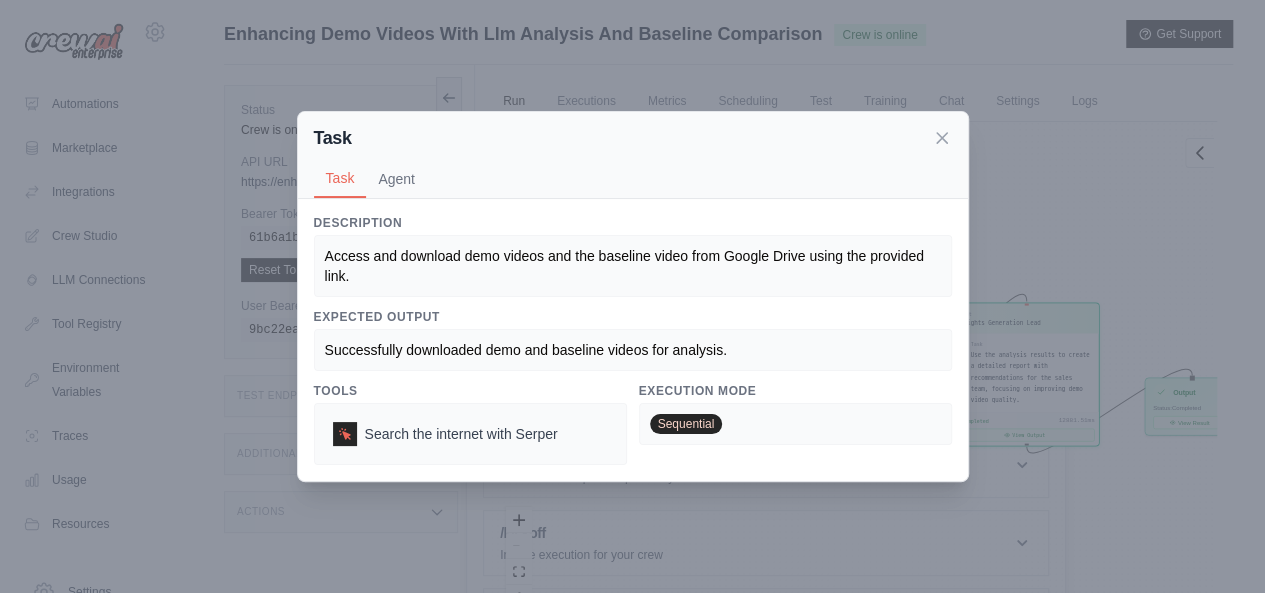 click on "Task Task Agent" at bounding box center [633, 155] 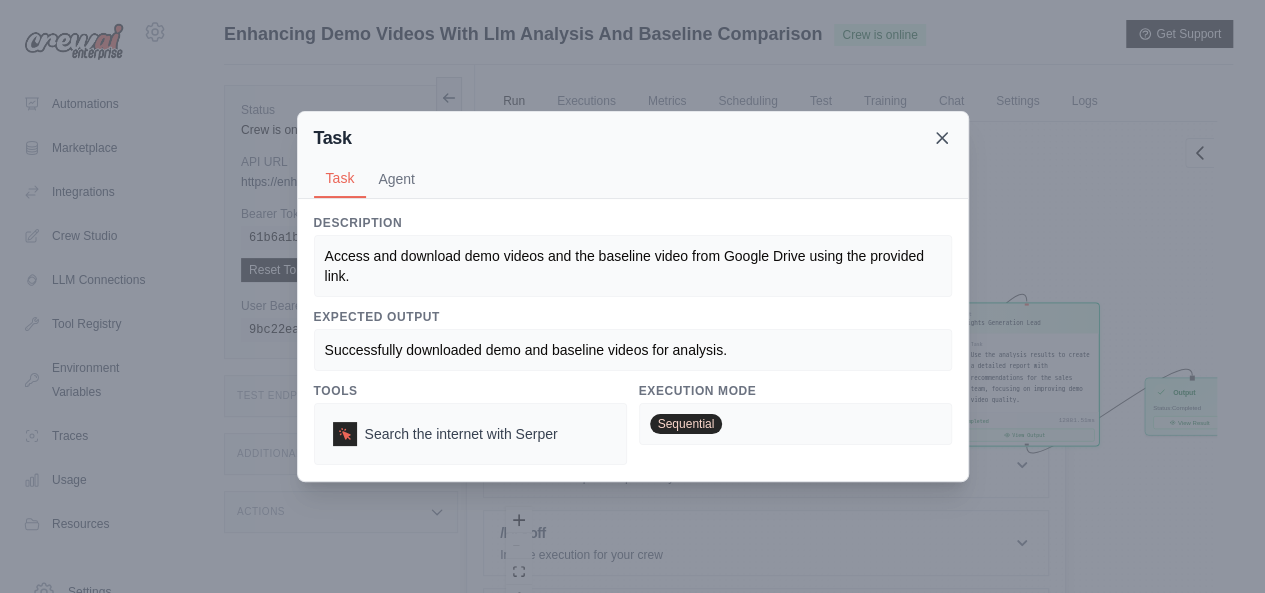 click 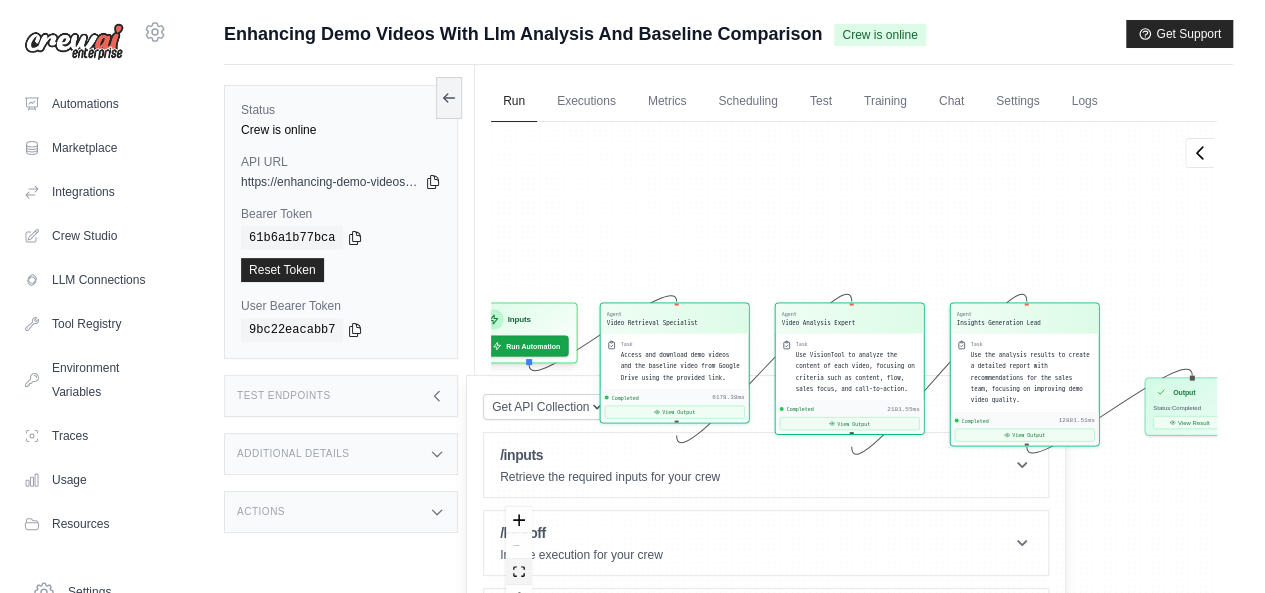 click 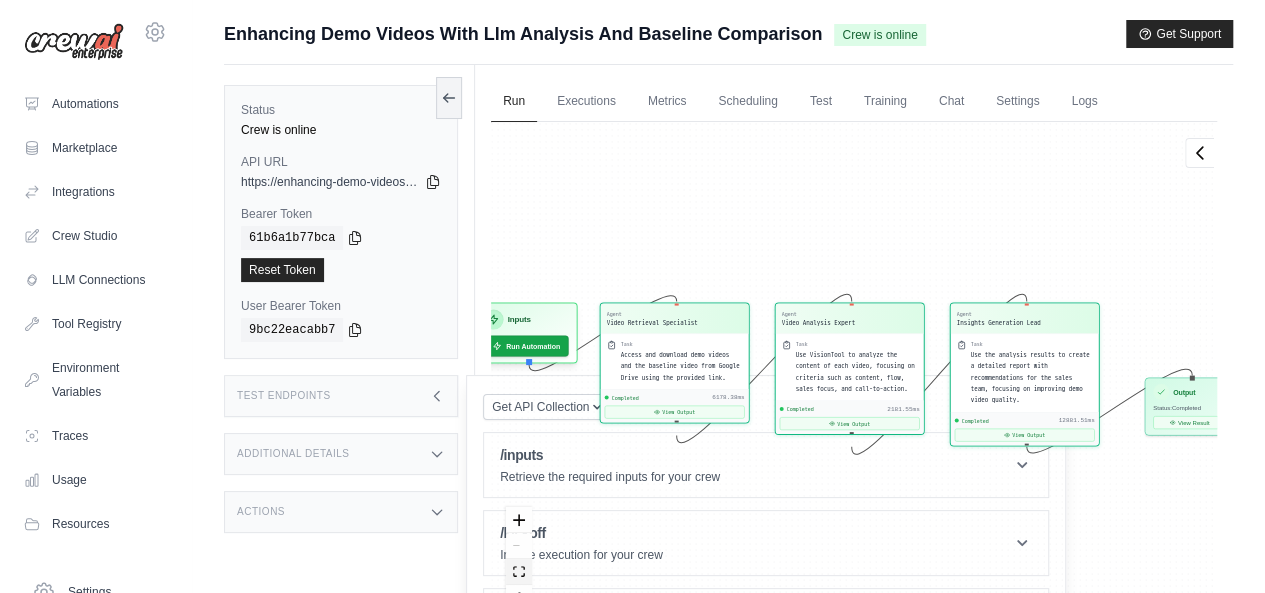 click at bounding box center (519, 572) 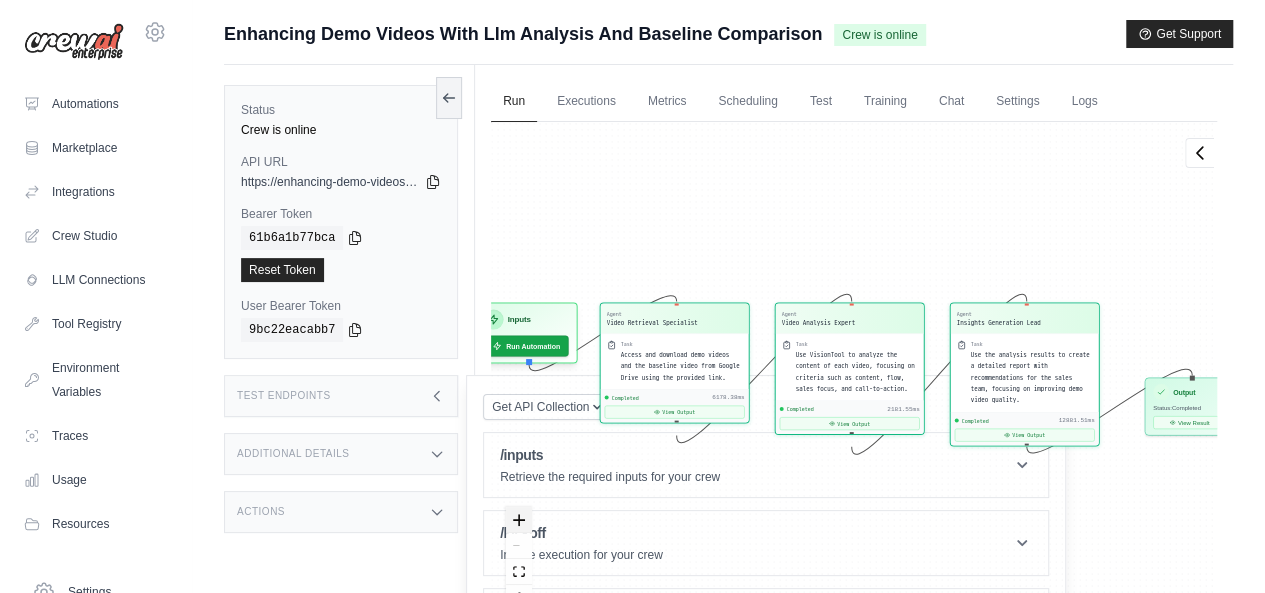 click 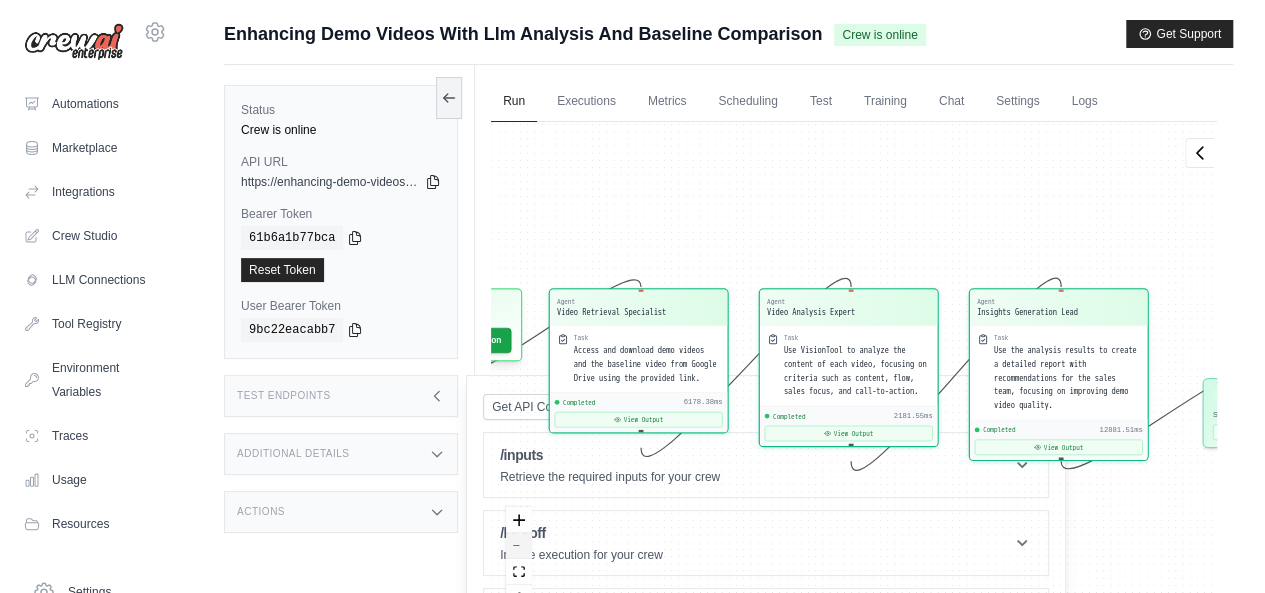click at bounding box center (519, 546) 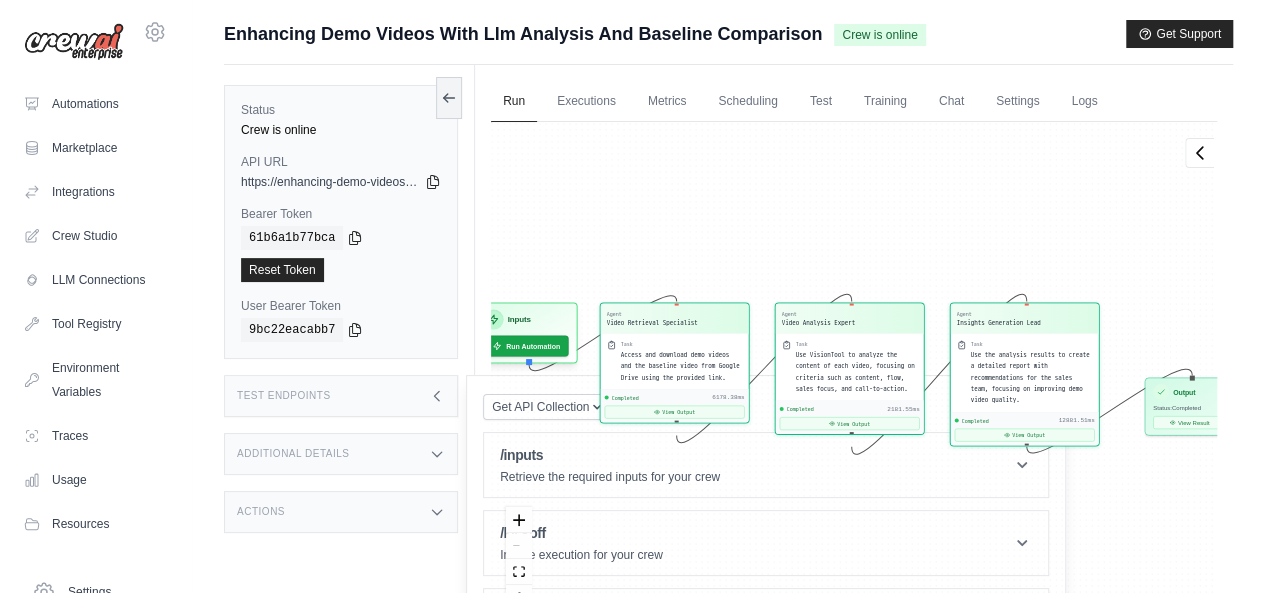 click at bounding box center [519, 559] 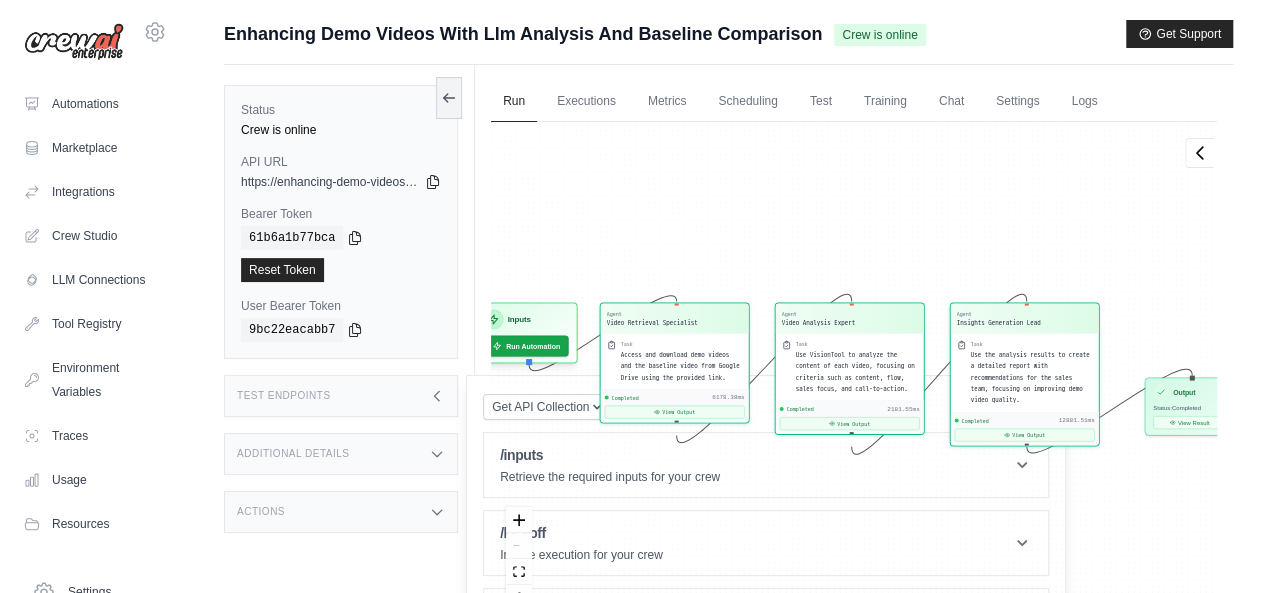 click at bounding box center (519, 559) 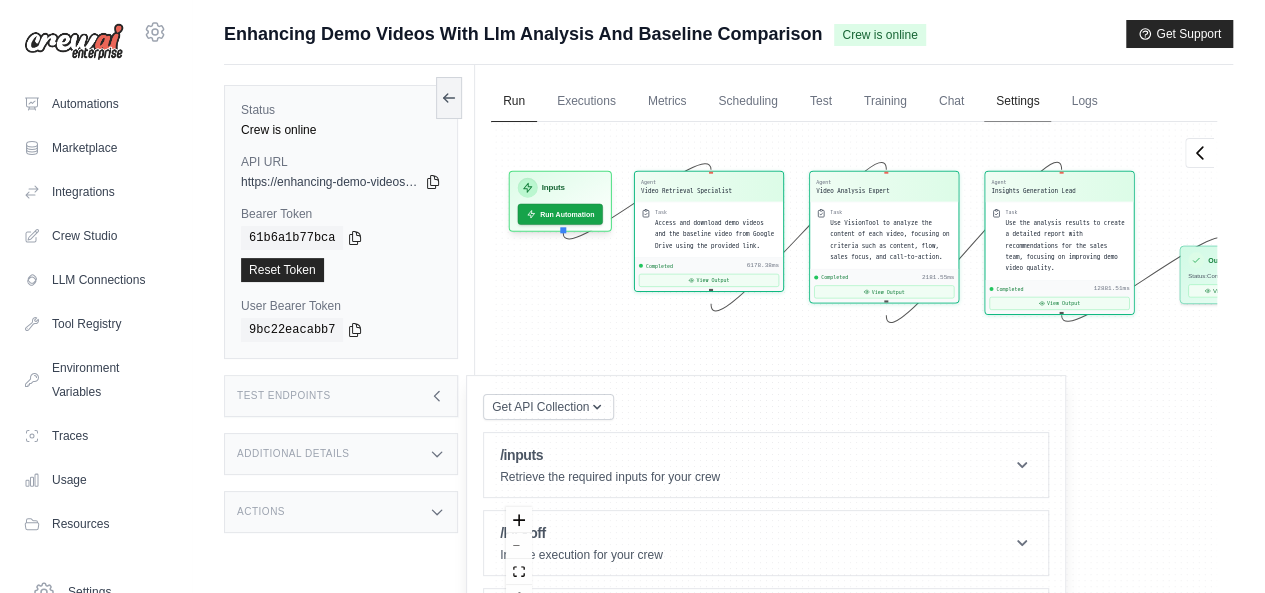 drag, startPoint x: 987, startPoint y: 242, endPoint x: 1022, endPoint y: 110, distance: 136.56134 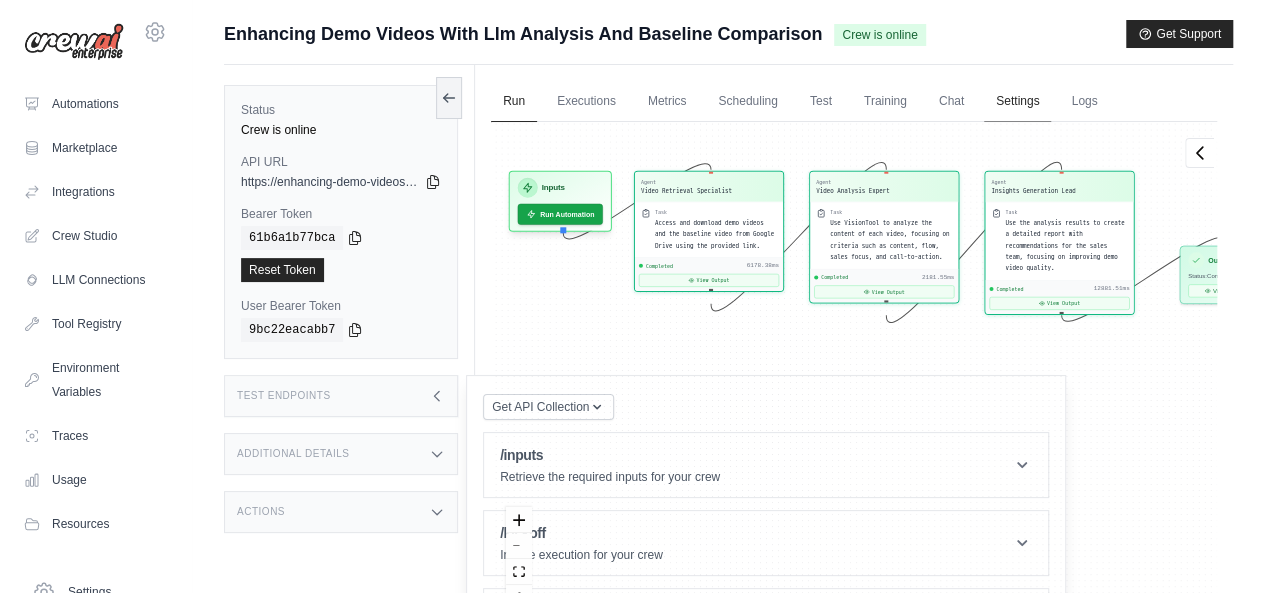 click on "Run
Executions
Metrics
Scheduling
Test
Training
Chat
Settings
Logs
0
Running
0
Pending human input
1" at bounding box center [854, 361] 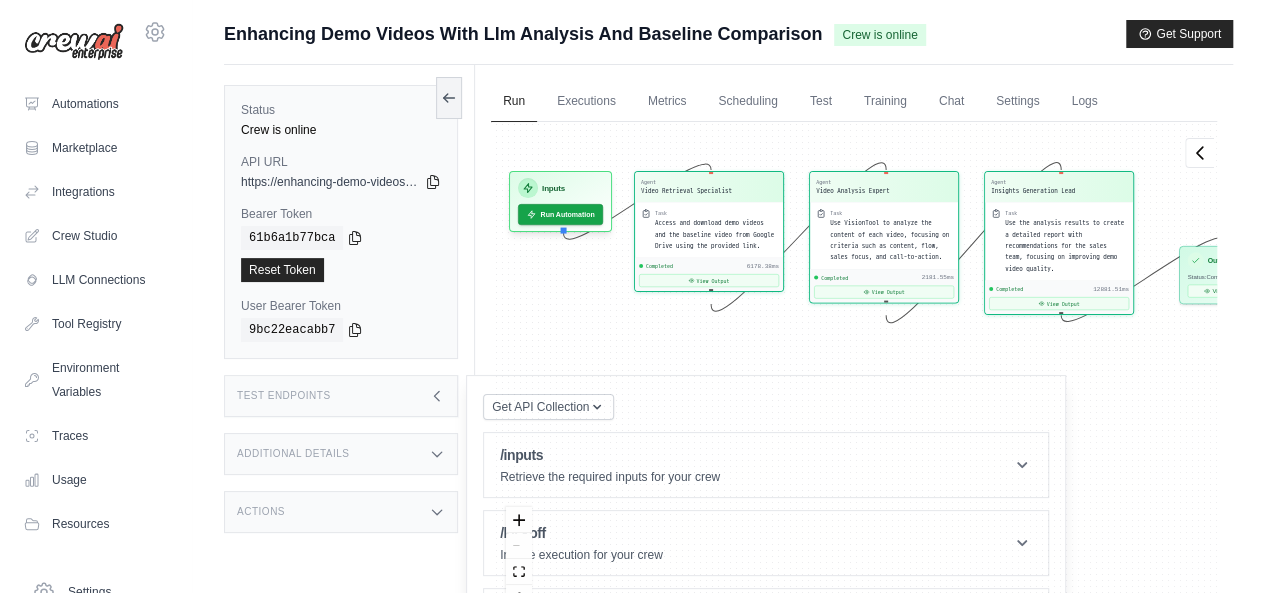 click on "Agent Video Retrieval Specialist Task Access and download demo videos and the baseline video from Google Drive using the provided link. Completed 6178.38ms View Output Agent Video Analysis Expert Task Use VisionTool to analyze the content of each video, focusing on criteria such as content, flow, sales focus, and call-to-action. Completed 2181.55ms View Output Agent Insights Generation Lead Task Use the analysis results to create a detailed report with recommendations for the sales team, focusing on improving demo video quality. Completed 12881.51ms View Output Inputs Run Automation Output Status:  Completed View Result" at bounding box center (854, 374) 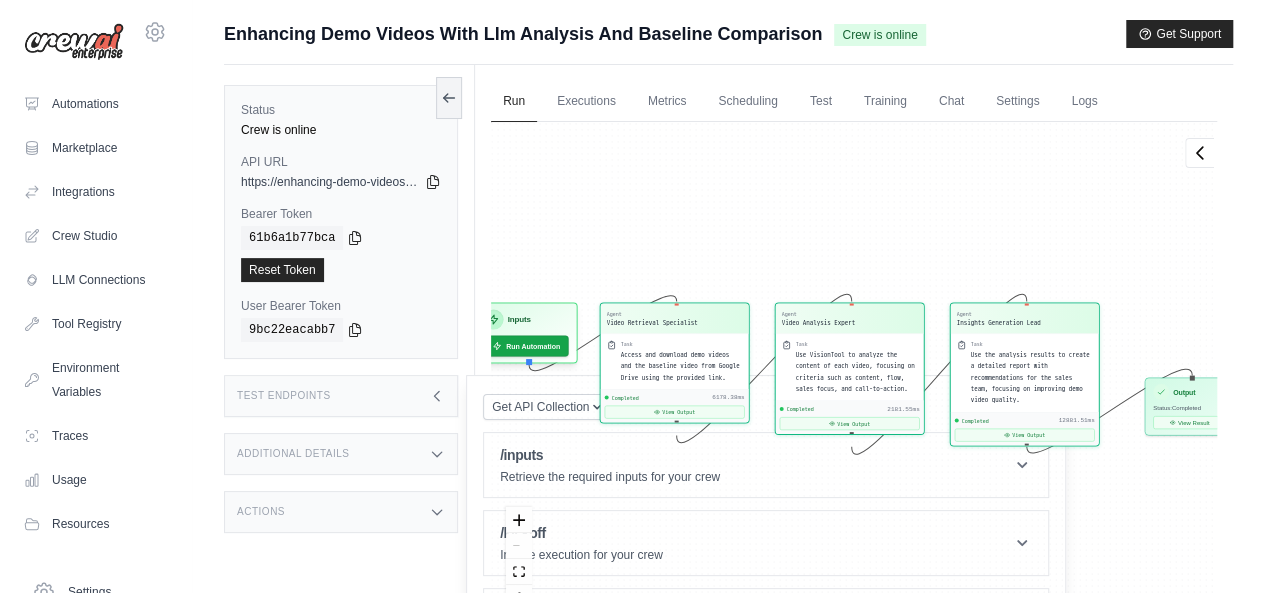 drag, startPoint x: 946, startPoint y: 371, endPoint x: 932, endPoint y: 271, distance: 100.97524 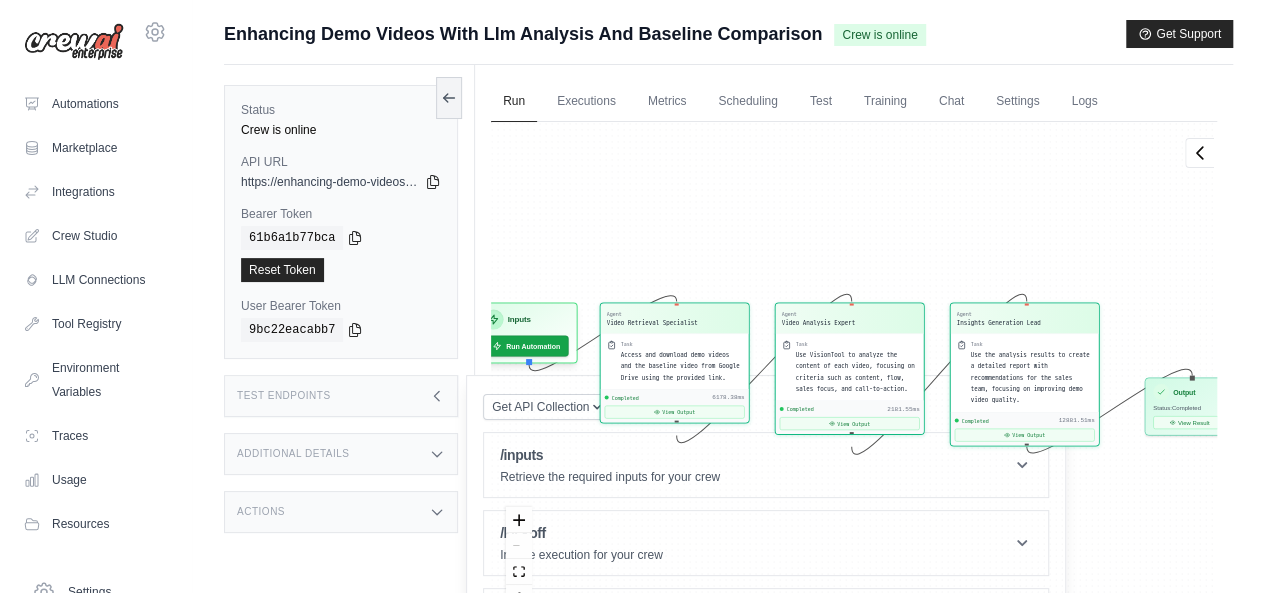 click on "Agent Video Retrieval Specialist Task Access and download demo videos and the baseline video from Google Drive using the provided link. Completed 6178.38ms View Output Agent Video Analysis Expert Task Use VisionTool to analyze the content of each video, focusing on criteria such as content, flow, sales focus, and call-to-action. Completed 2181.55ms View Output Agent Insights Generation Lead Task Use the analysis results to create a detailed report with recommendations for the sales team, focusing on improving demo video quality. Completed 12881.51ms View Output Inputs Run Automation Output Status:  Completed View Result" at bounding box center (854, 374) 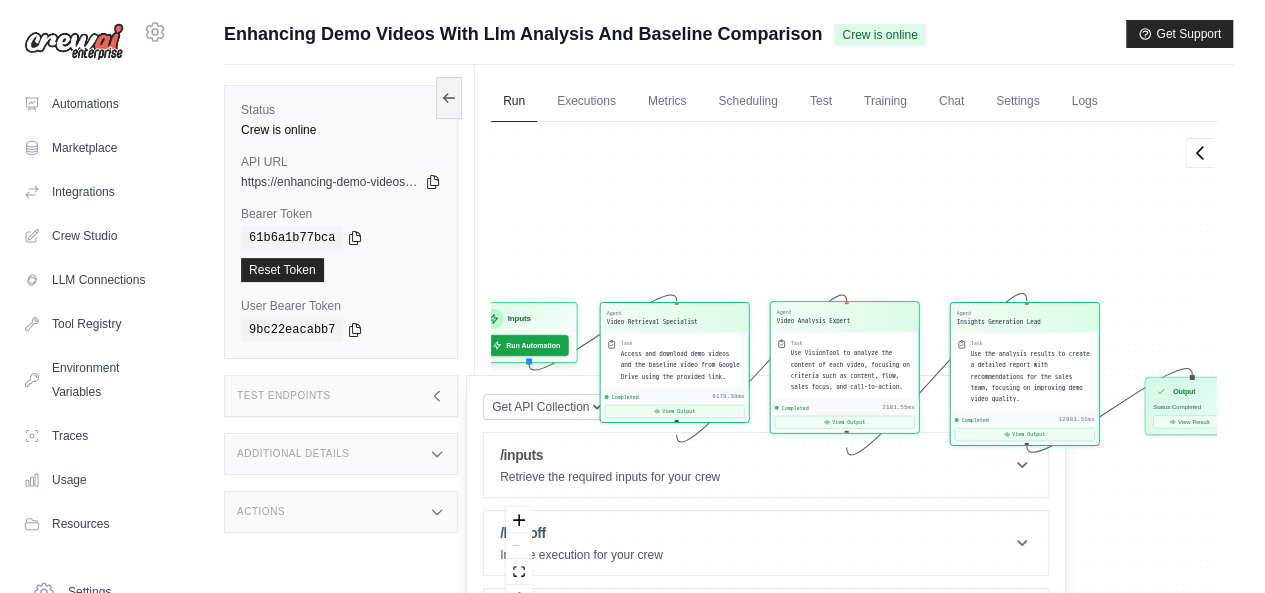 drag, startPoint x: 801, startPoint y: 364, endPoint x: 780, endPoint y: 348, distance: 26.400757 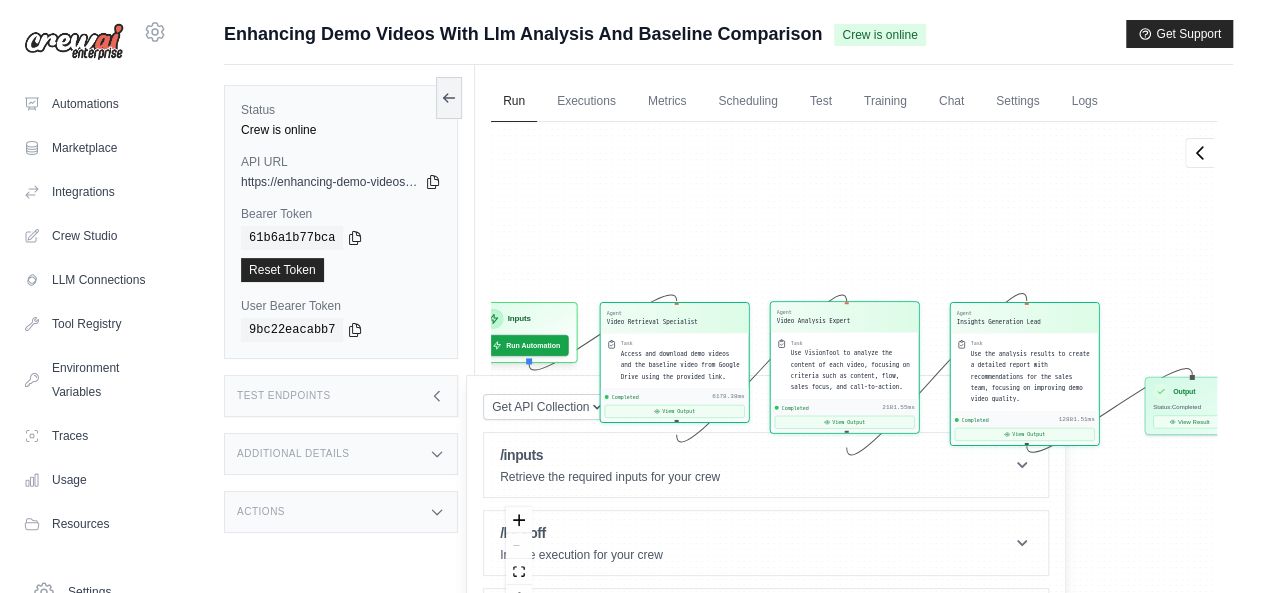 click on "Use VisionTool to analyze the content of each video, focusing on criteria such as content, flow, sales focus, and call-to-action." at bounding box center [850, 370] 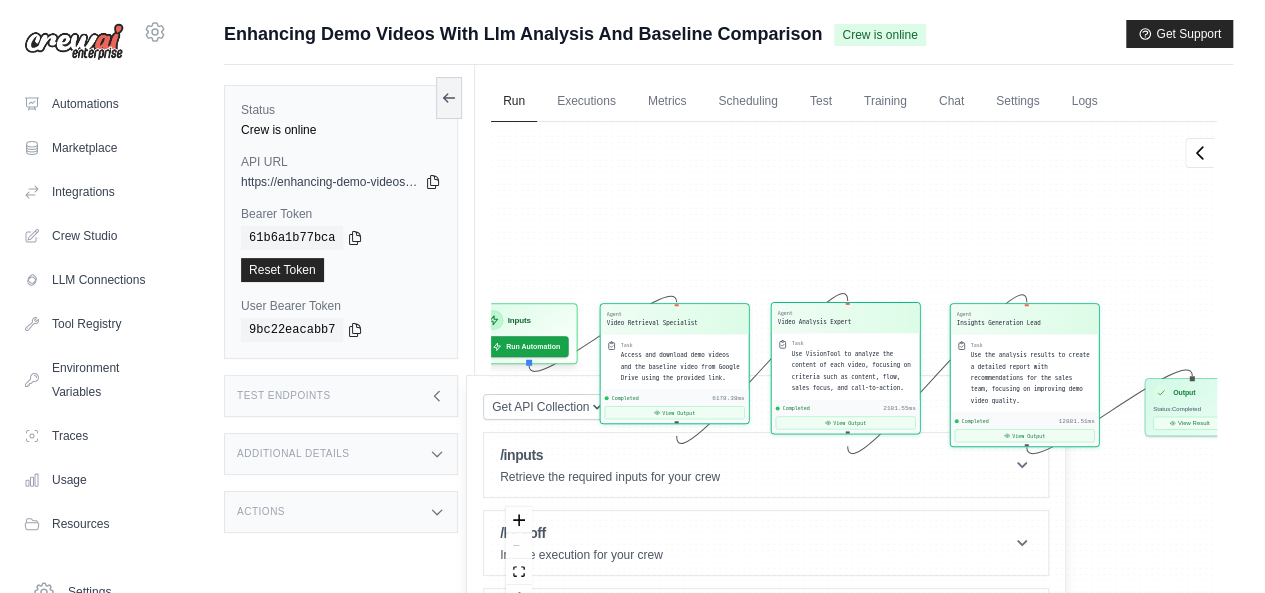 click at bounding box center [519, 559] 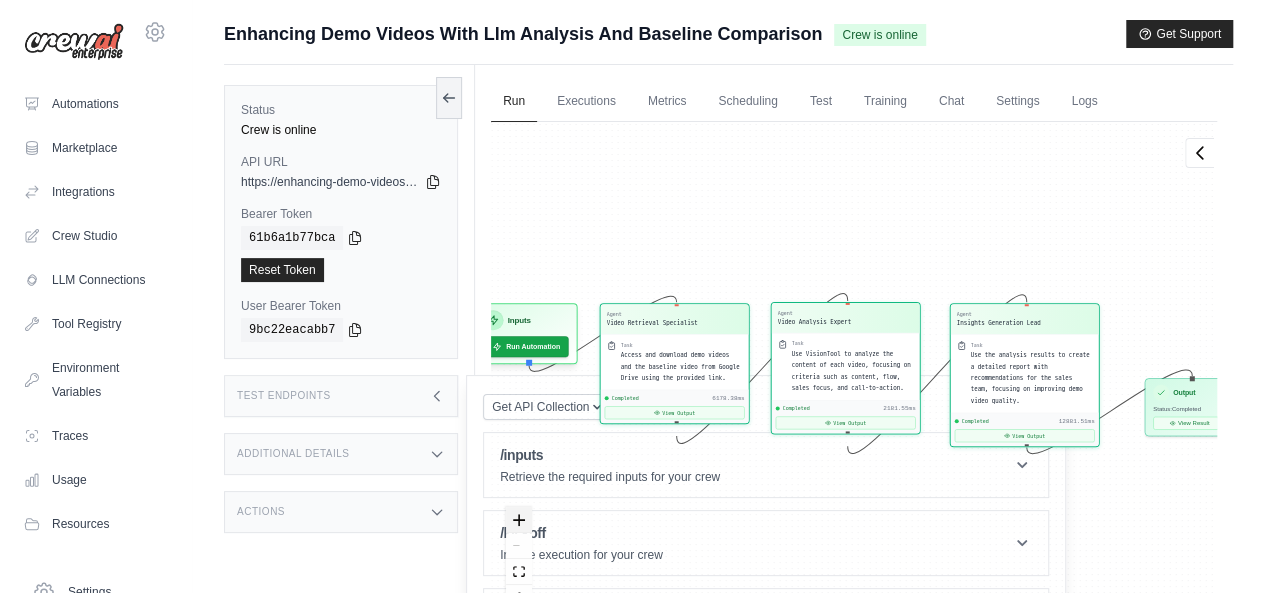 click at bounding box center (519, 520) 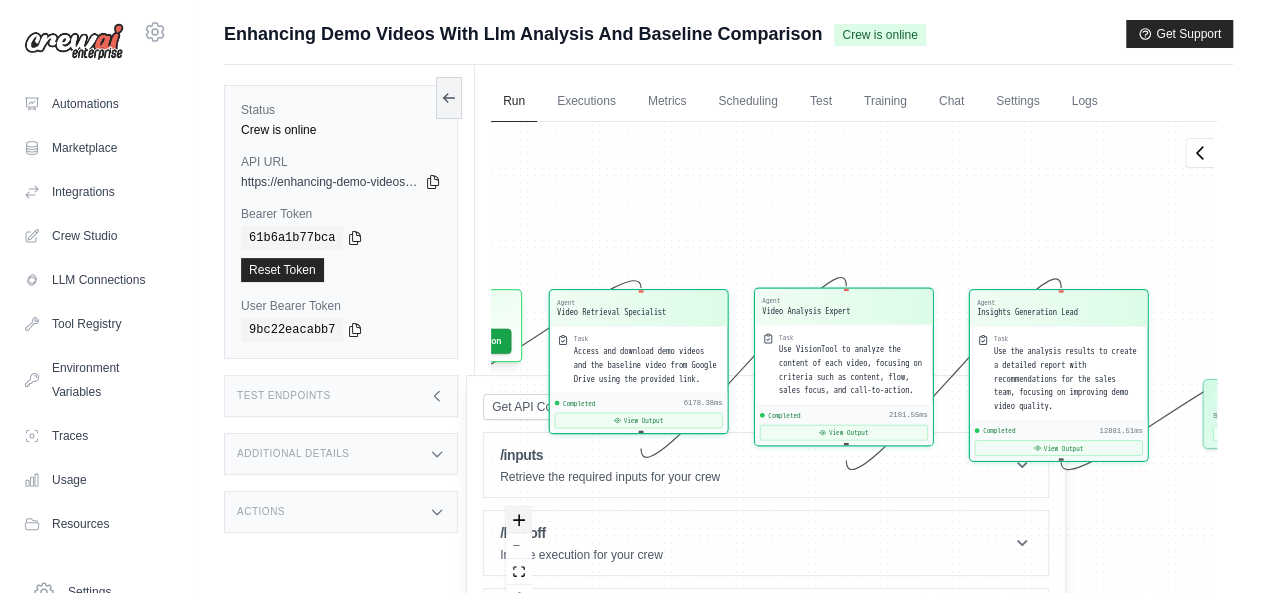 click at bounding box center [519, 520] 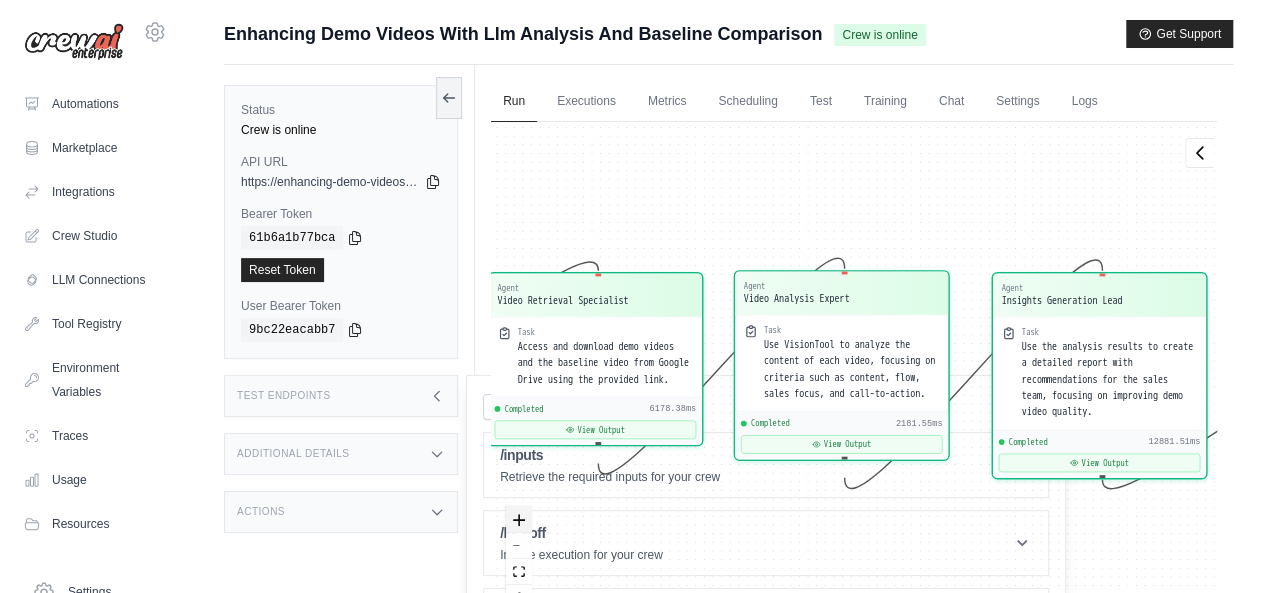 click at bounding box center [519, 520] 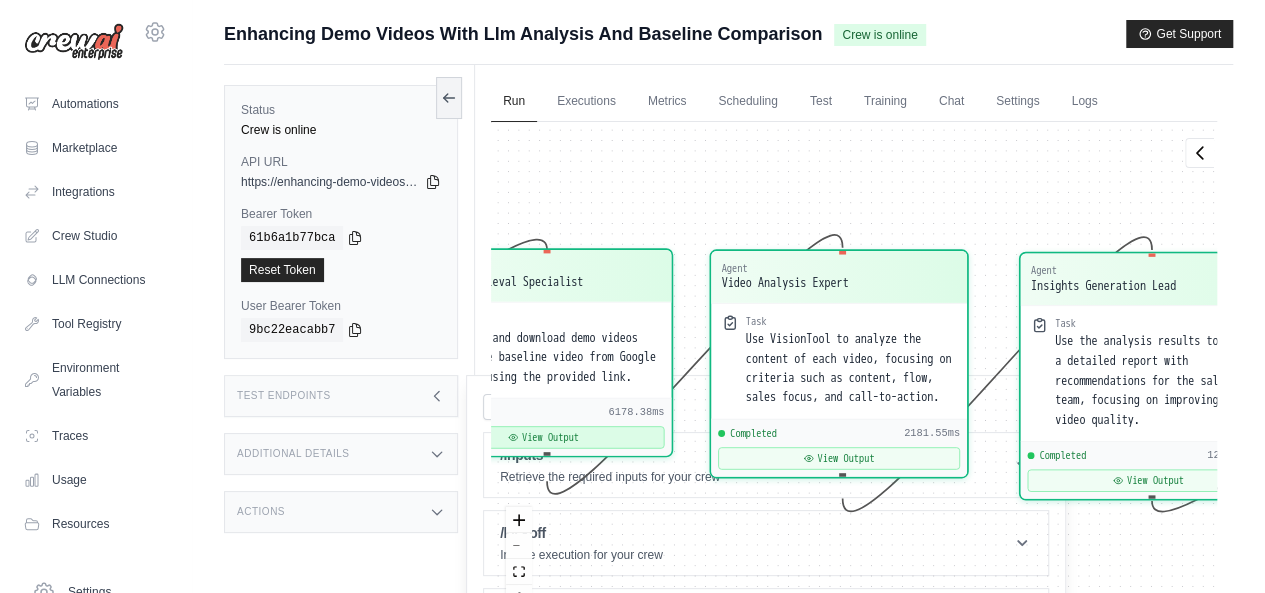 click on "View Output" at bounding box center (544, 437) 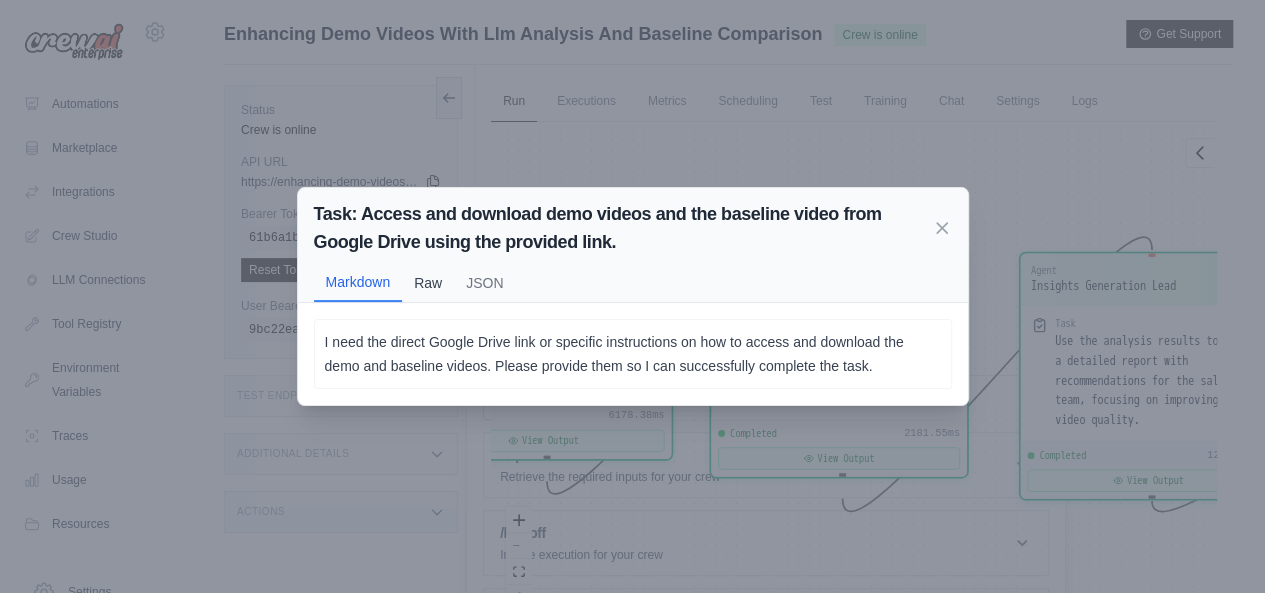 click on "Raw" at bounding box center [428, 283] 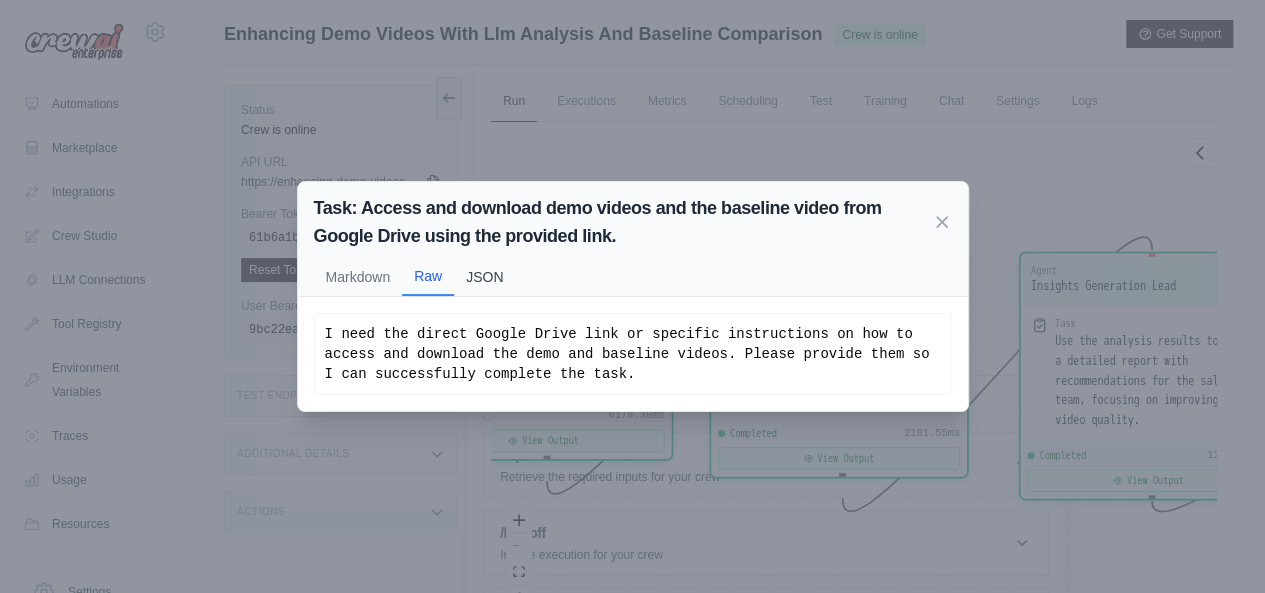 click on "JSON" at bounding box center [484, 277] 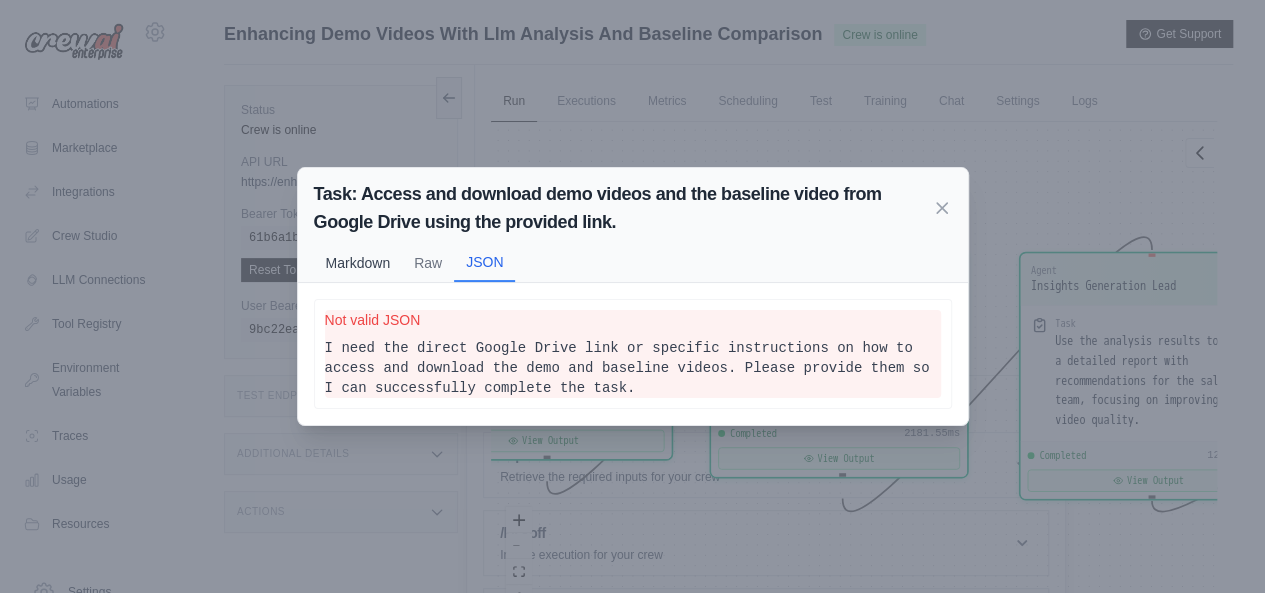 click on "Markdown" at bounding box center [358, 263] 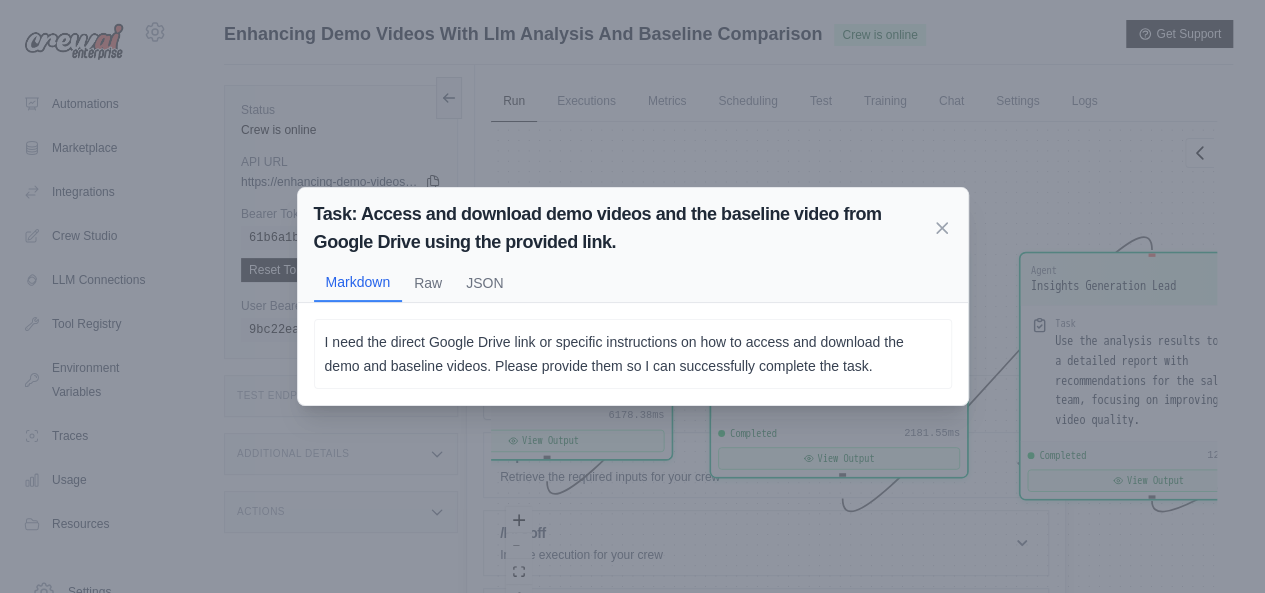 click on "Task: Access and download demo videos and the baseline video from Google Drive using the provided link." at bounding box center [633, 228] 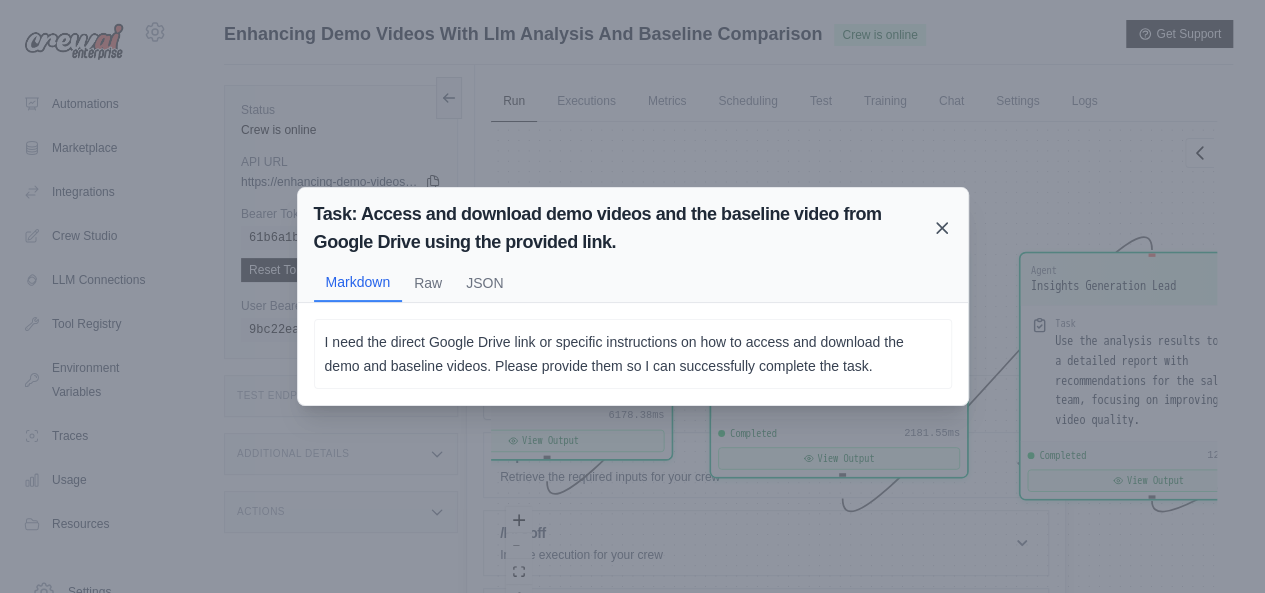 click 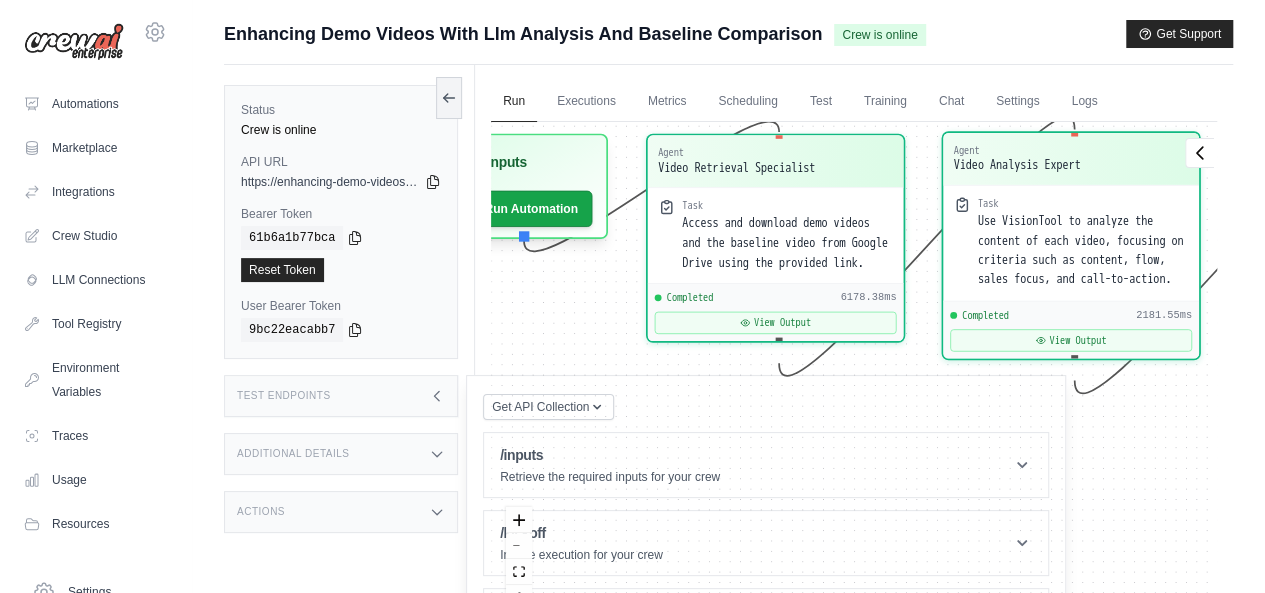 drag, startPoint x: 734, startPoint y: 191, endPoint x: 966, endPoint y: 73, distance: 260.28445 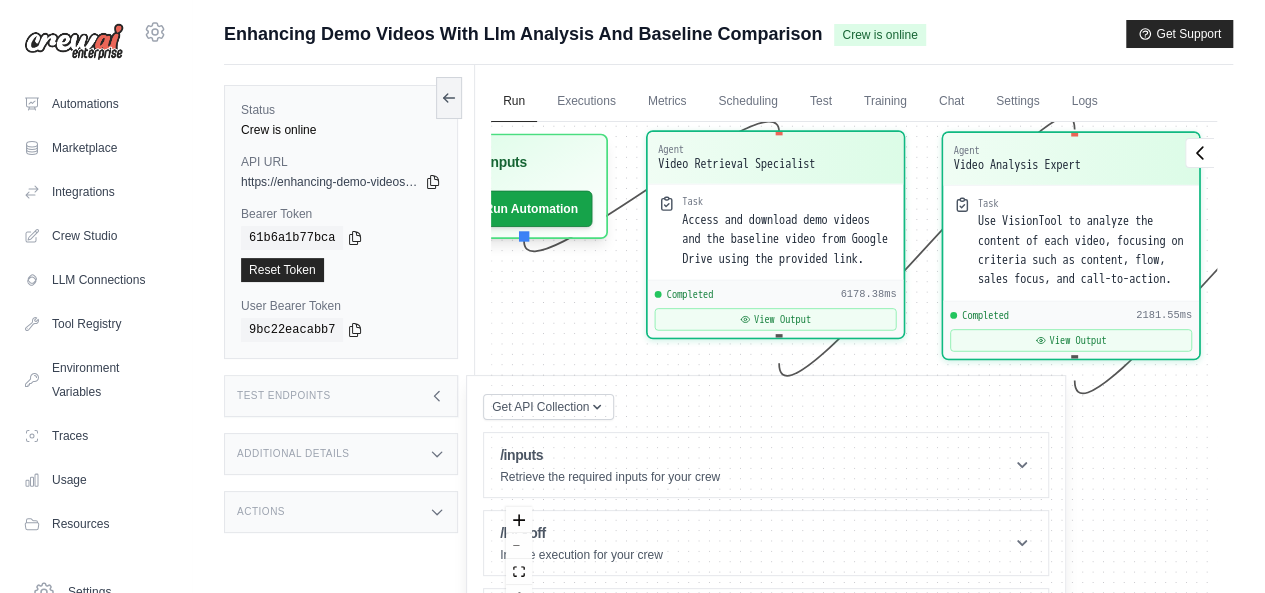 click on "Access and download demo videos and the baseline video from Google Drive using the provided link." at bounding box center (787, 239) 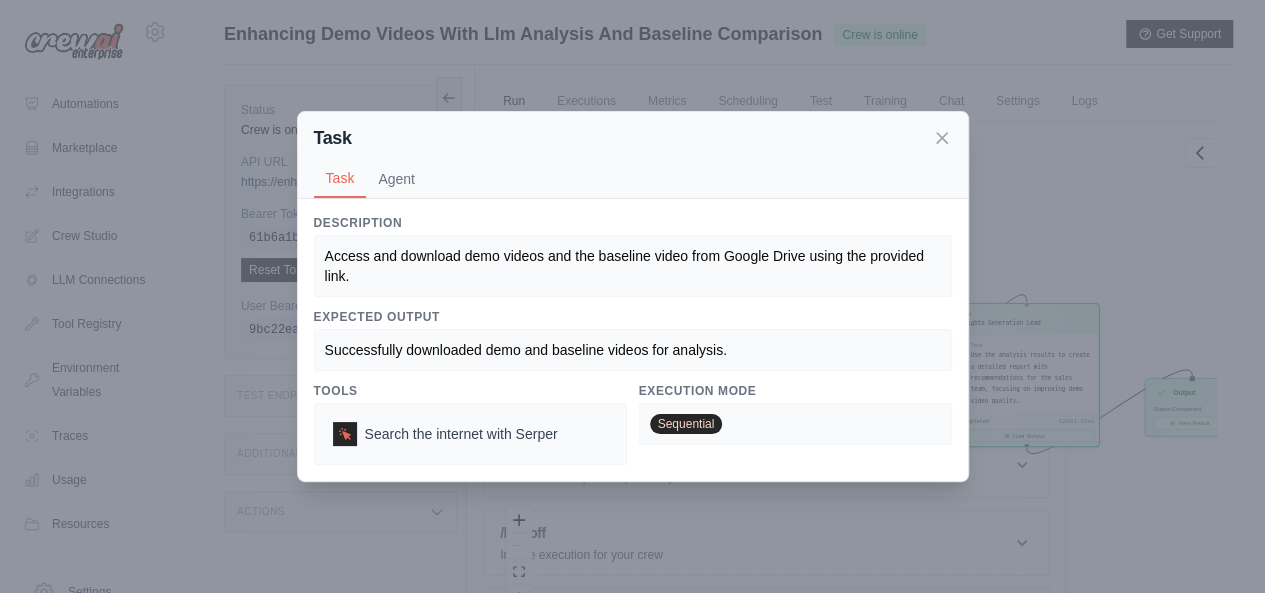 click on "Access and download demo videos and the baseline video from Google Drive using the provided link." at bounding box center (626, 266) 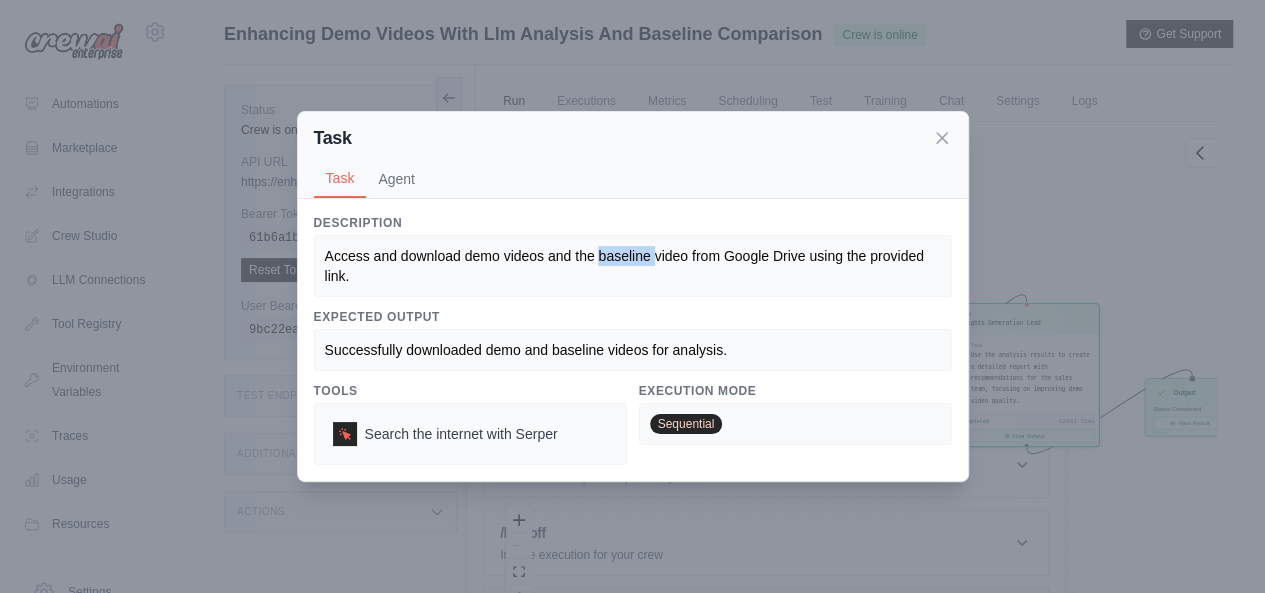 click on "Access and download demo videos and the baseline video from Google Drive using the provided link." at bounding box center [626, 266] 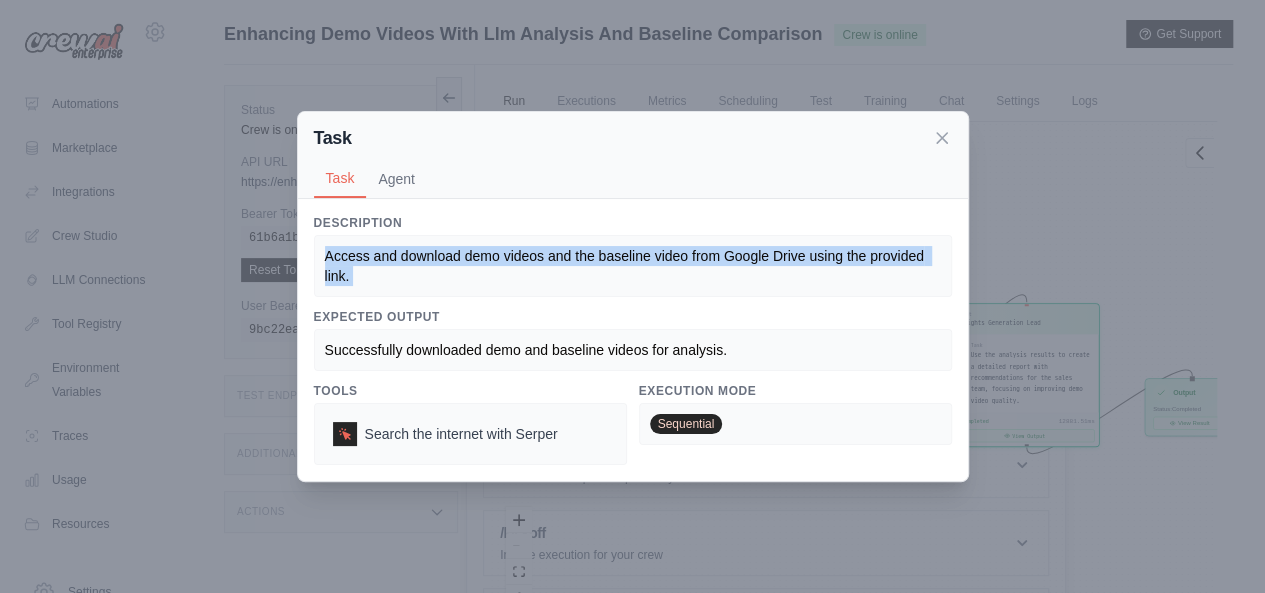 click on "Access and download demo videos and the baseline video from Google Drive using the provided link." at bounding box center (626, 266) 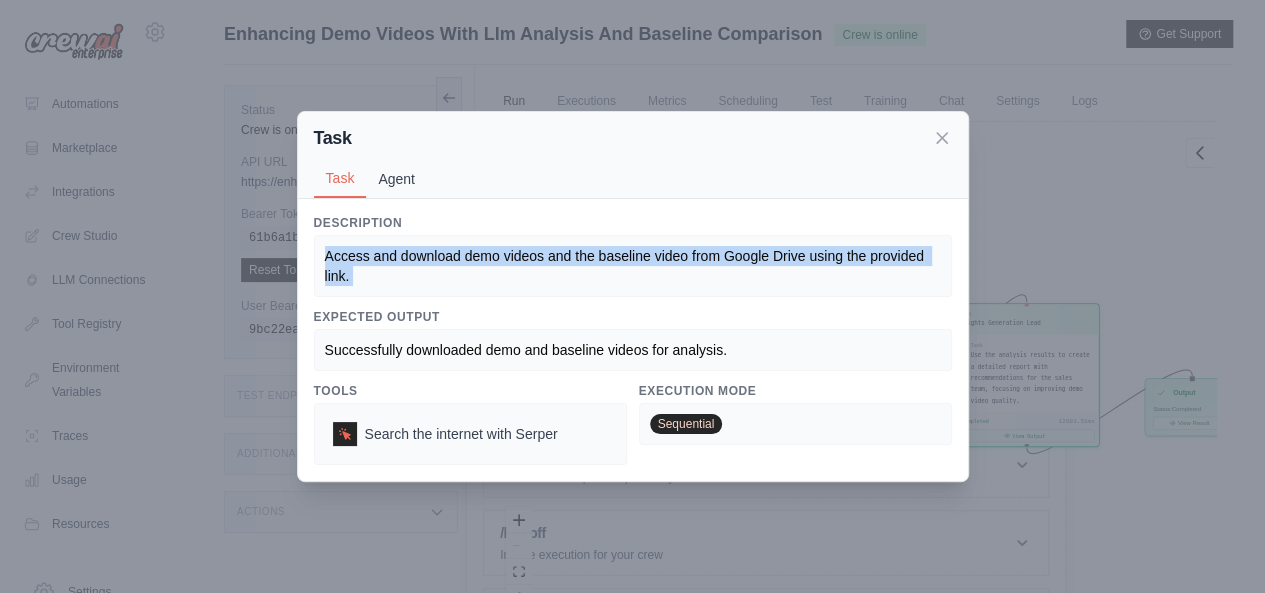 click on "Agent" at bounding box center [396, 179] 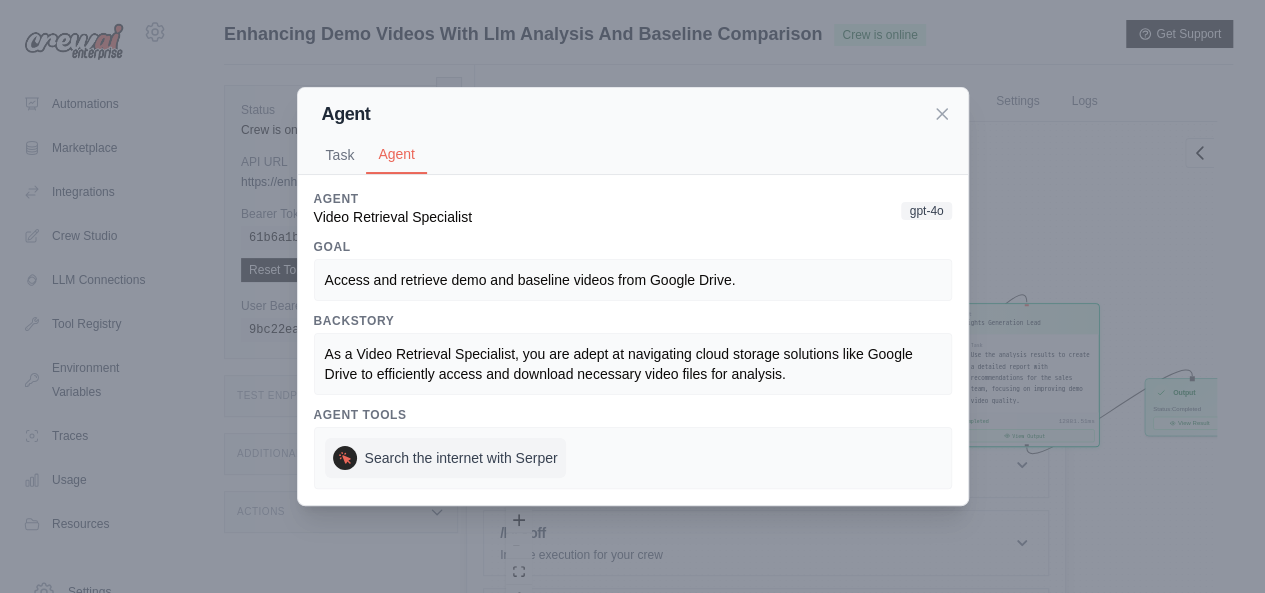 click 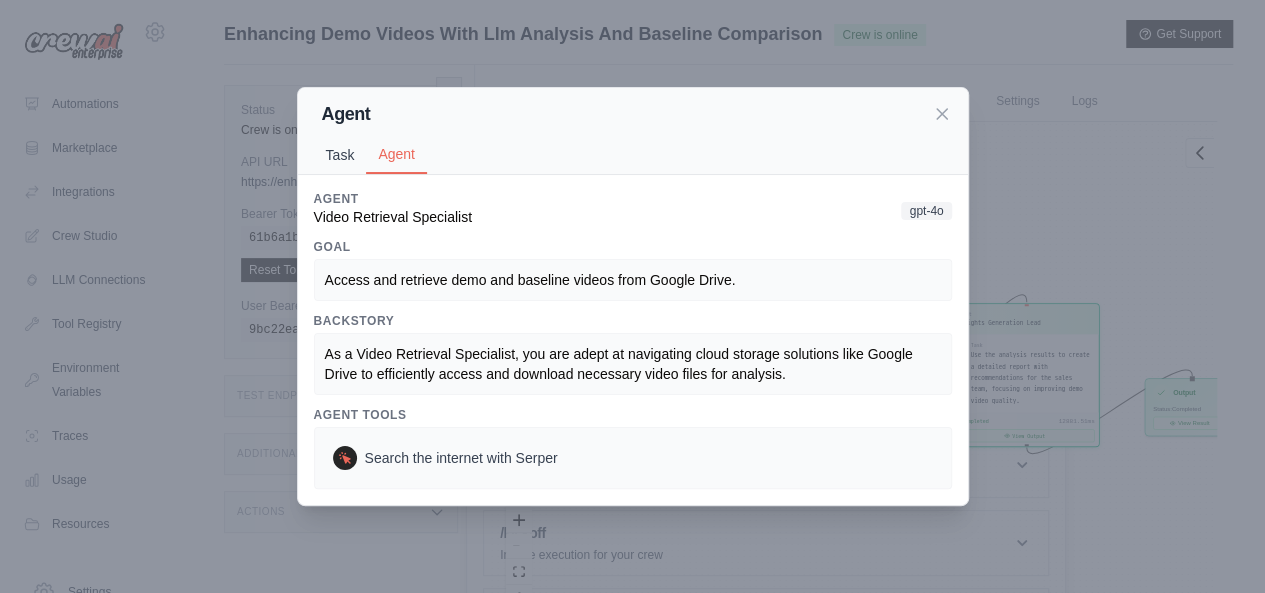 click on "Task" at bounding box center [340, 155] 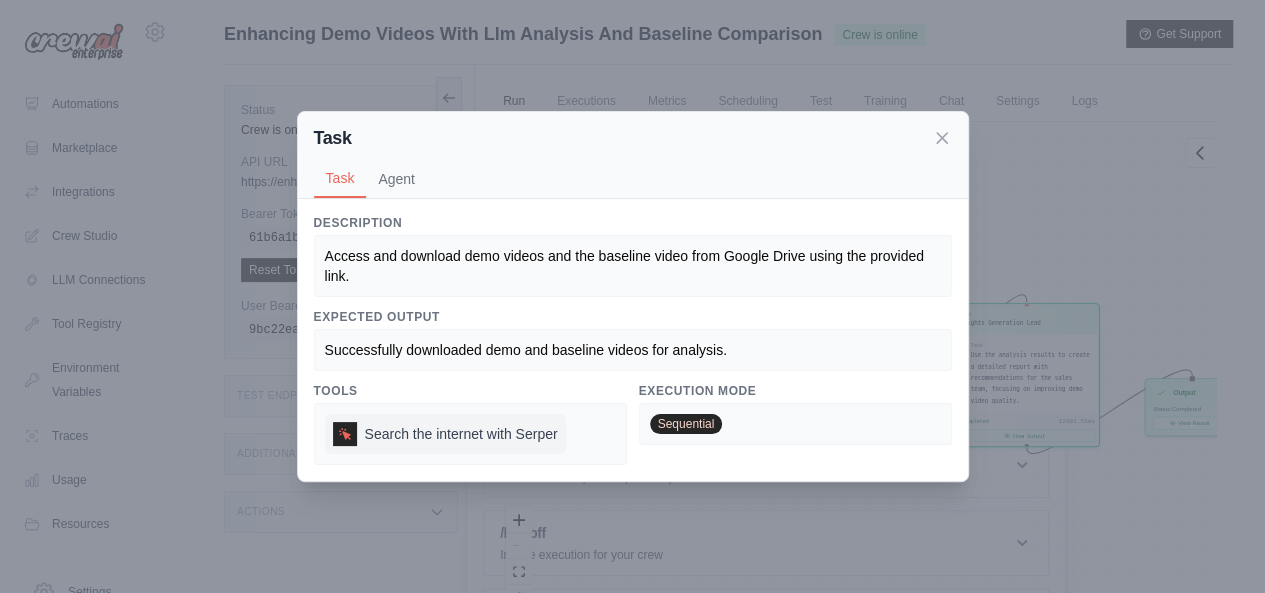 click on "Search the internet with Serper" at bounding box center [461, 434] 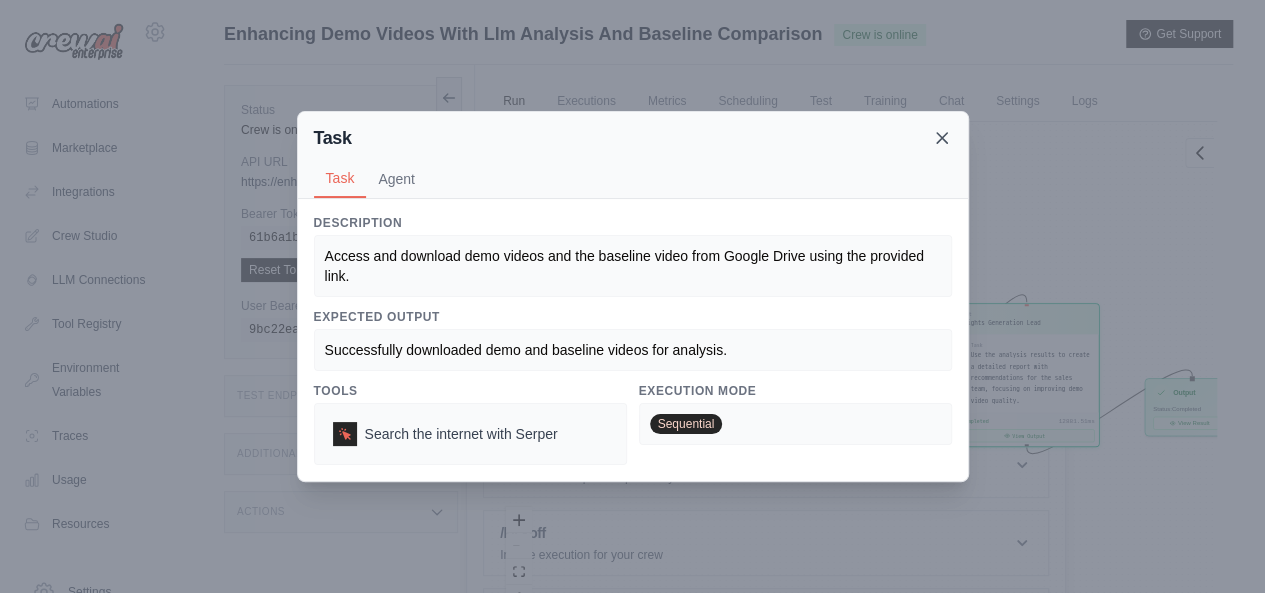 click 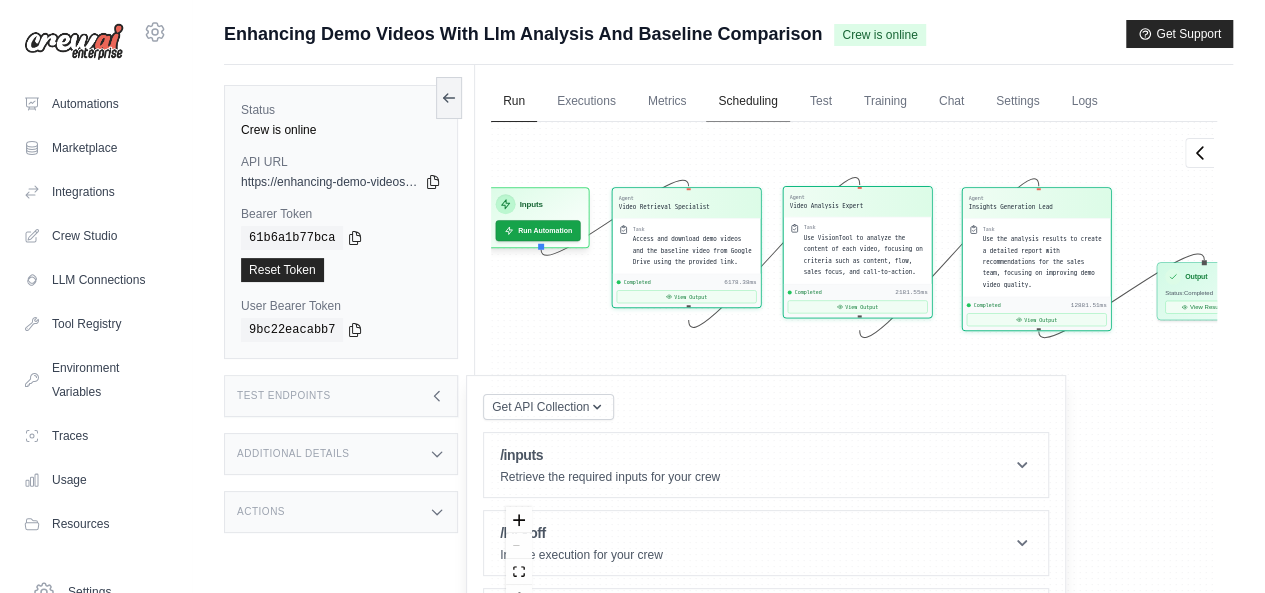drag, startPoint x: 766, startPoint y: 200, endPoint x: 773, endPoint y: 84, distance: 116.21101 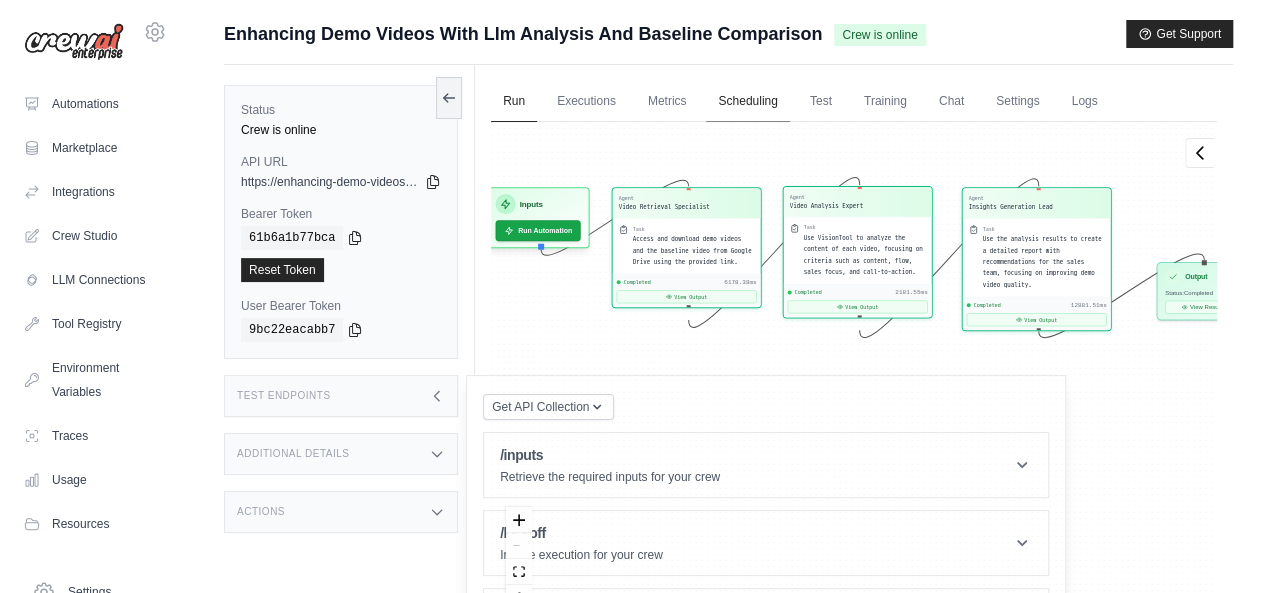 click on "Run
Executions
Metrics
Scheduling
Test
Training
Chat
Settings
Logs
0
Running
0
Pending human input
1" at bounding box center [854, 361] 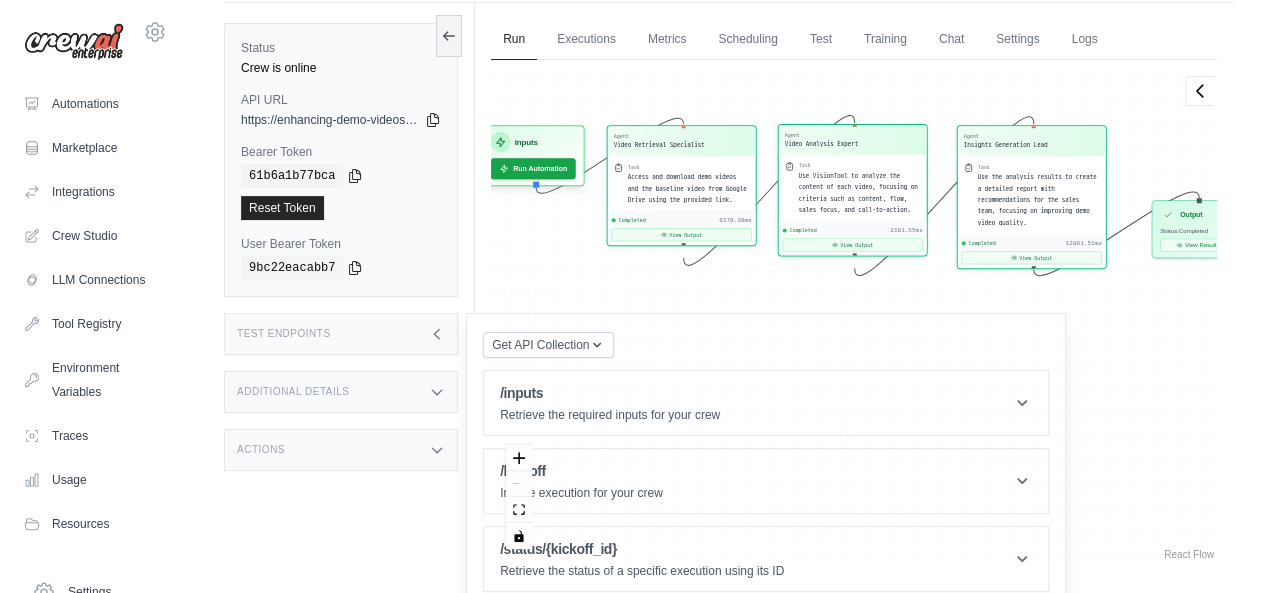 scroll, scrollTop: 84, scrollLeft: 0, axis: vertical 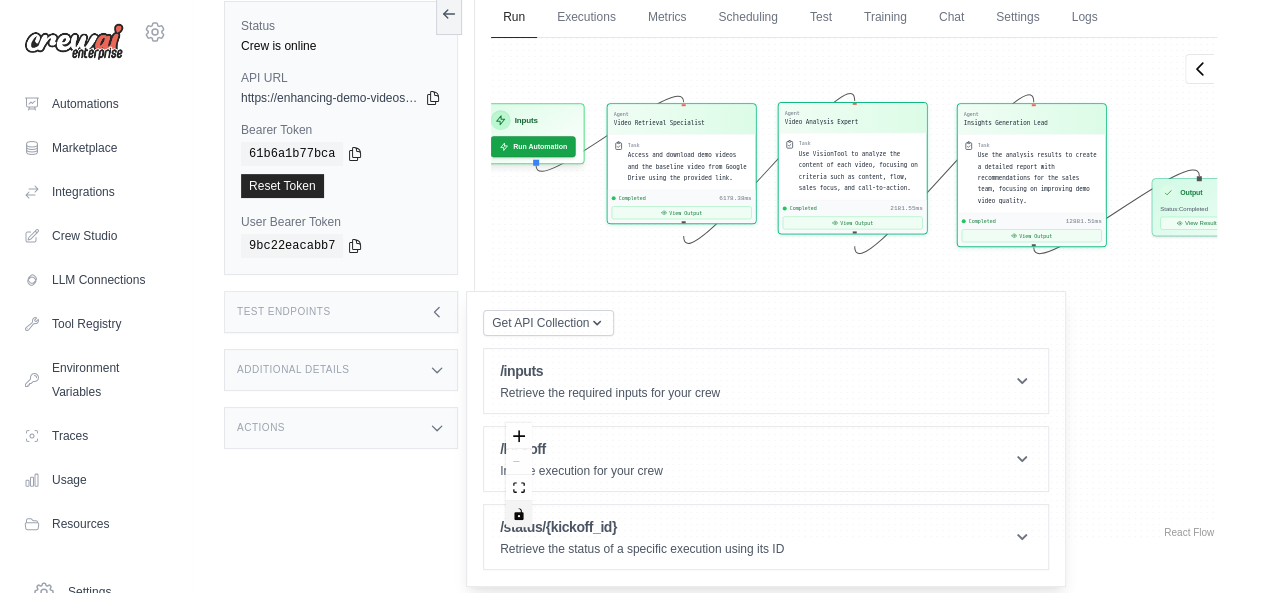 click 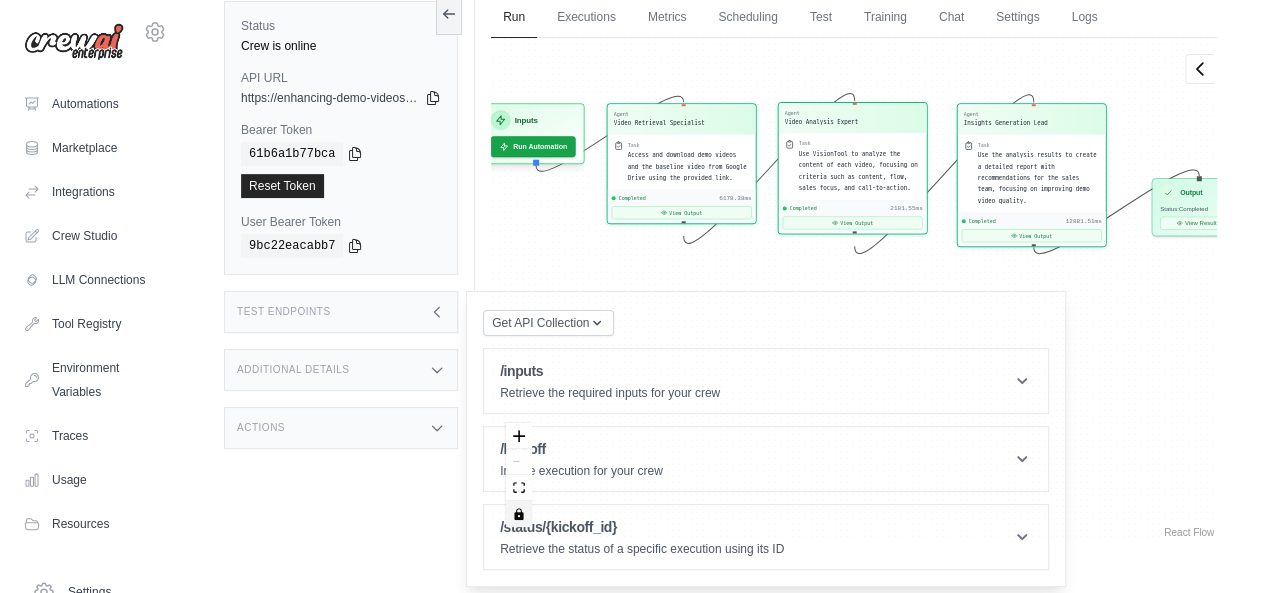 click 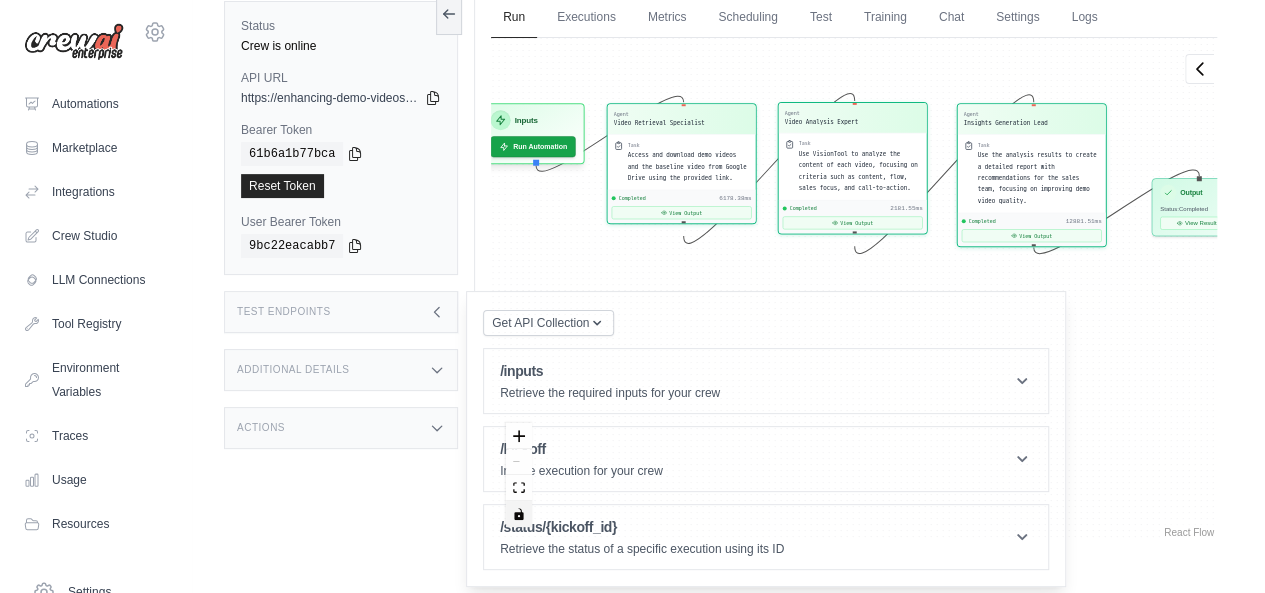 click at bounding box center (519, 475) 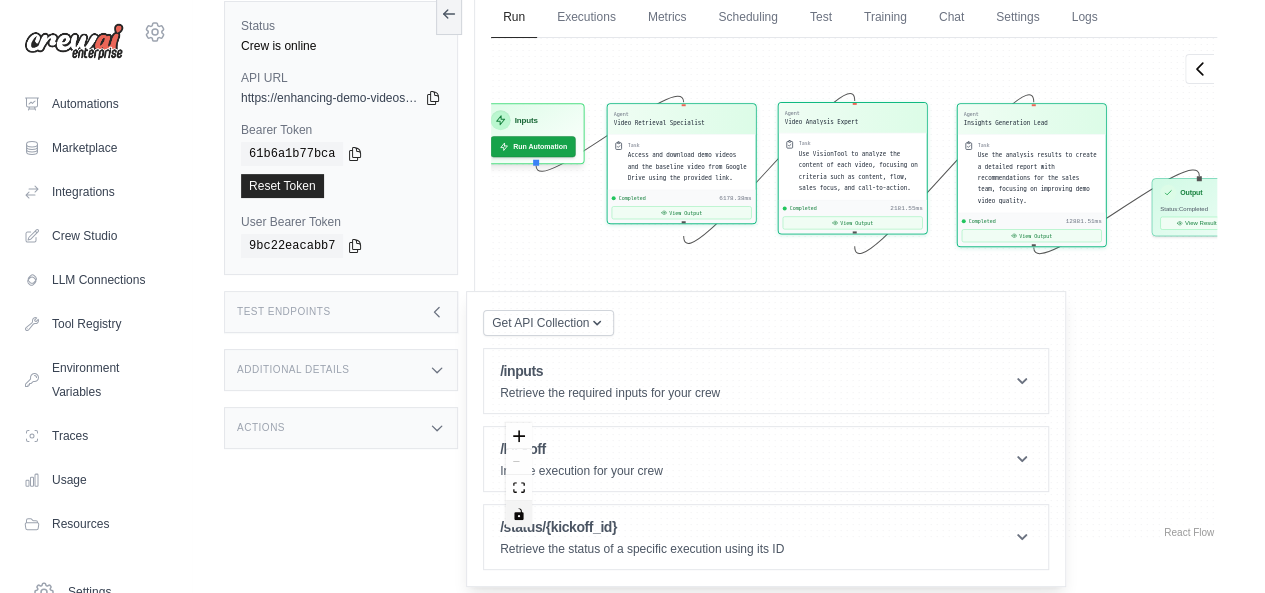 click at bounding box center [519, 475] 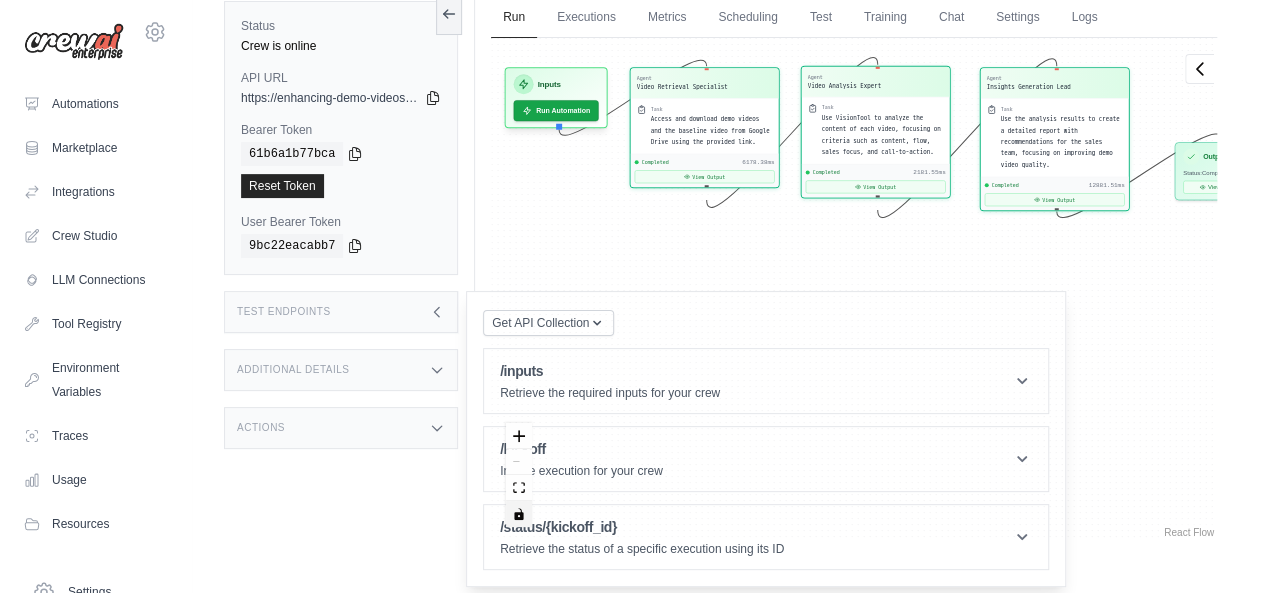 drag, startPoint x: 1094, startPoint y: 359, endPoint x: 1116, endPoint y: 323, distance: 42.190044 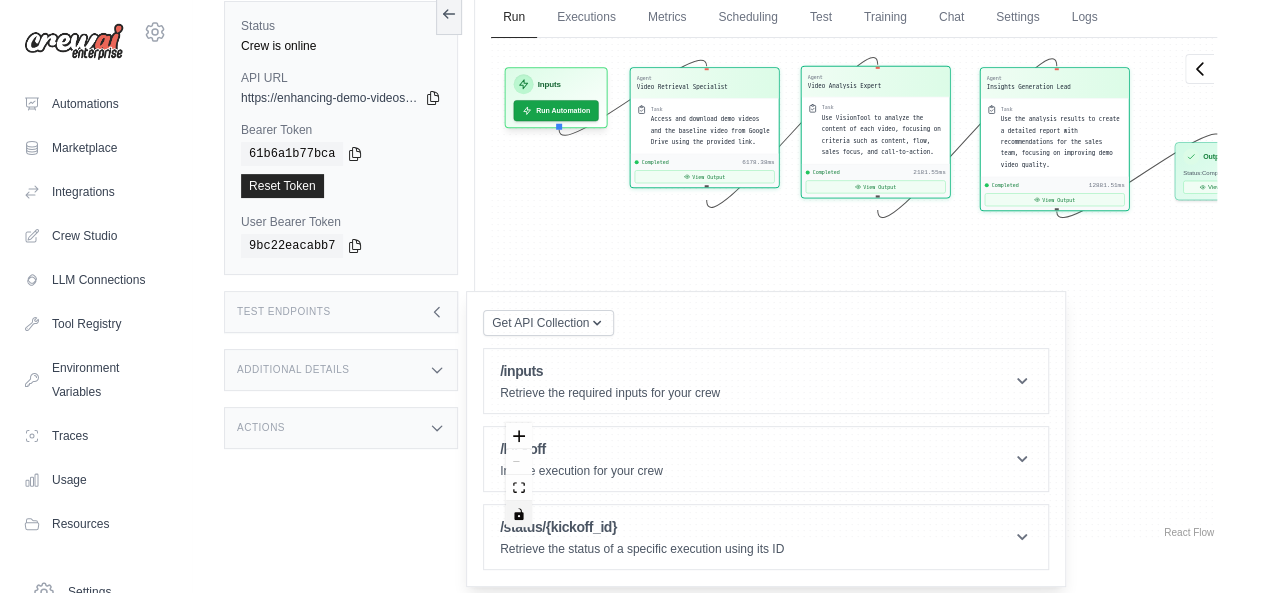 click on "Agent Video Retrieval Specialist Task Access and download demo videos and the baseline video from Google Drive using the provided link. Completed 6178.38ms View Output Agent Video Analysis Expert Task Use VisionTool to analyze the content of each video, focusing on criteria such as content, flow, sales focus, and call-to-action. Completed 2181.55ms View Output Agent Insights Generation Lead Task Use the analysis results to create a detailed report with recommendations for the sales team, focusing on improving demo video quality. Completed 12881.51ms View Output Inputs Run Automation Output Status:  Completed View Result" at bounding box center [854, 290] 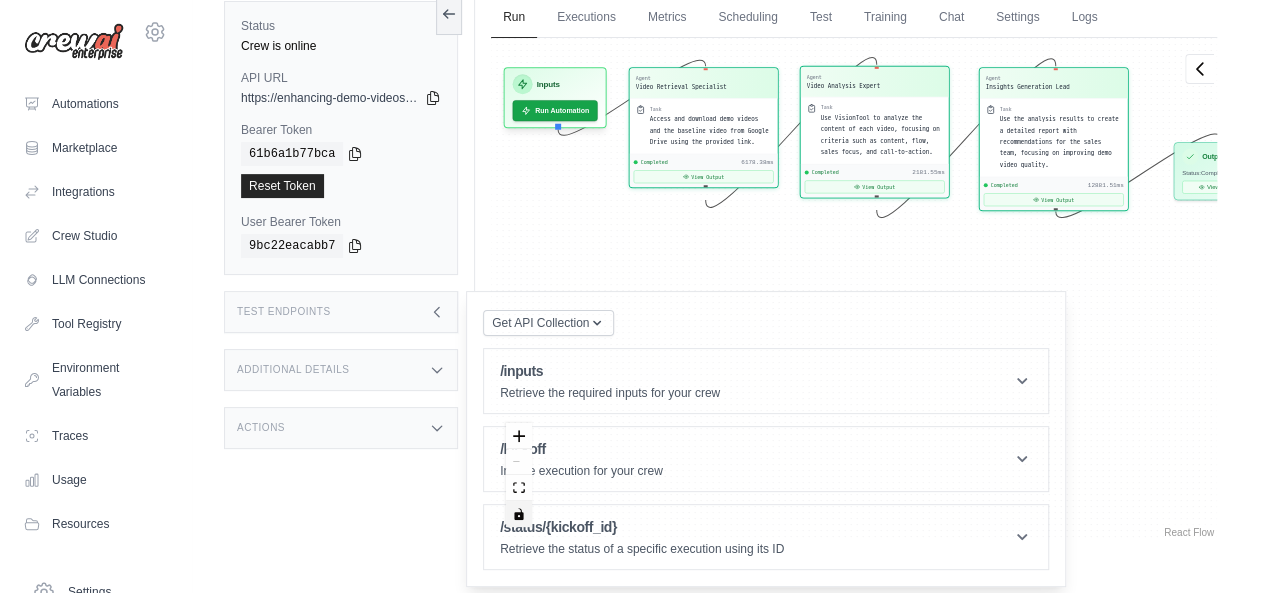 click on "Agent Video Retrieval Specialist Task Access and download demo videos and the baseline video from Google Drive using the provided link. Completed 6178.38ms View Output Agent Video Analysis Expert Task Use VisionTool to analyze the content of each video, focusing on criteria such as content, flow, sales focus, and call-to-action. Completed 2181.55ms View Output Agent Insights Generation Lead Task Use the analysis results to create a detailed report with recommendations for the sales team, focusing on improving demo video quality. Completed 12881.51ms View Output Inputs Run Automation Output Status:  Completed View Result" at bounding box center [854, 290] 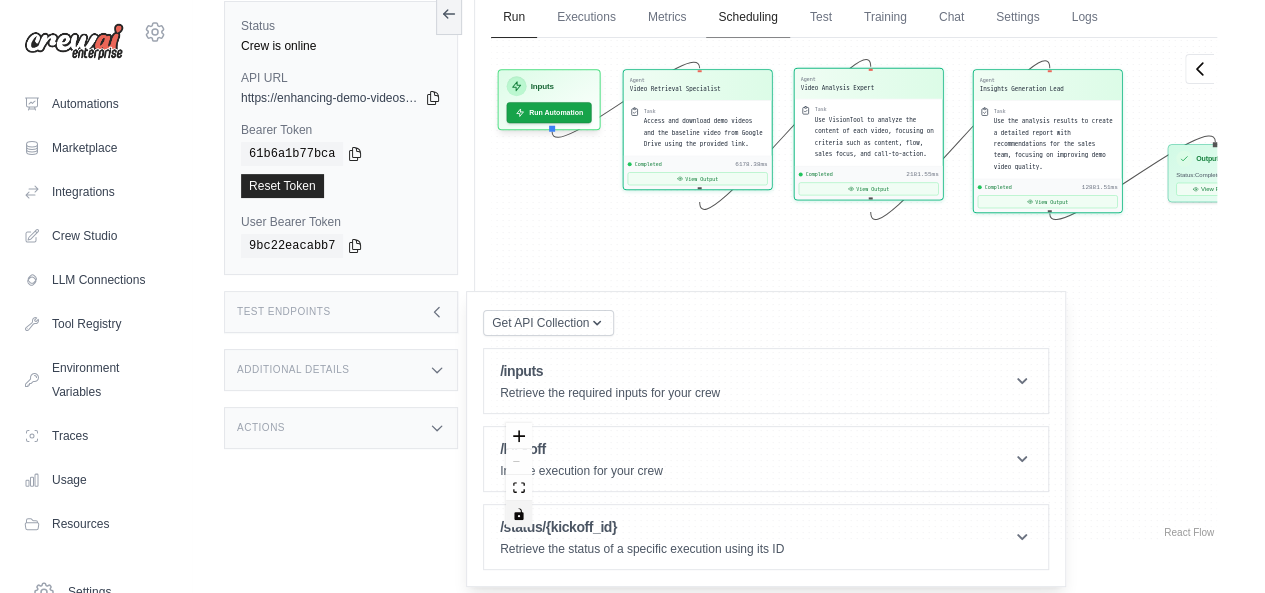 drag, startPoint x: 750, startPoint y: 173, endPoint x: 758, endPoint y: 14, distance: 159.20113 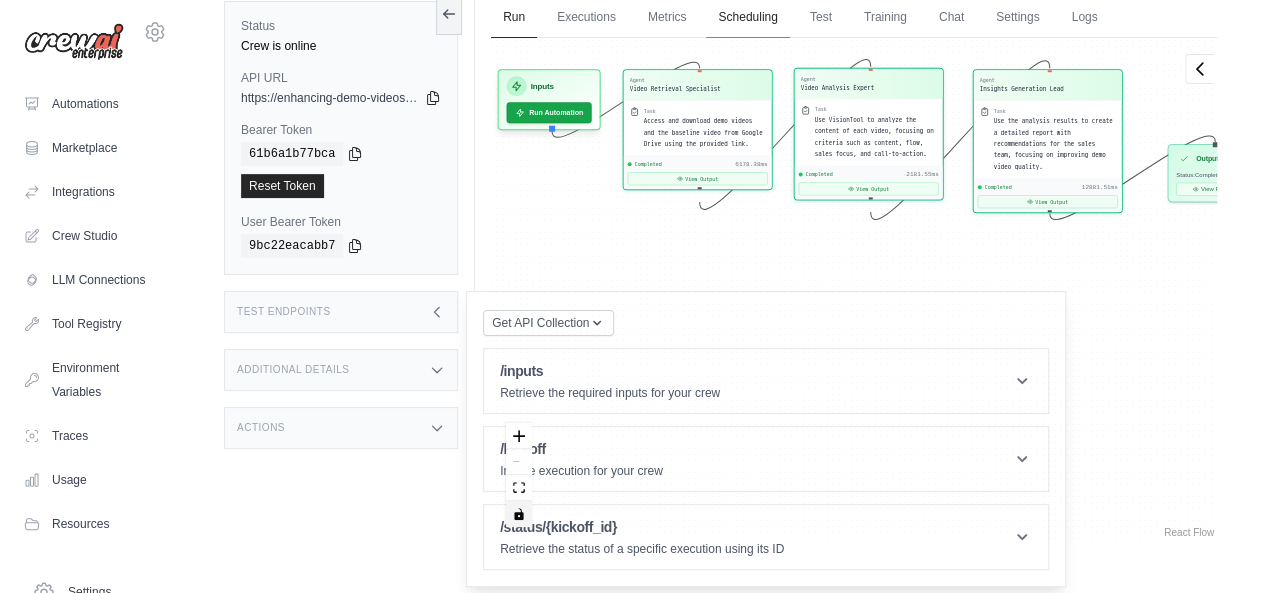click on "Run
Executions
Metrics
Scheduling
Test
Training
Chat
Settings
Logs
0
Running
0
Pending human input
1" at bounding box center [854, 277] 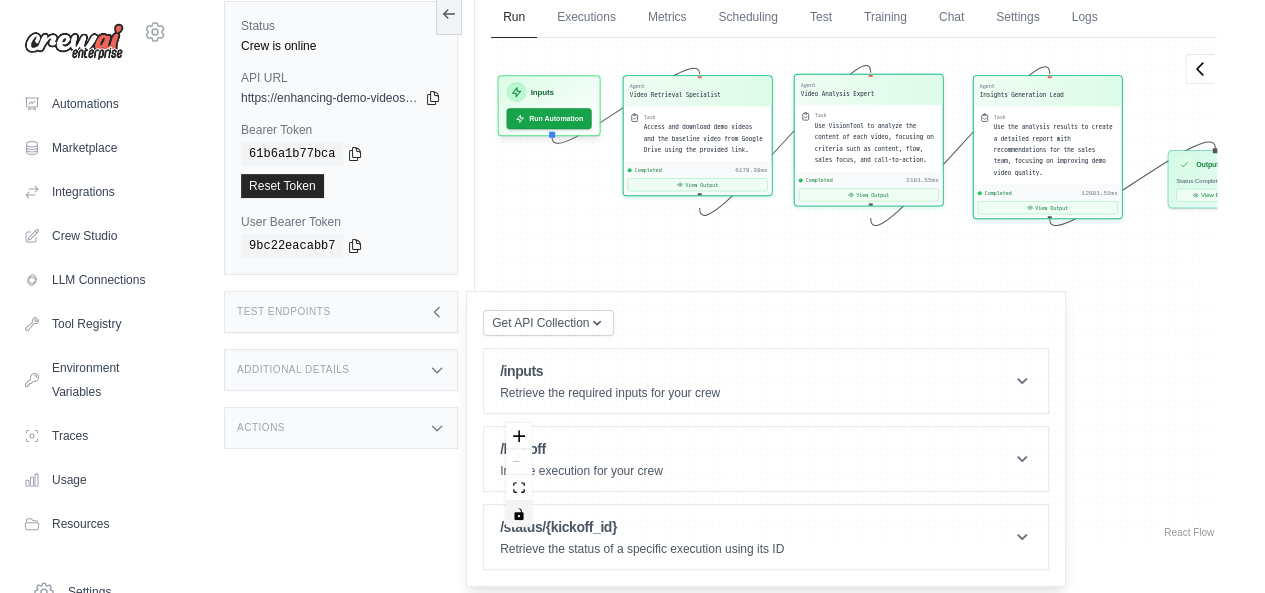 click on "Agent Video Retrieval Specialist Task Access and download demo videos and the baseline video from Google Drive using the provided link. Completed 6178.38ms View Output Agent Video Analysis Expert Task Use VisionTool to analyze the content of each video, focusing on criteria such as content, flow, sales focus, and call-to-action. Completed 2181.55ms View Output Agent Insights Generation Lead Task Use the analysis results to create a detailed report with recommendations for the sales team, focusing on improving demo video quality. Completed 12881.51ms View Output Inputs Run Automation Output Status:  Completed View Result" at bounding box center (854, 290) 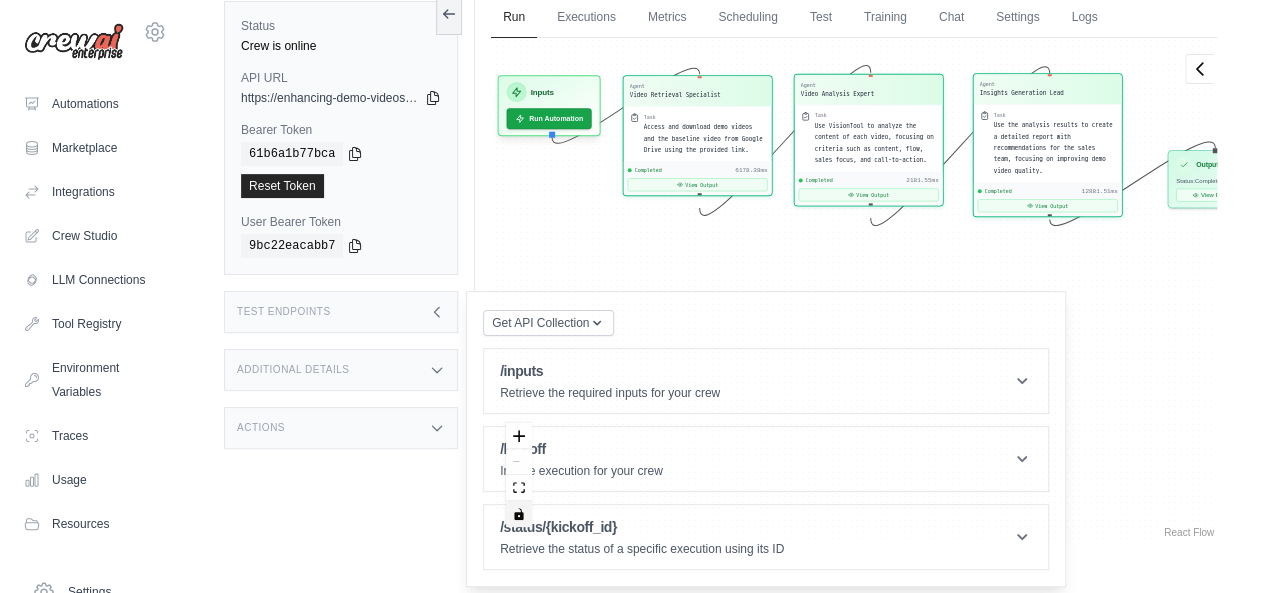 click on "Use the analysis results to create a detailed report with recommendations for the sales team, focusing on improving demo video quality." at bounding box center [1053, 148] 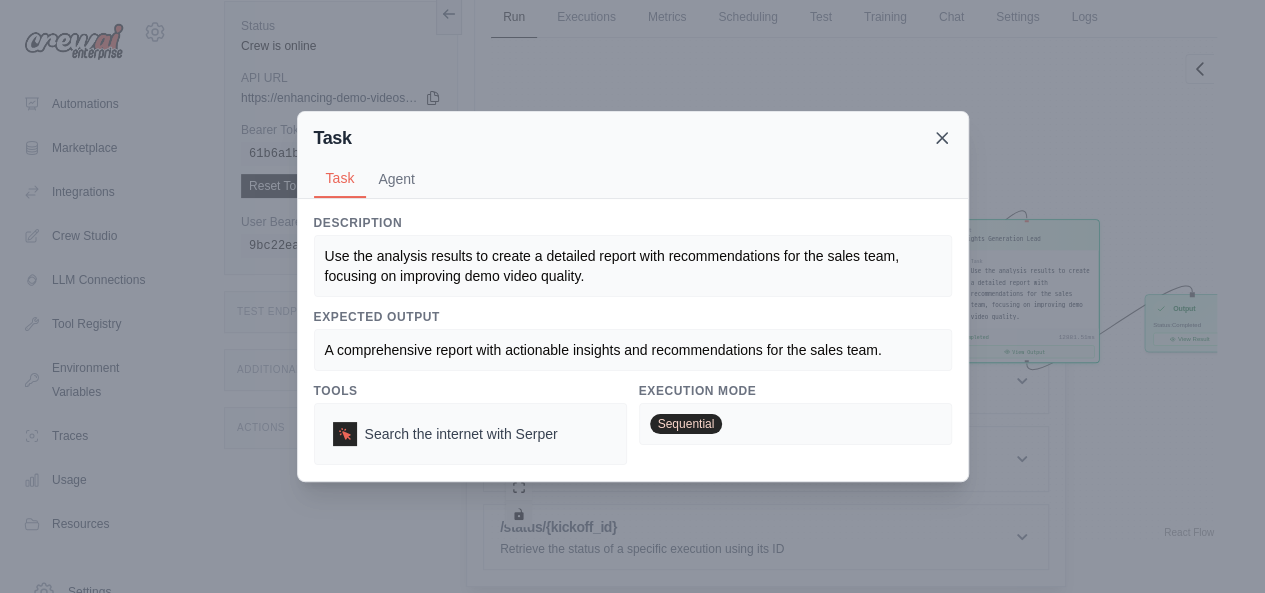 click 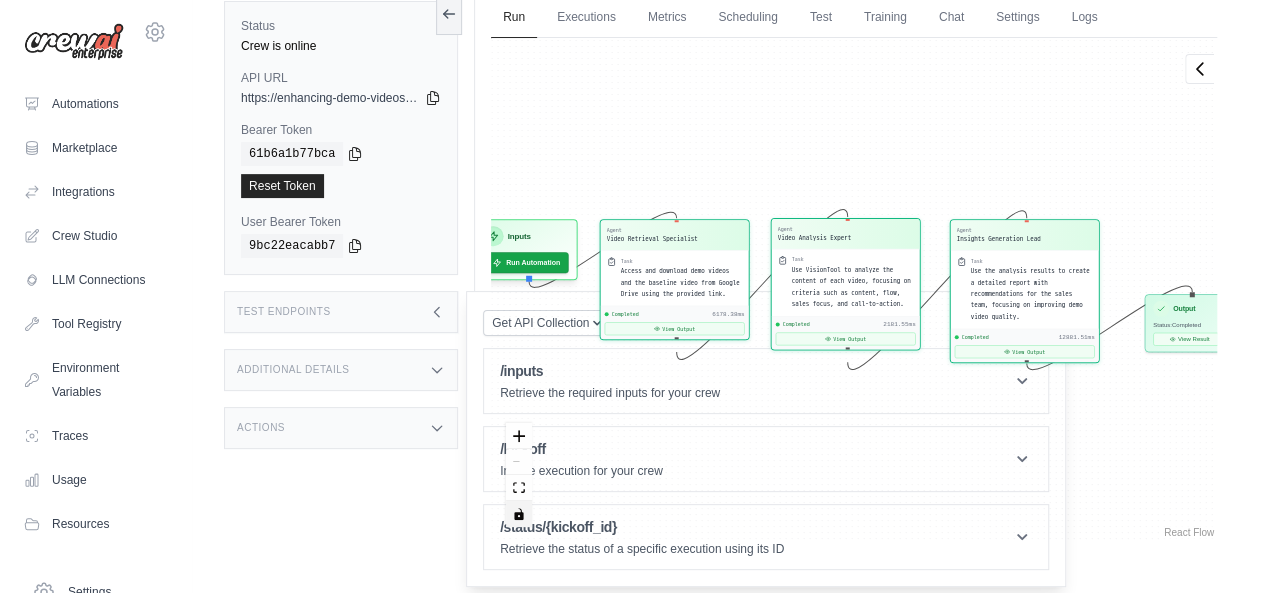 click at bounding box center [519, 475] 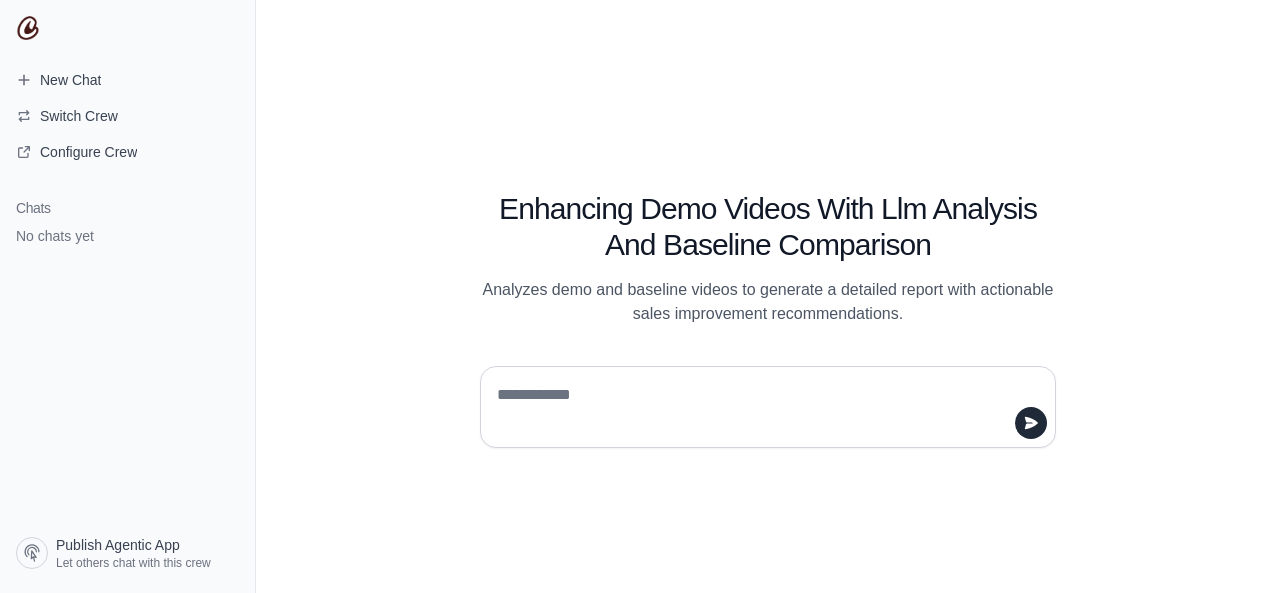scroll, scrollTop: 0, scrollLeft: 0, axis: both 